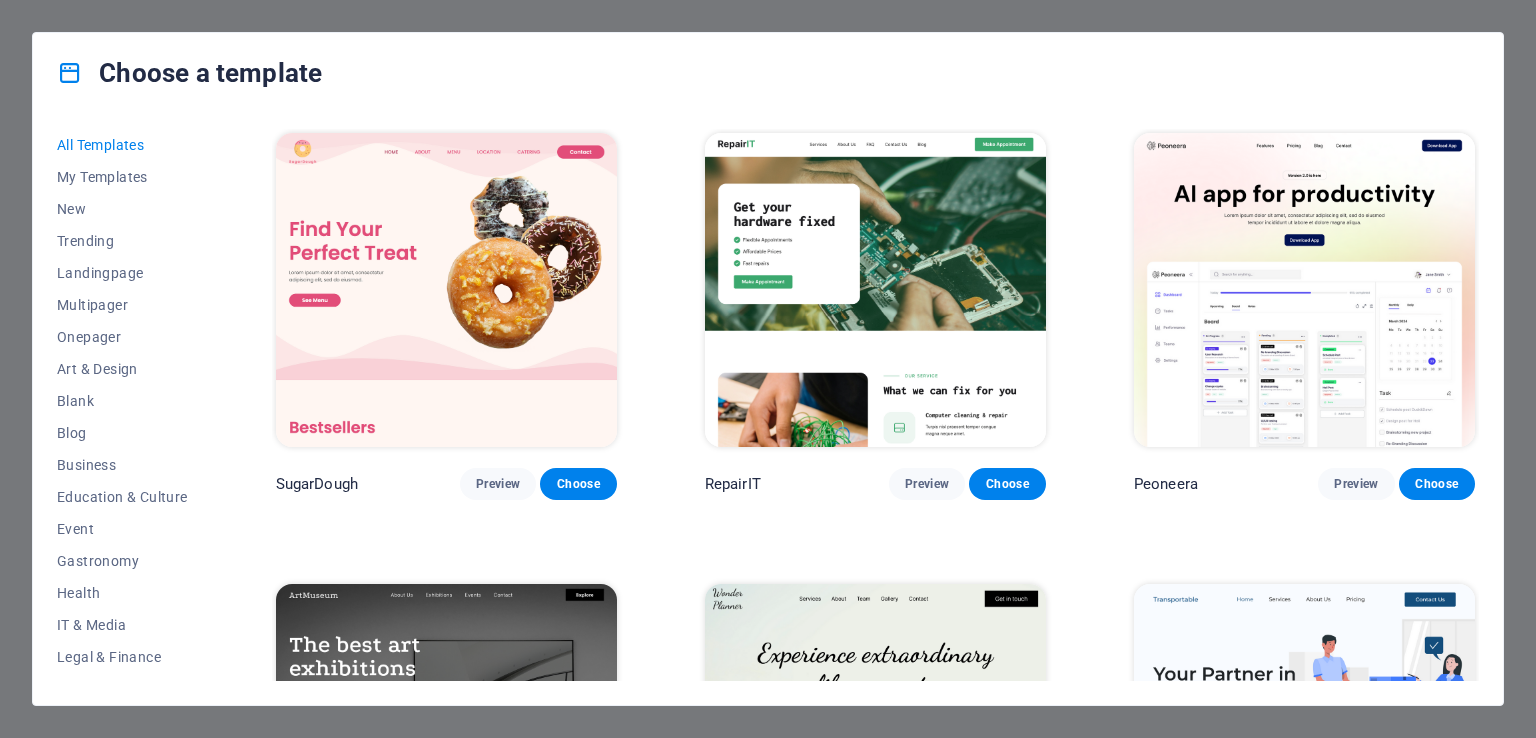 scroll, scrollTop: 0, scrollLeft: 0, axis: both 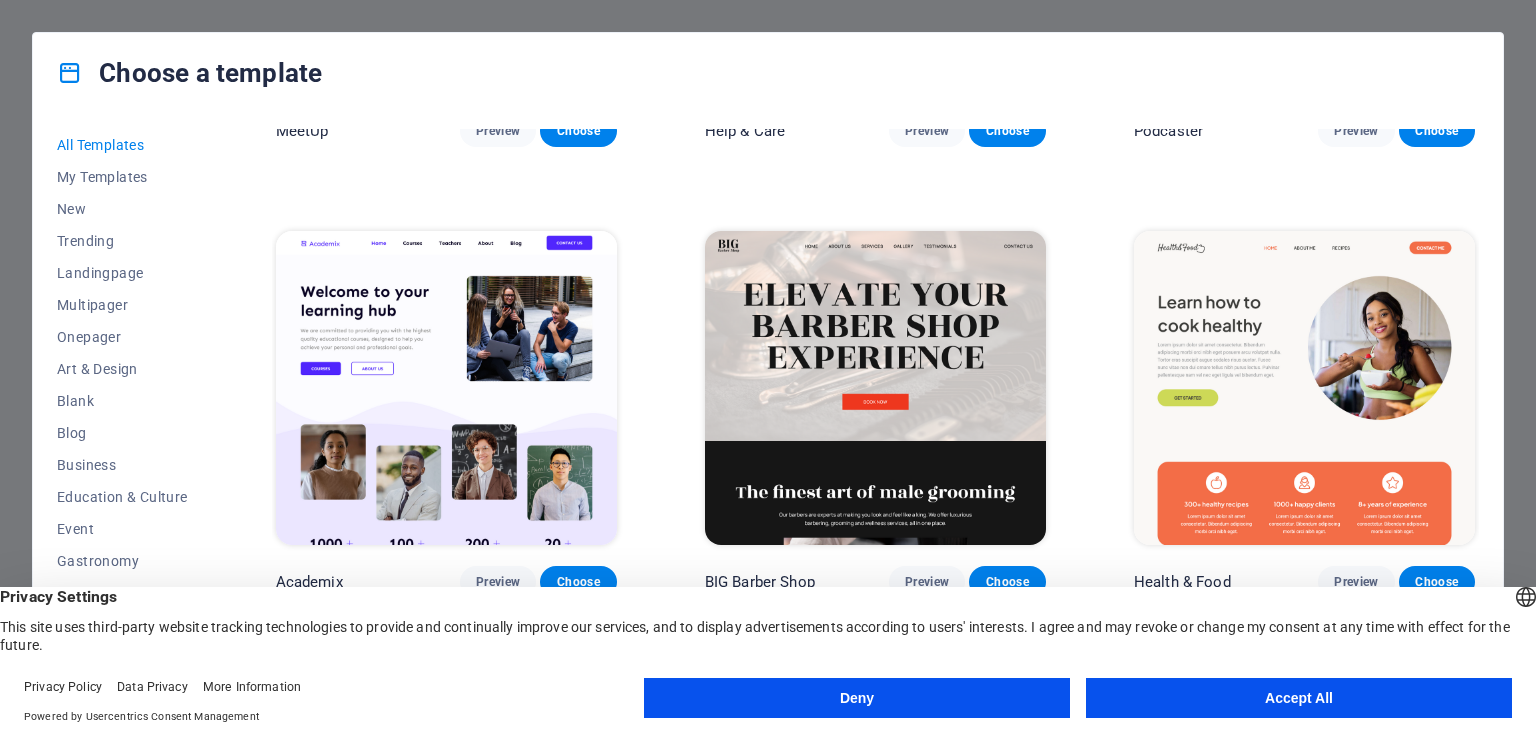 click on "Accept All" at bounding box center (1299, 698) 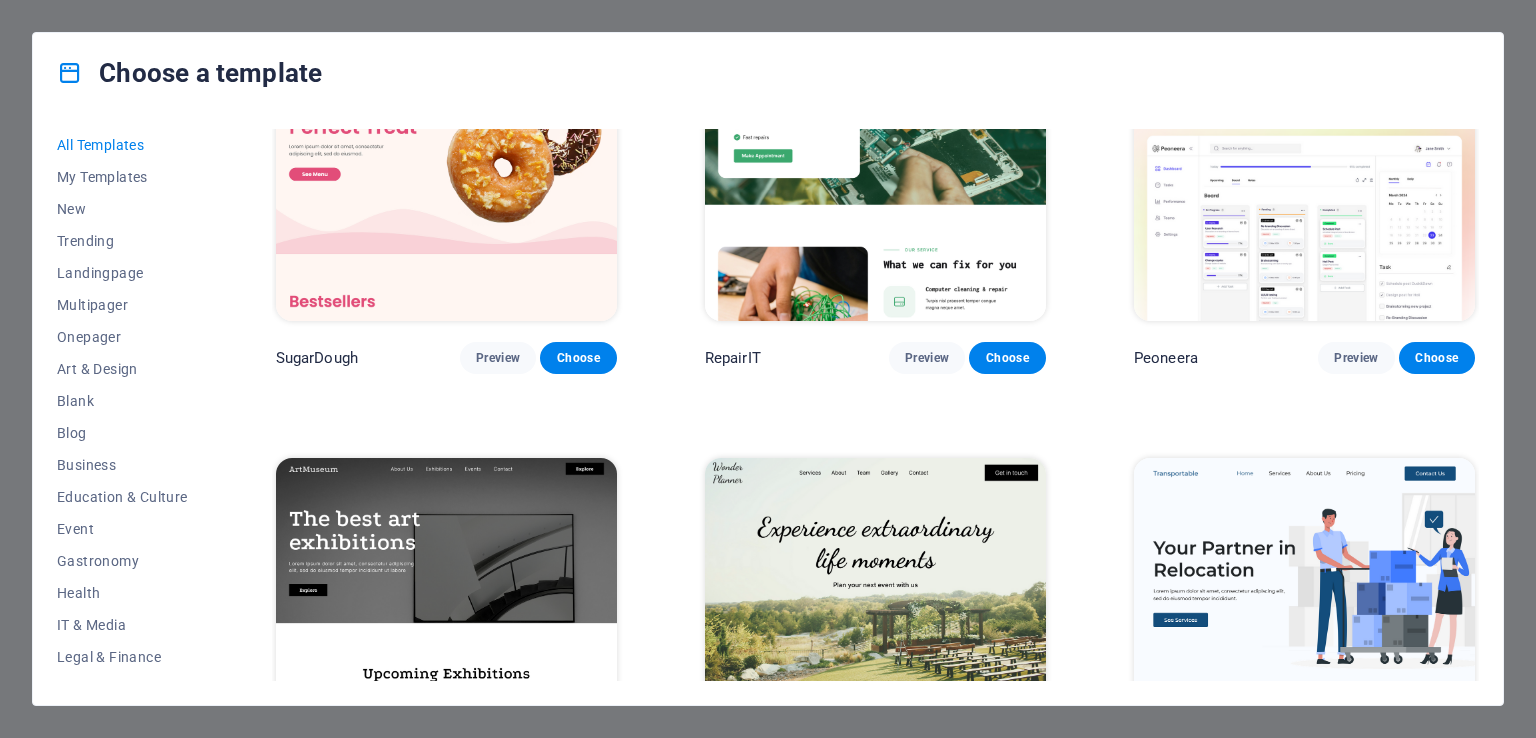 scroll, scrollTop: 0, scrollLeft: 0, axis: both 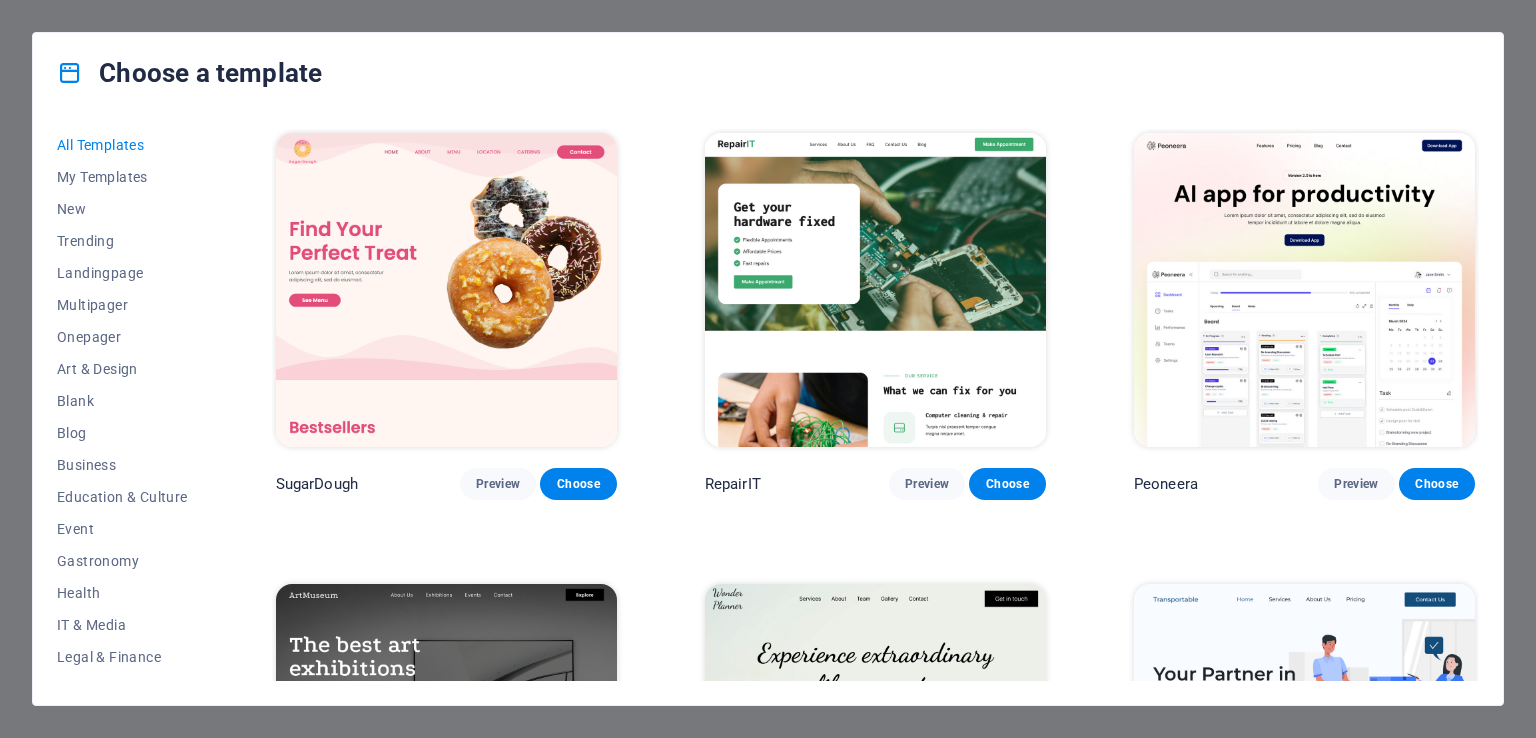 click at bounding box center [875, 290] 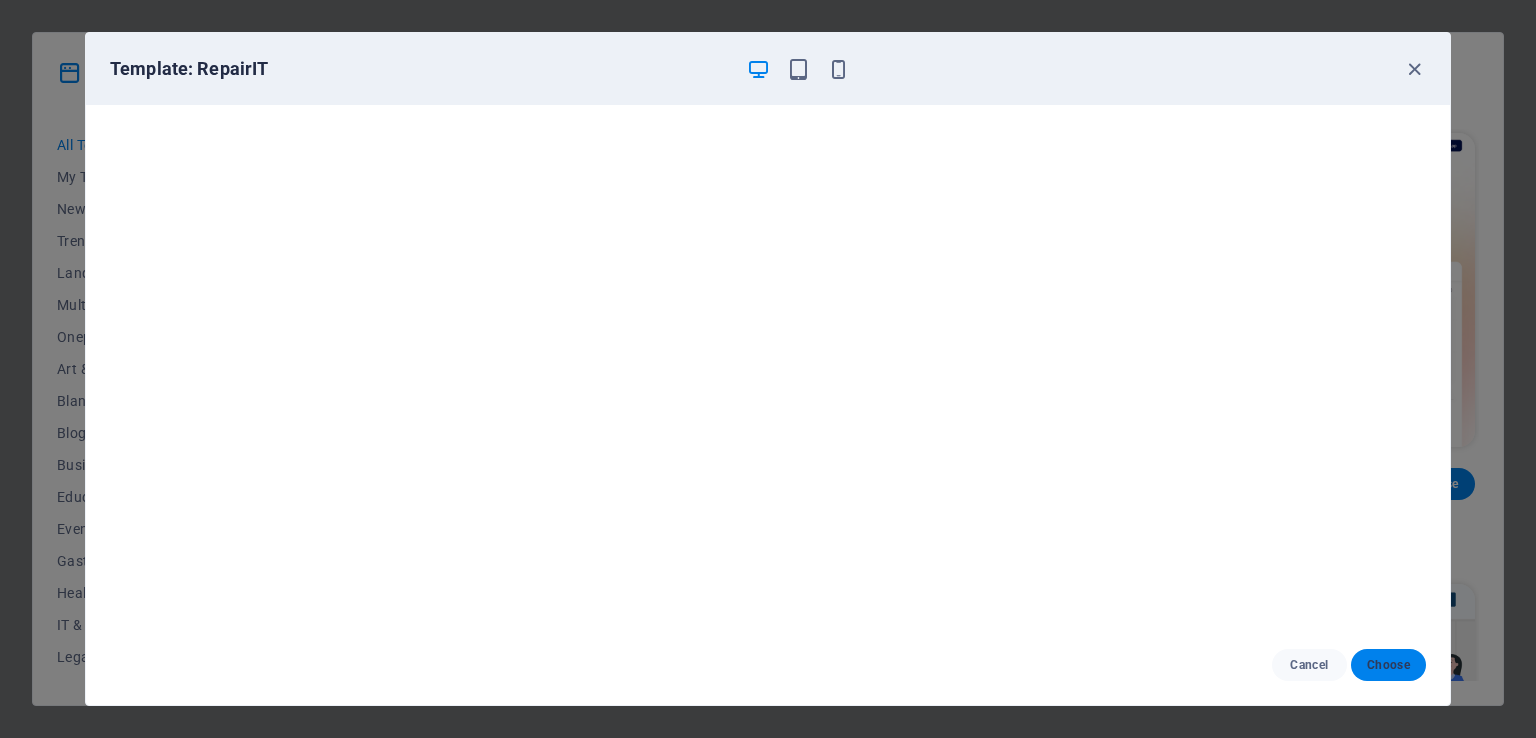 click on "Choose" at bounding box center [1388, 665] 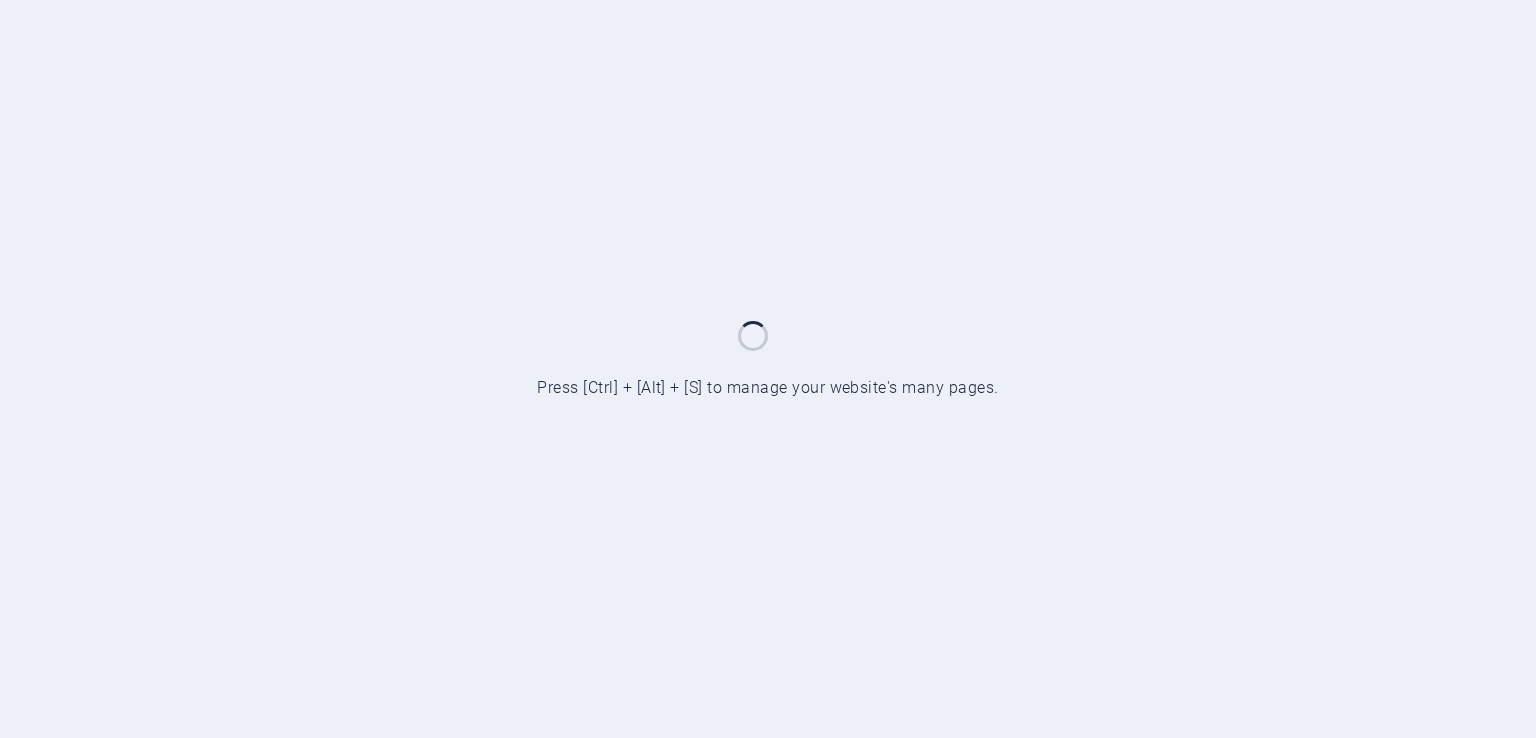 scroll, scrollTop: 0, scrollLeft: 0, axis: both 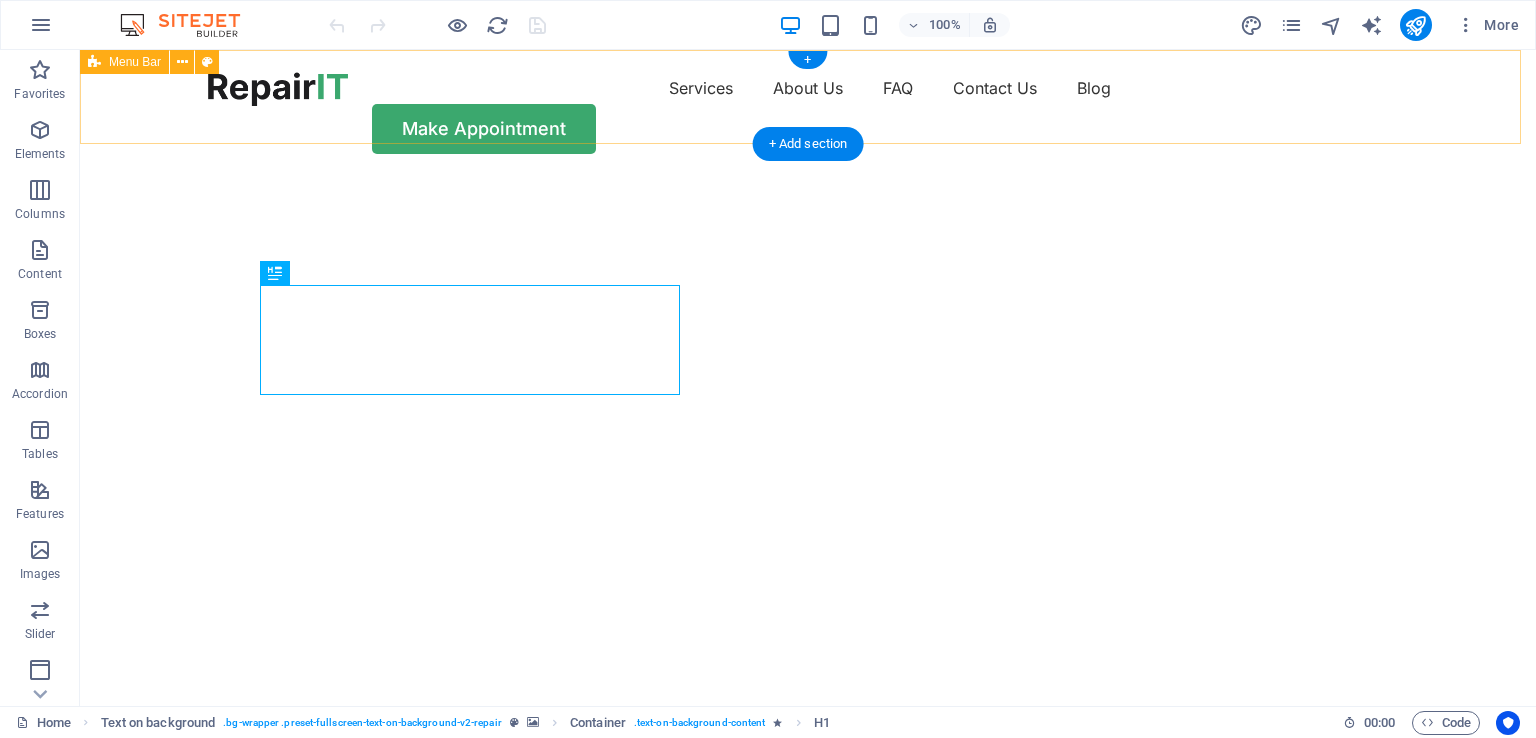 click on "Services About Us FAQ Contact Us Blog Make Appointment" at bounding box center (808, 113) 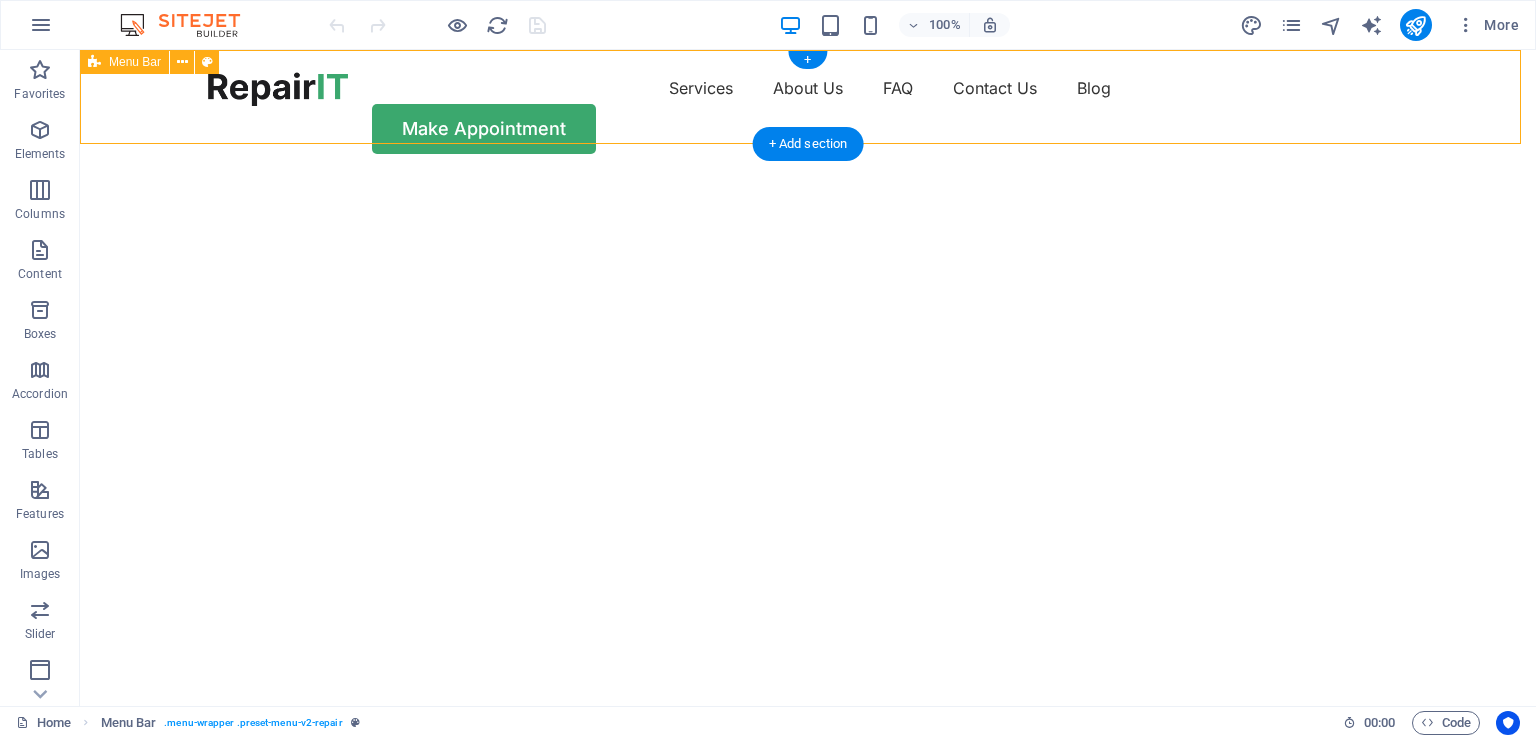 click on "Services About Us FAQ Contact Us Blog" at bounding box center (808, 88) 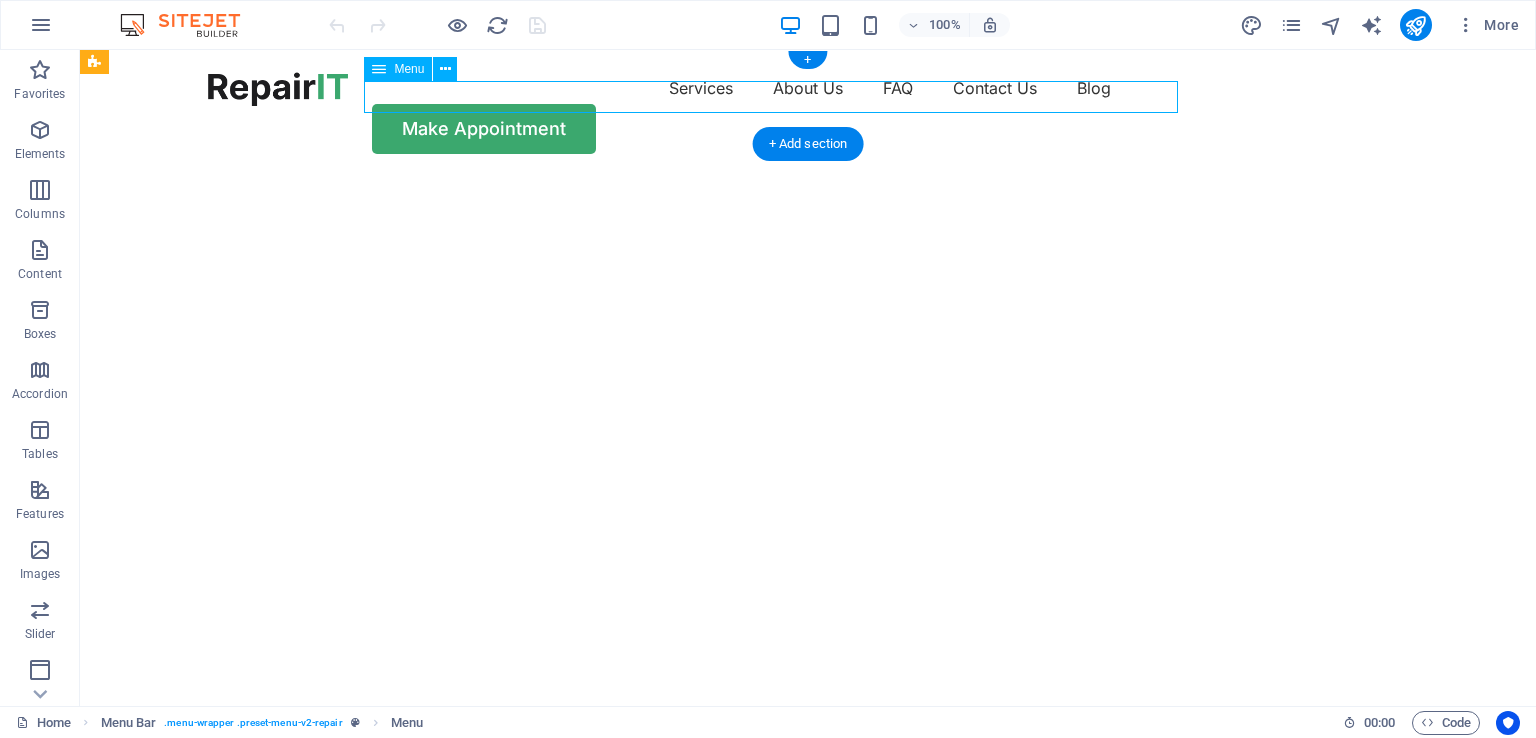 click on "Services About Us FAQ Contact Us Blog" at bounding box center [808, 88] 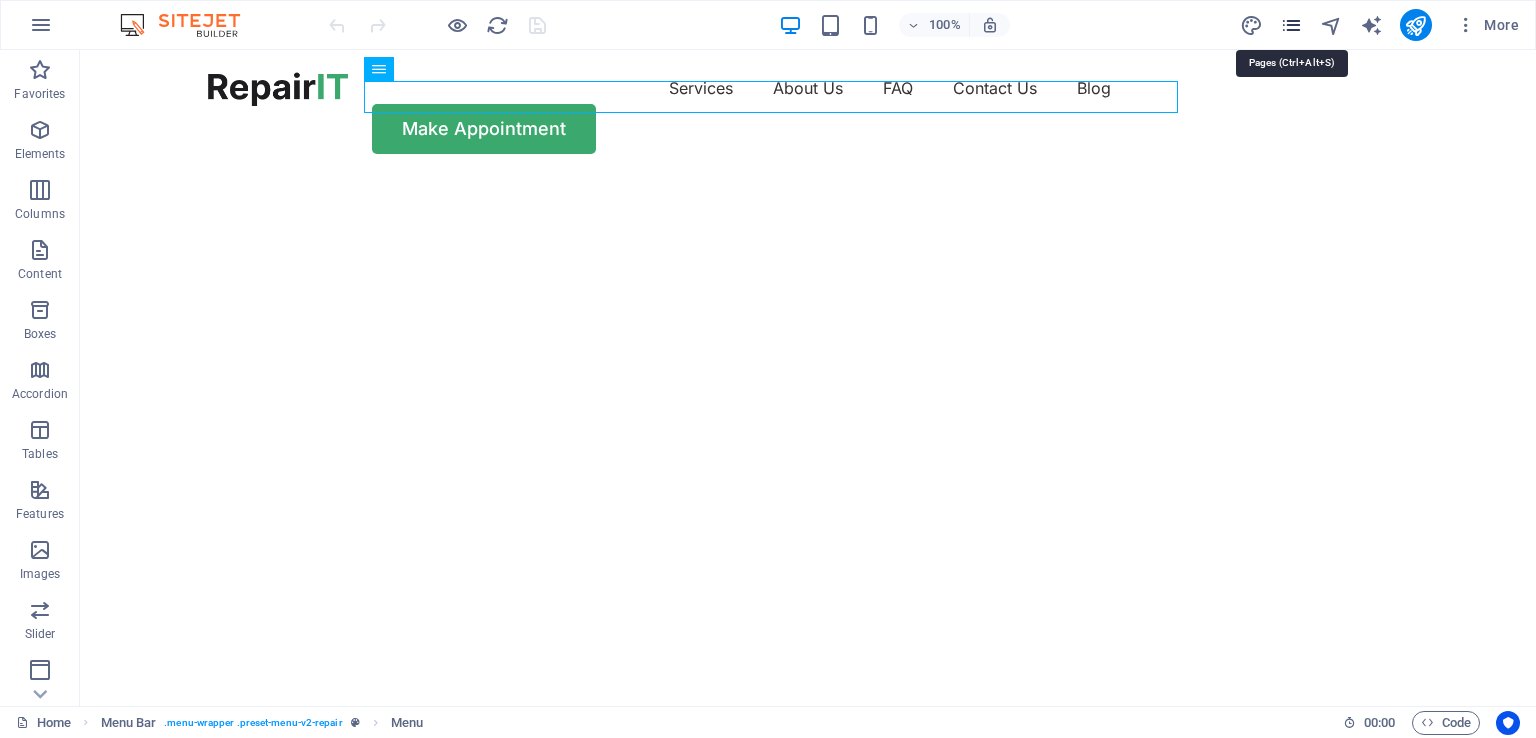 click at bounding box center [1291, 25] 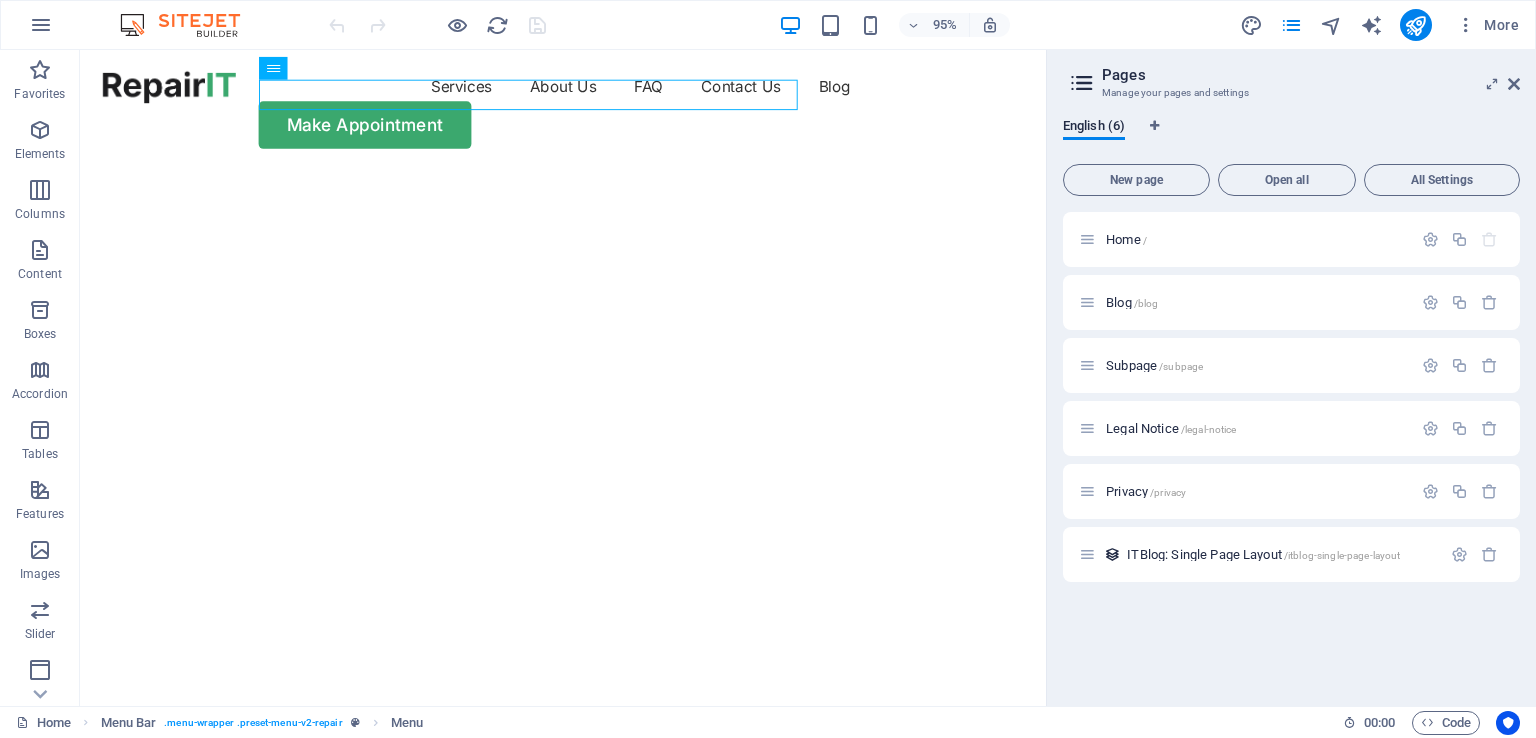 click at bounding box center [581, 176] 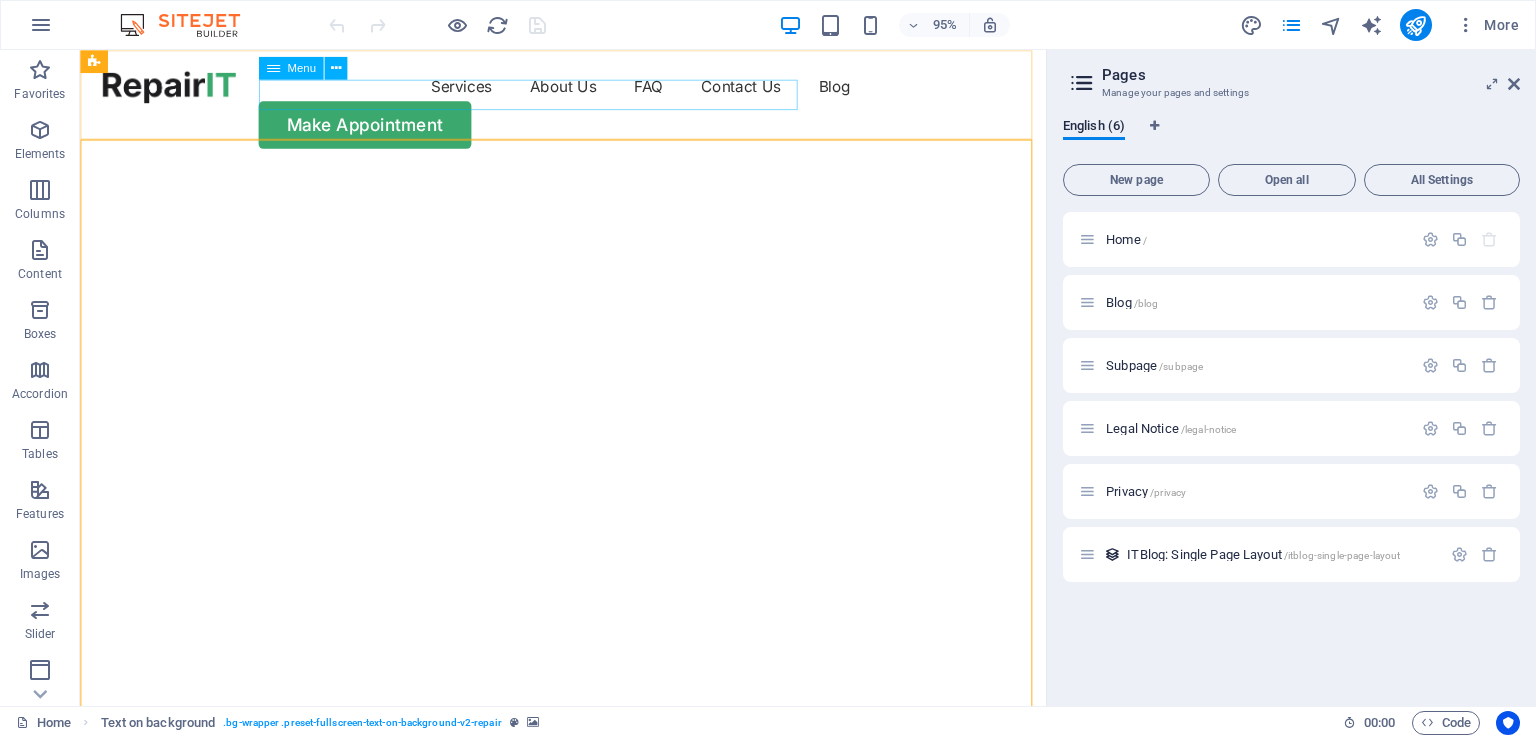 click on "Menu" at bounding box center [301, 67] 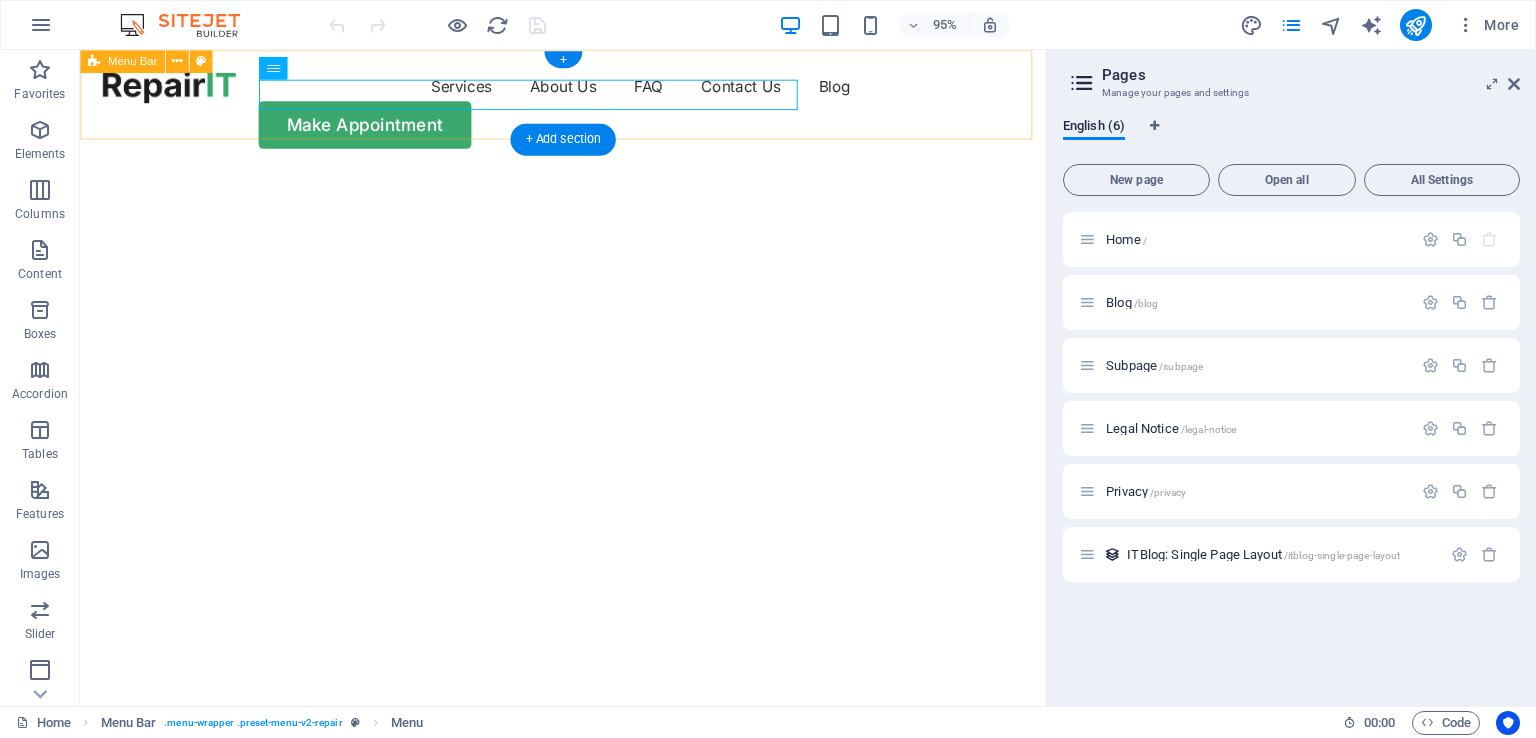click on "Services About Us FAQ Contact Us Blog Make Appointment" at bounding box center [588, 113] 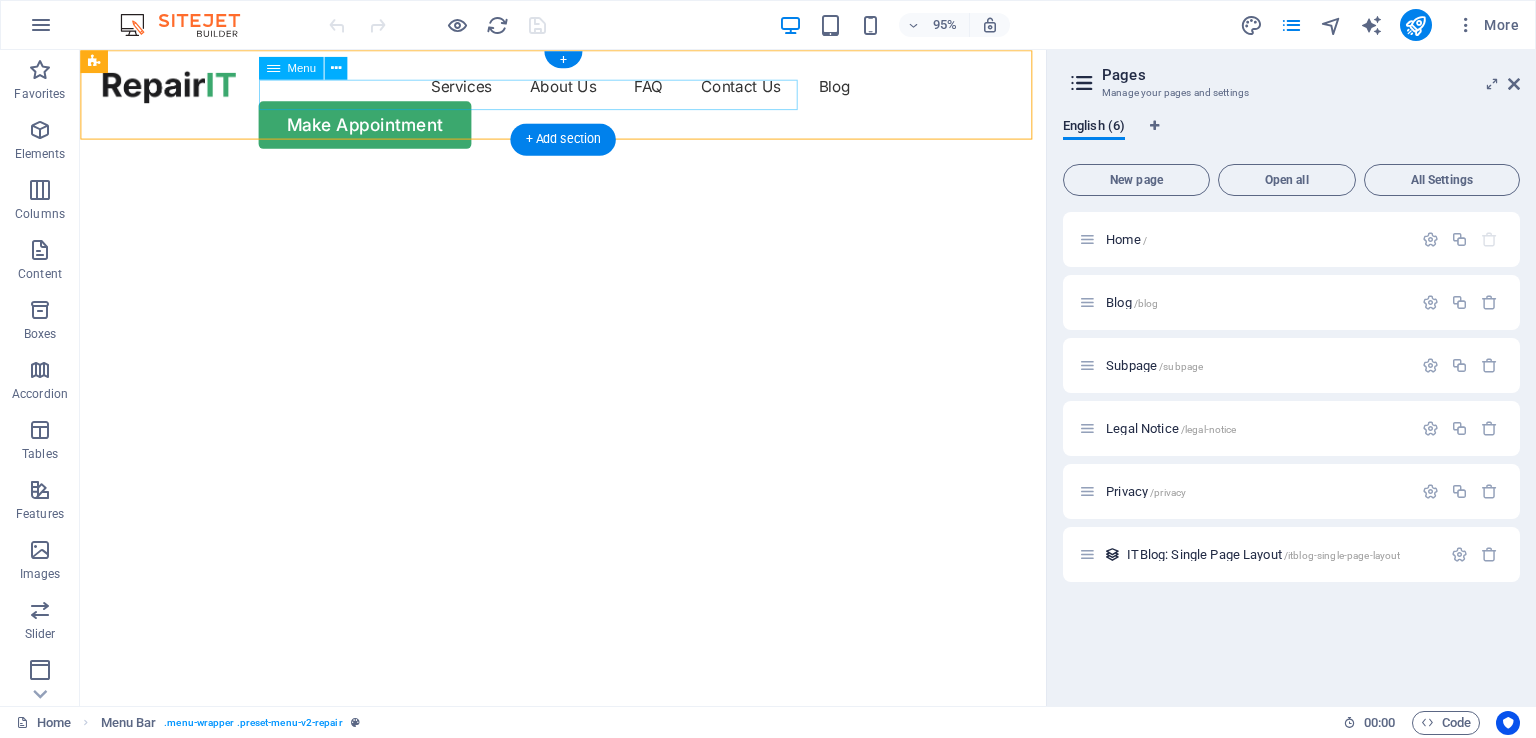 click on "Services About Us FAQ Contact Us Blog" at bounding box center (588, 88) 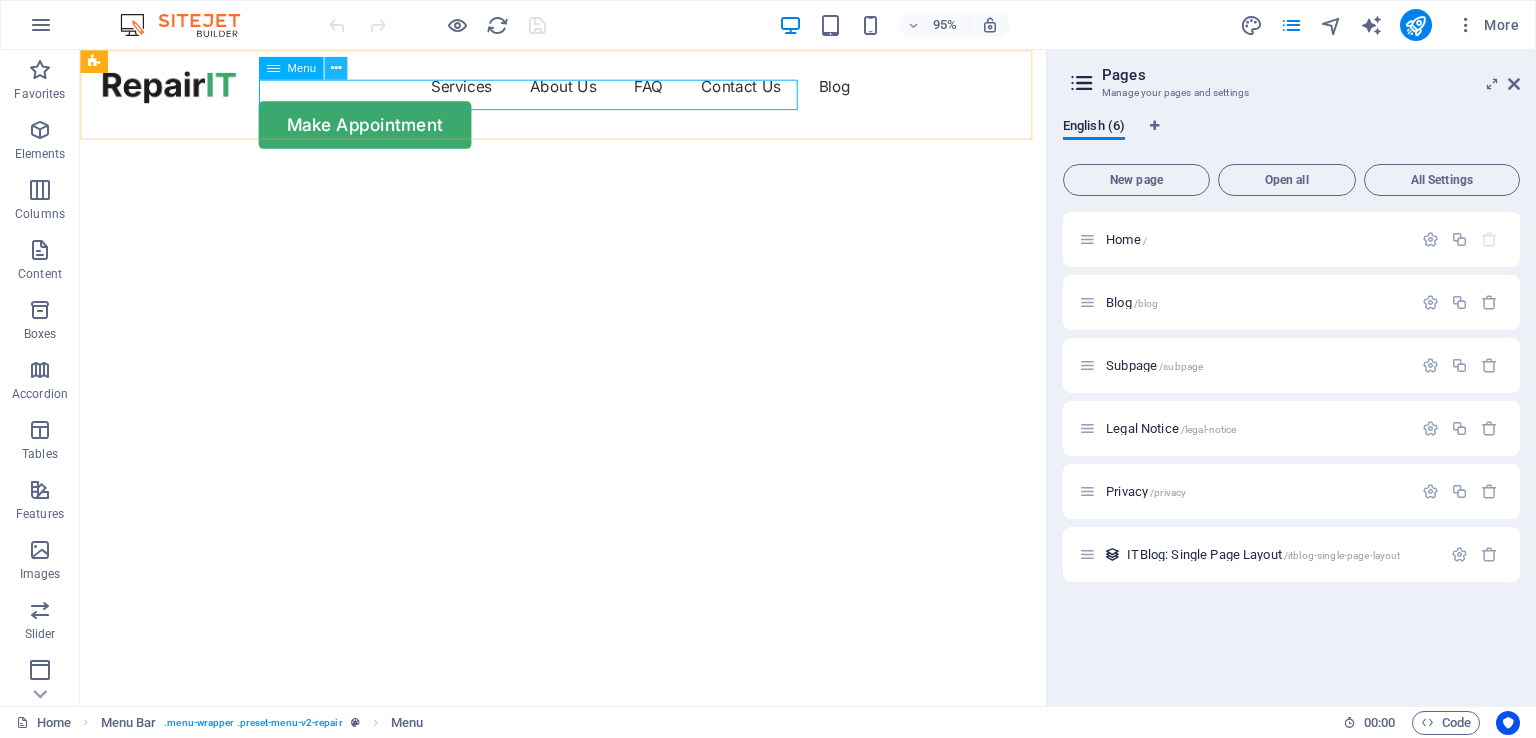 click at bounding box center (335, 68) 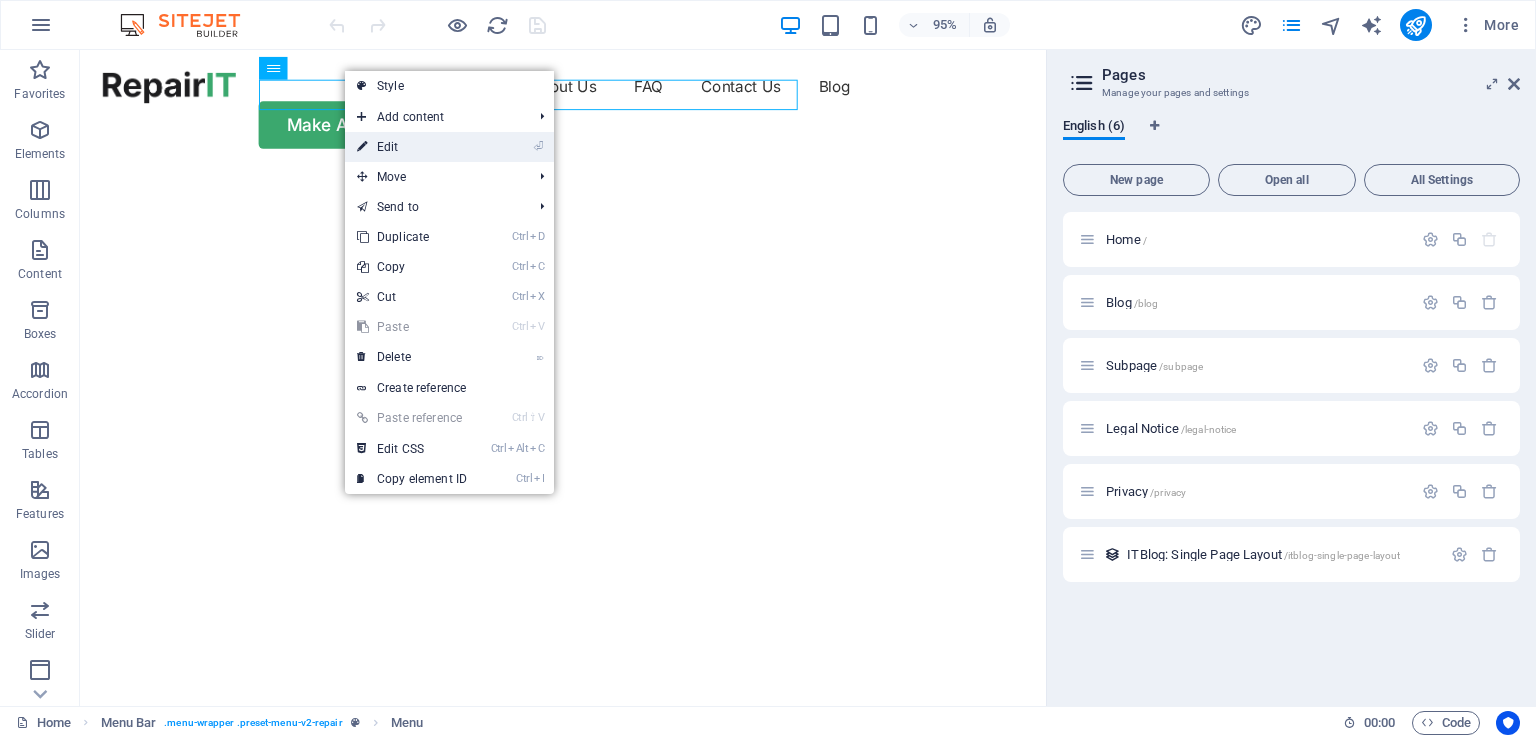 click on "⏎  Edit" at bounding box center (412, 147) 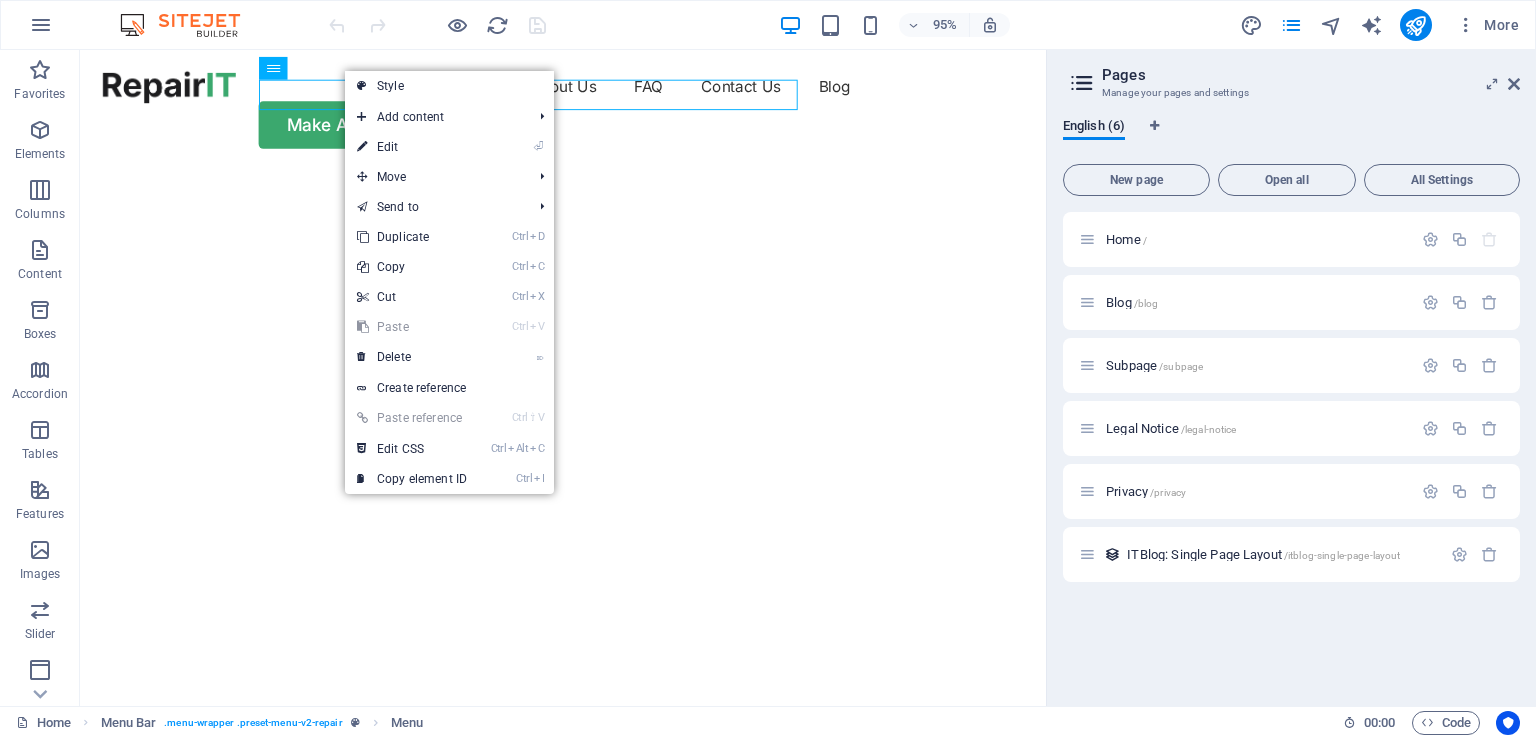 select on "1" 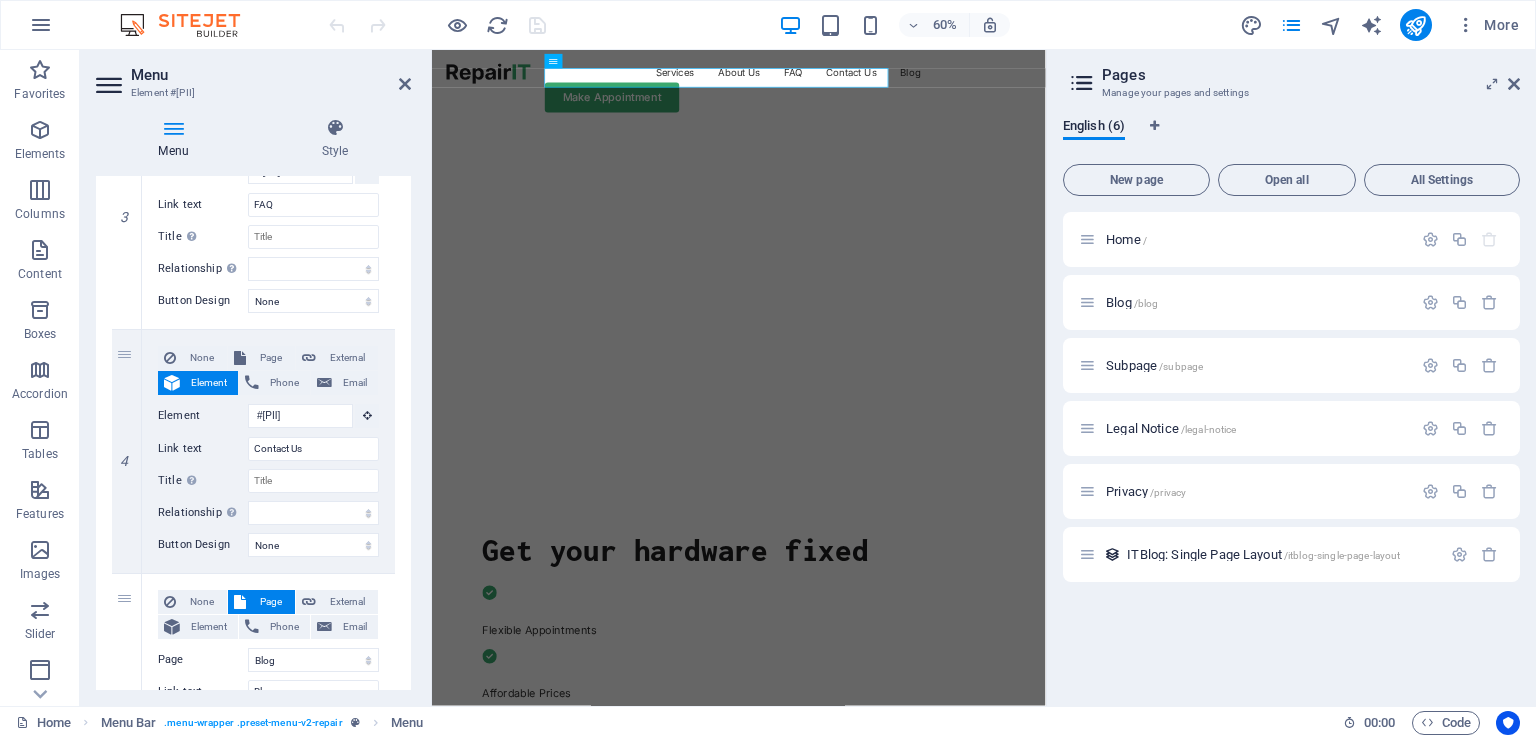 scroll, scrollTop: 772, scrollLeft: 0, axis: vertical 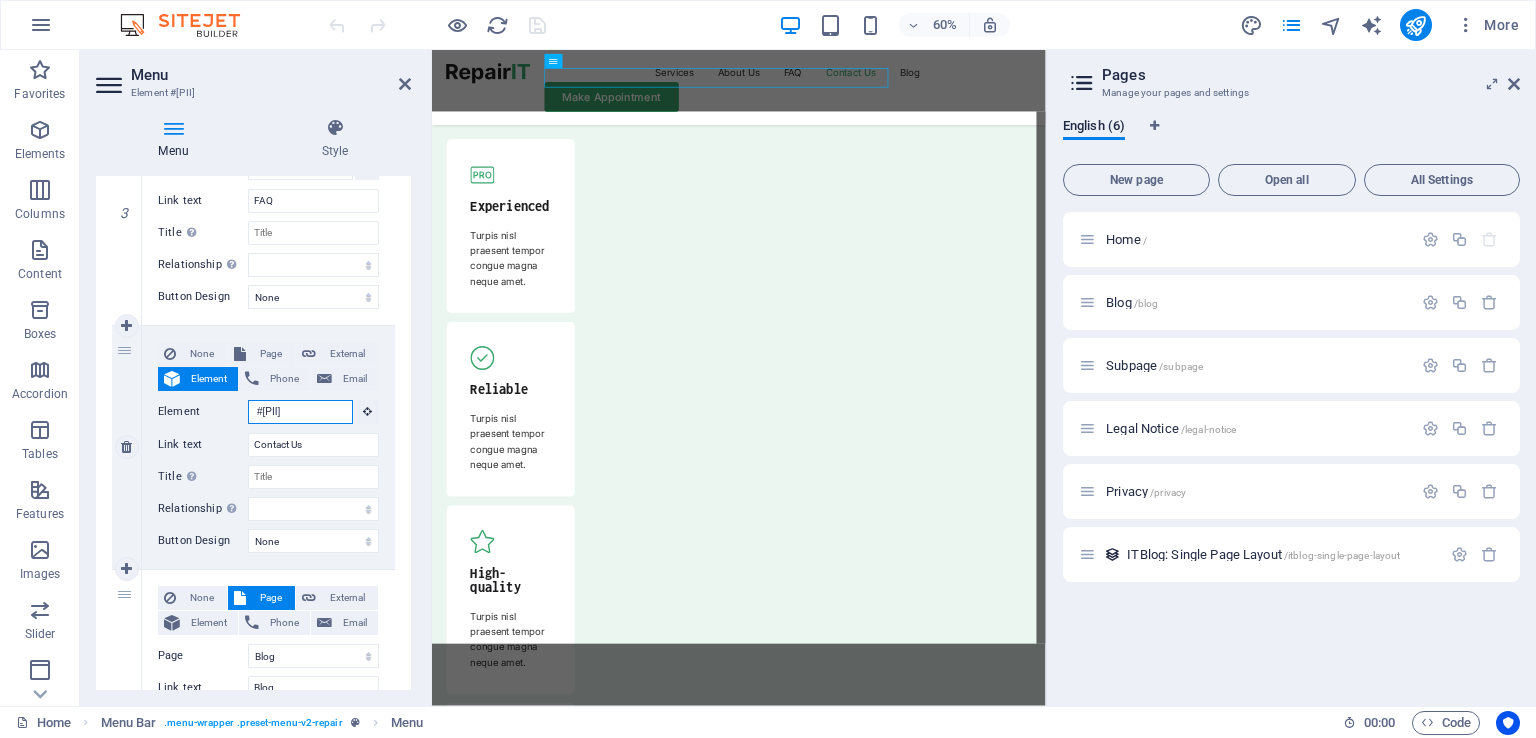 click on "#ed-822651727" at bounding box center [300, 412] 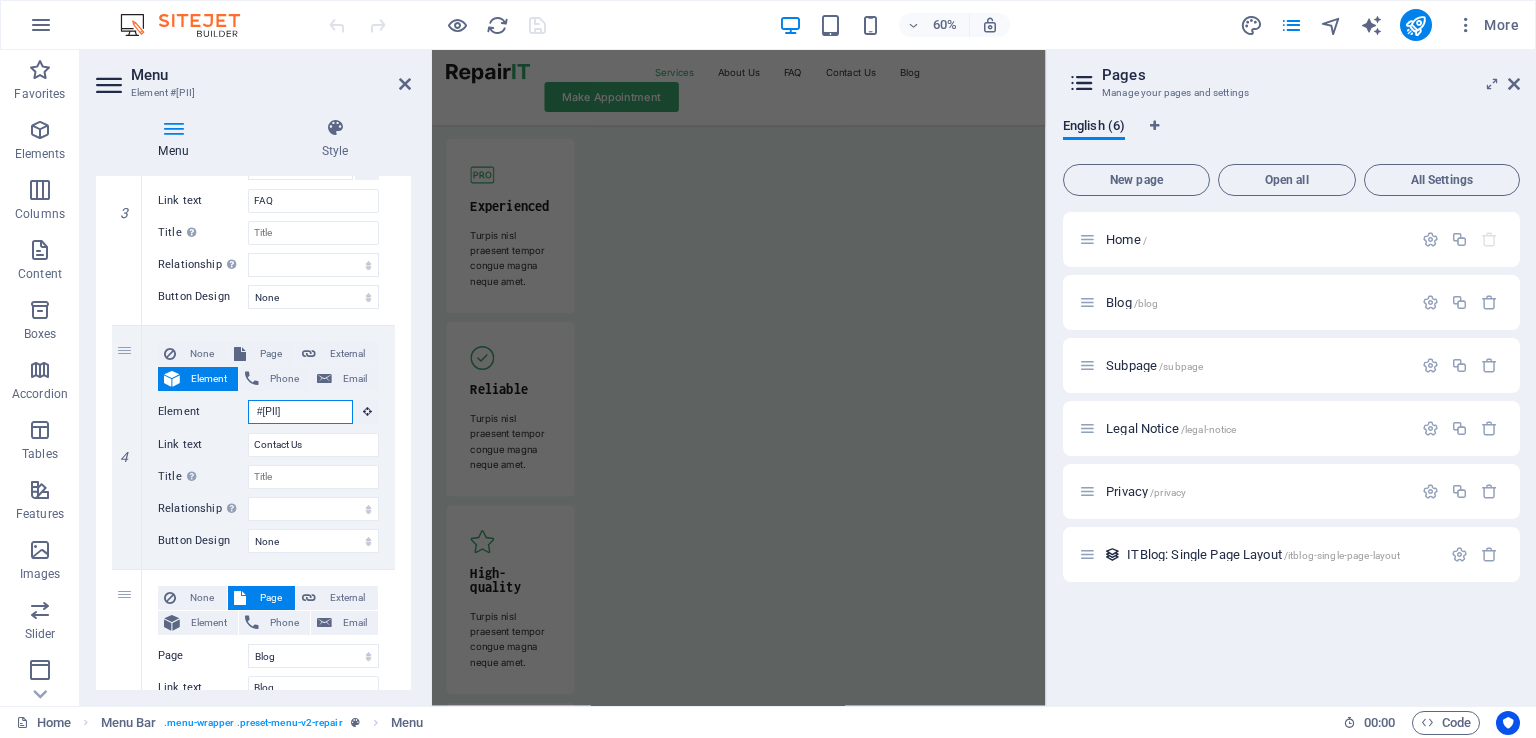 scroll, scrollTop: 0, scrollLeft: 0, axis: both 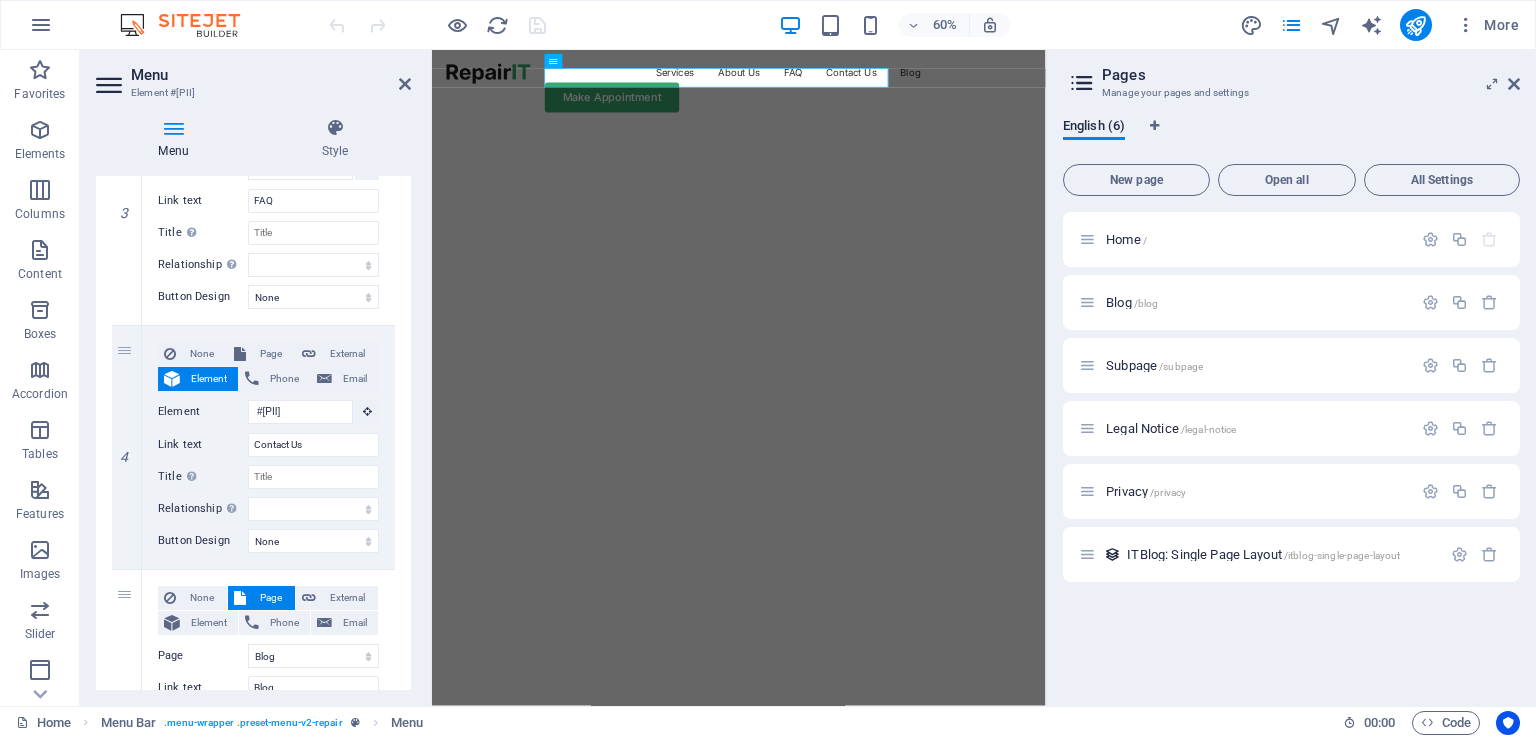 click on "Pages Manage your pages and settings English (6) New page Open all All Settings Home / Blog /blog Subpage /subpage Legal Notice /legal-notice Privacy /privacy ITBlog: Single Page Layout /itblog-single-page-layout" at bounding box center (1291, 378) 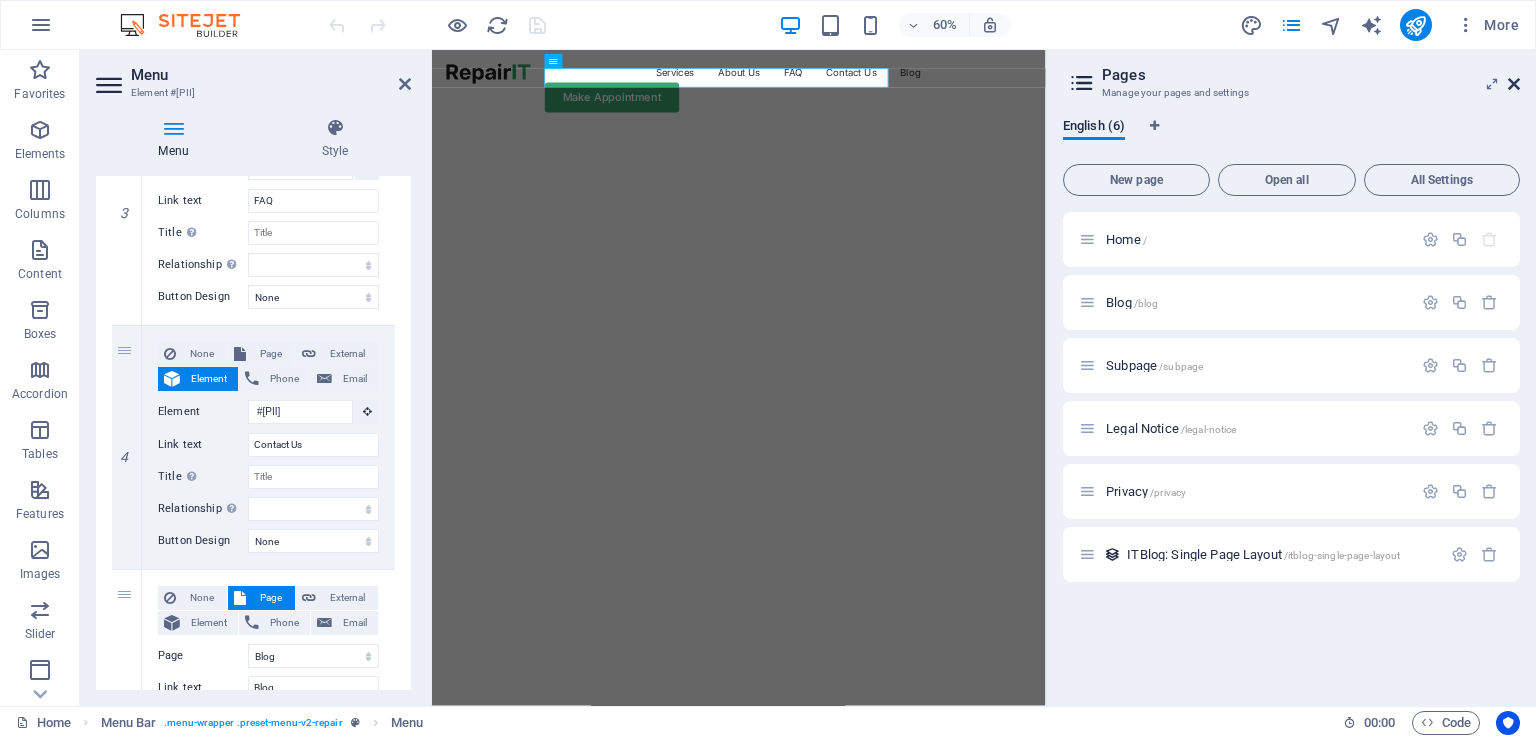 click at bounding box center [1514, 84] 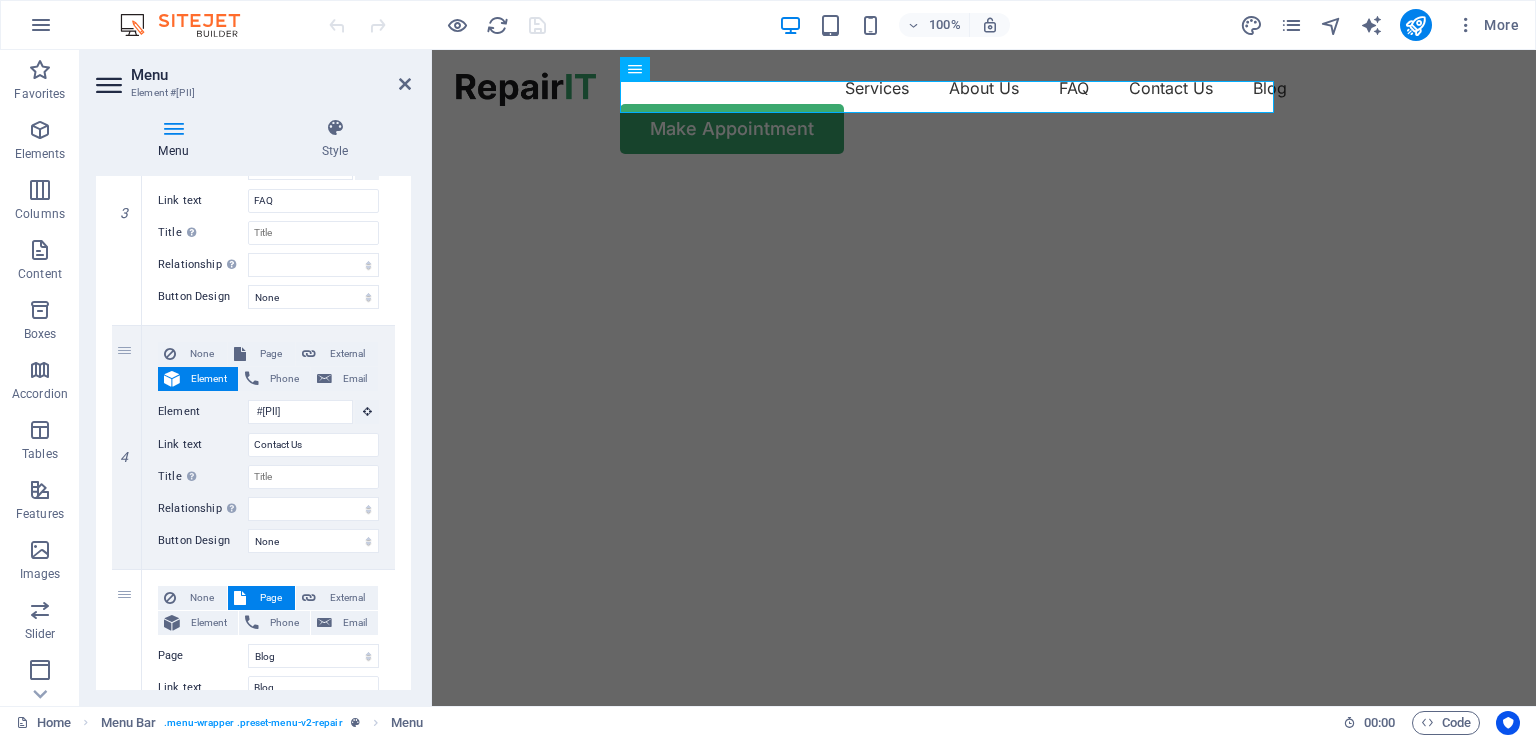 click at bounding box center (-113, 176) 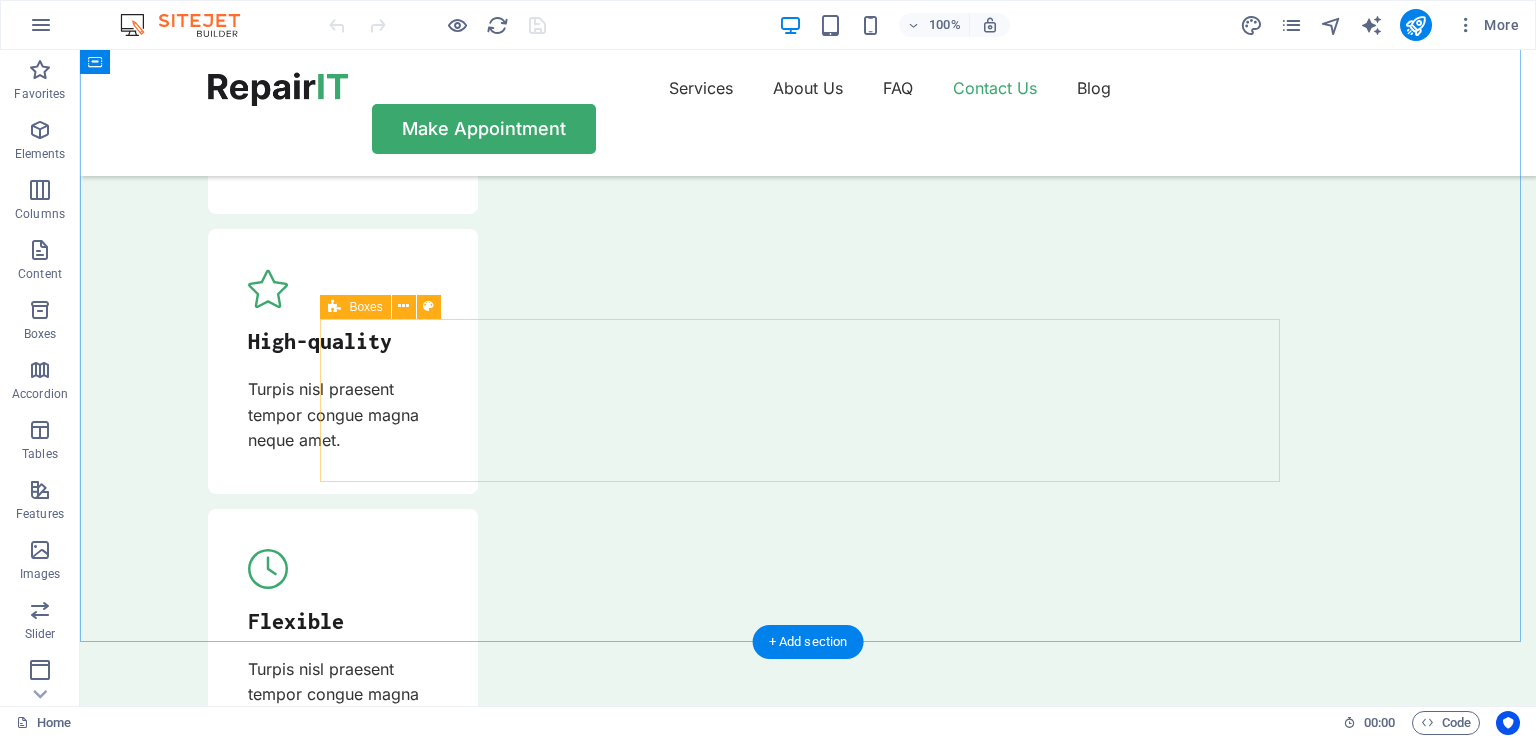 scroll, scrollTop: 6483, scrollLeft: 0, axis: vertical 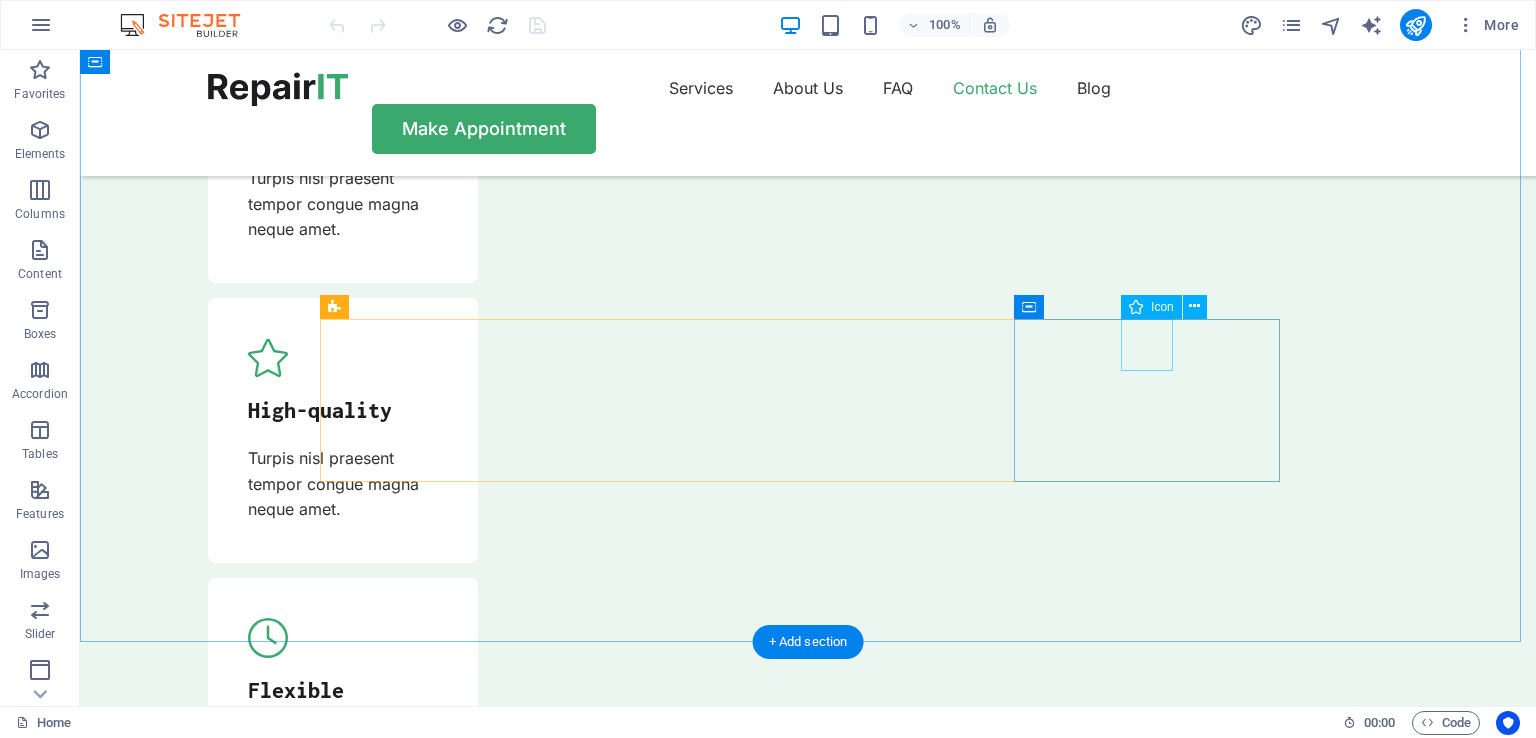 click at bounding box center [213, 8076] 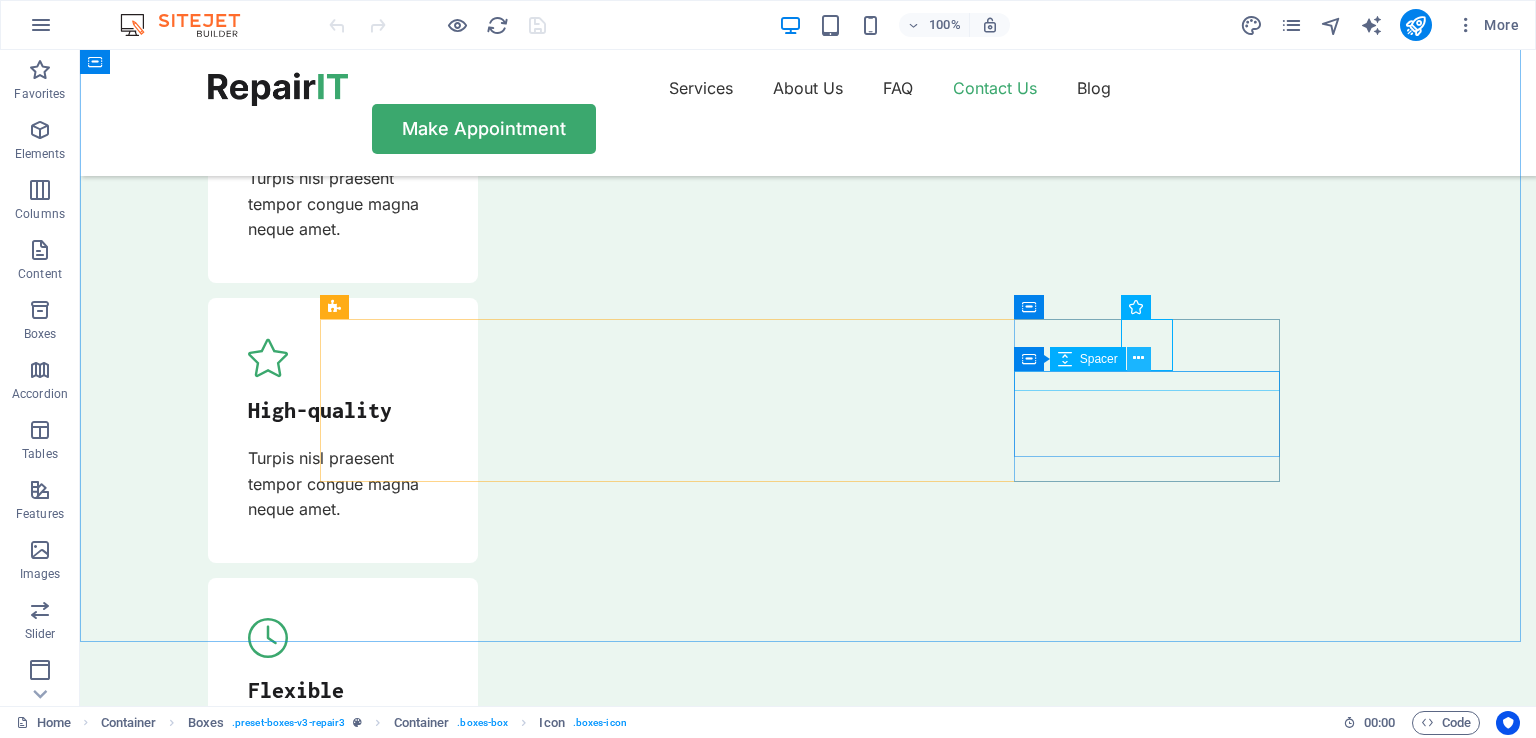 click at bounding box center (1139, 359) 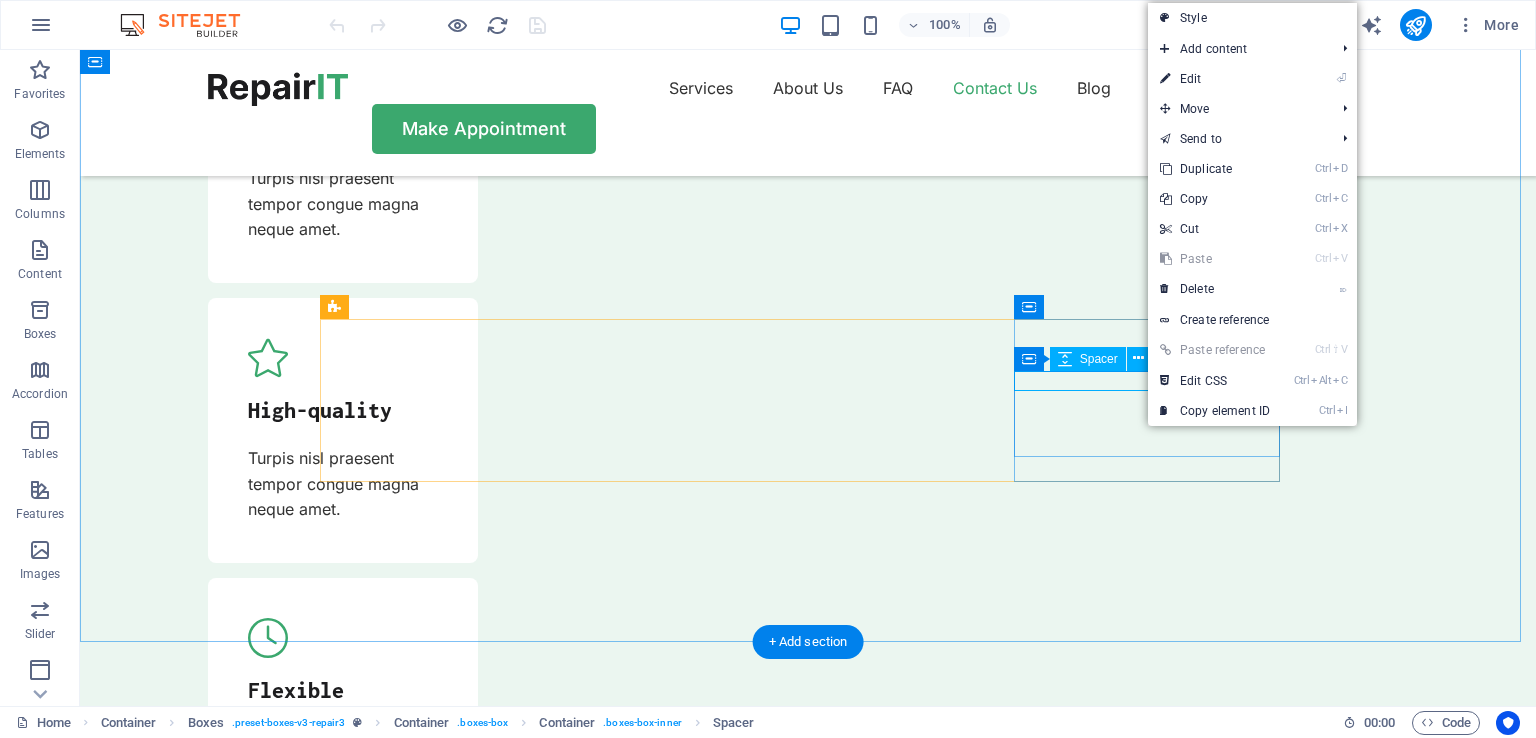 click at bounding box center [213, 8112] 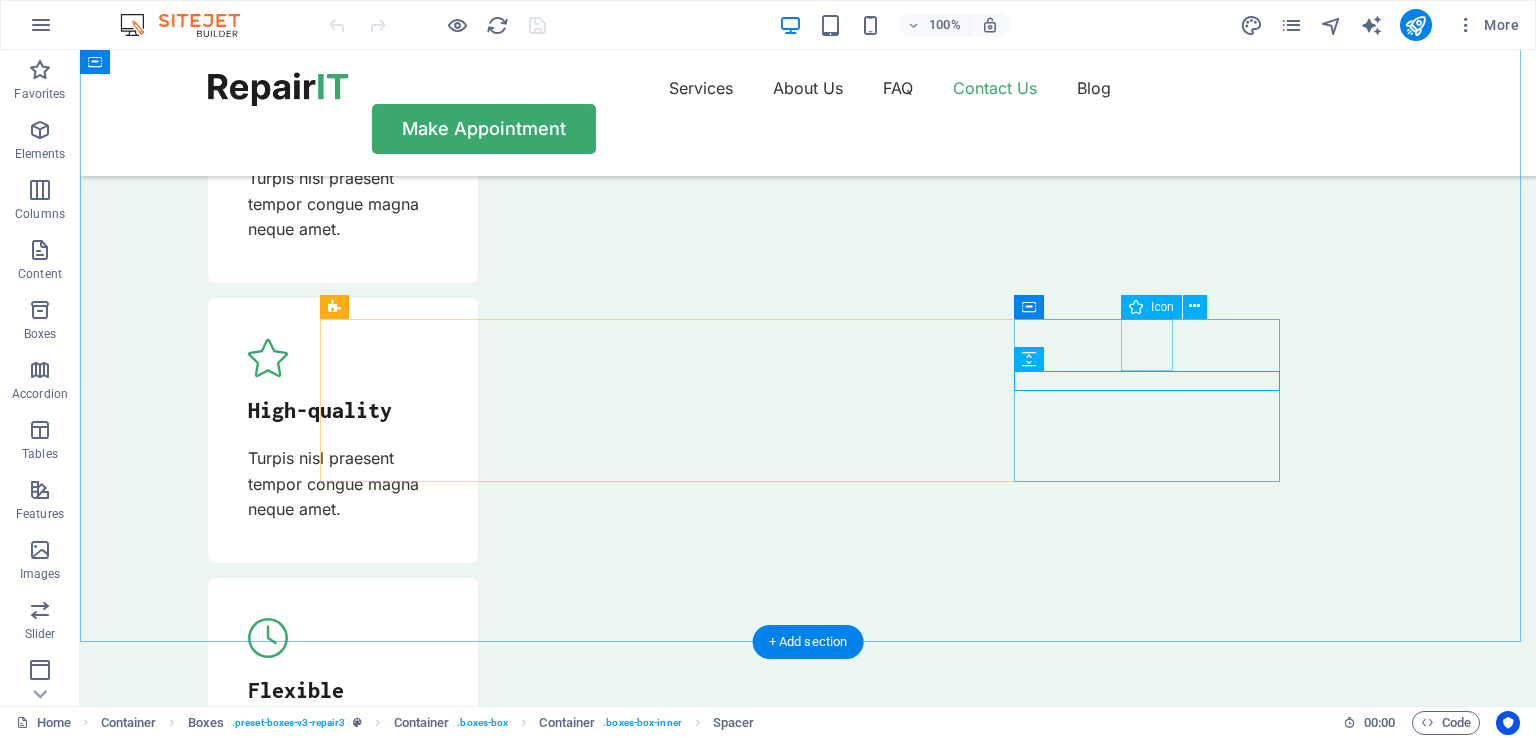 click at bounding box center (213, 8076) 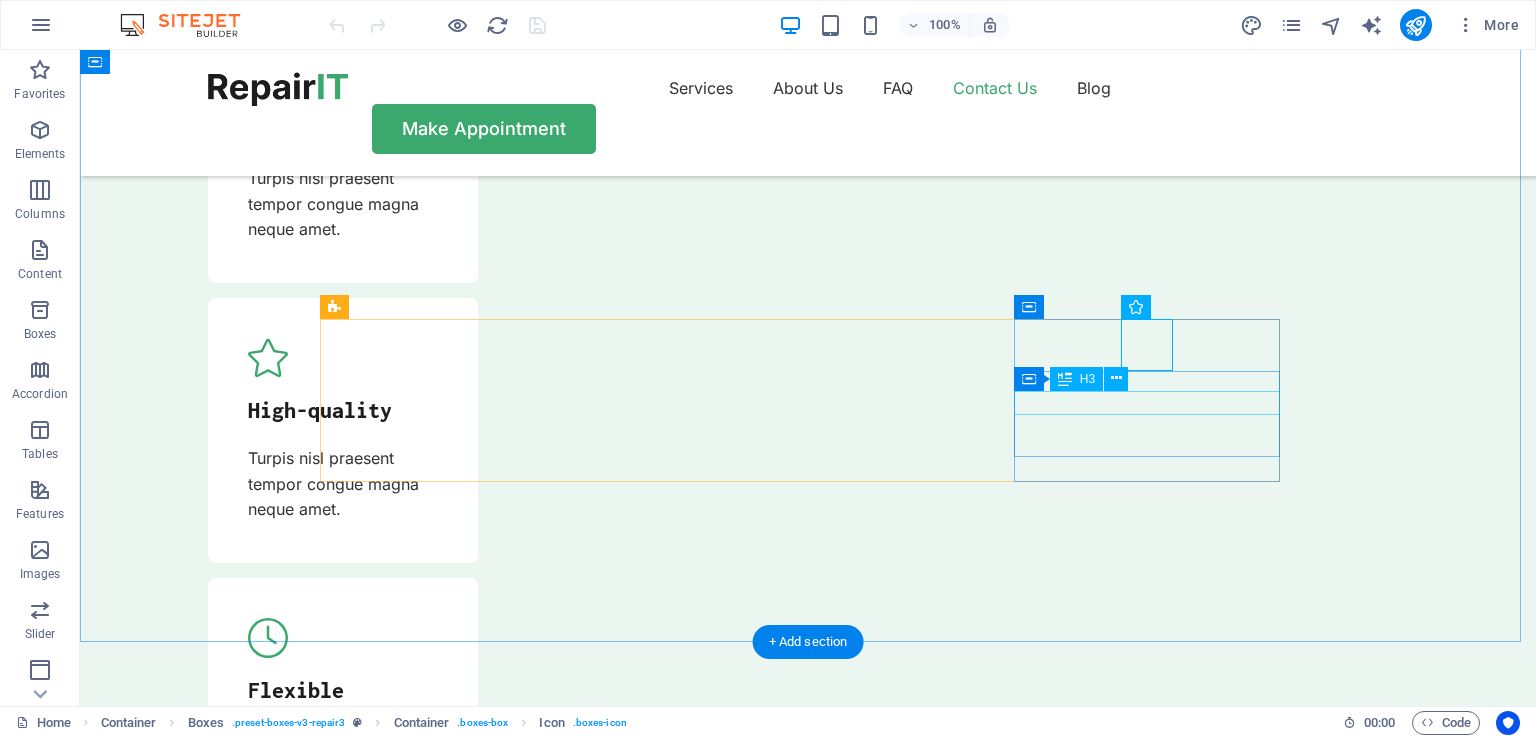 click on "Send an email" at bounding box center (213, 8134) 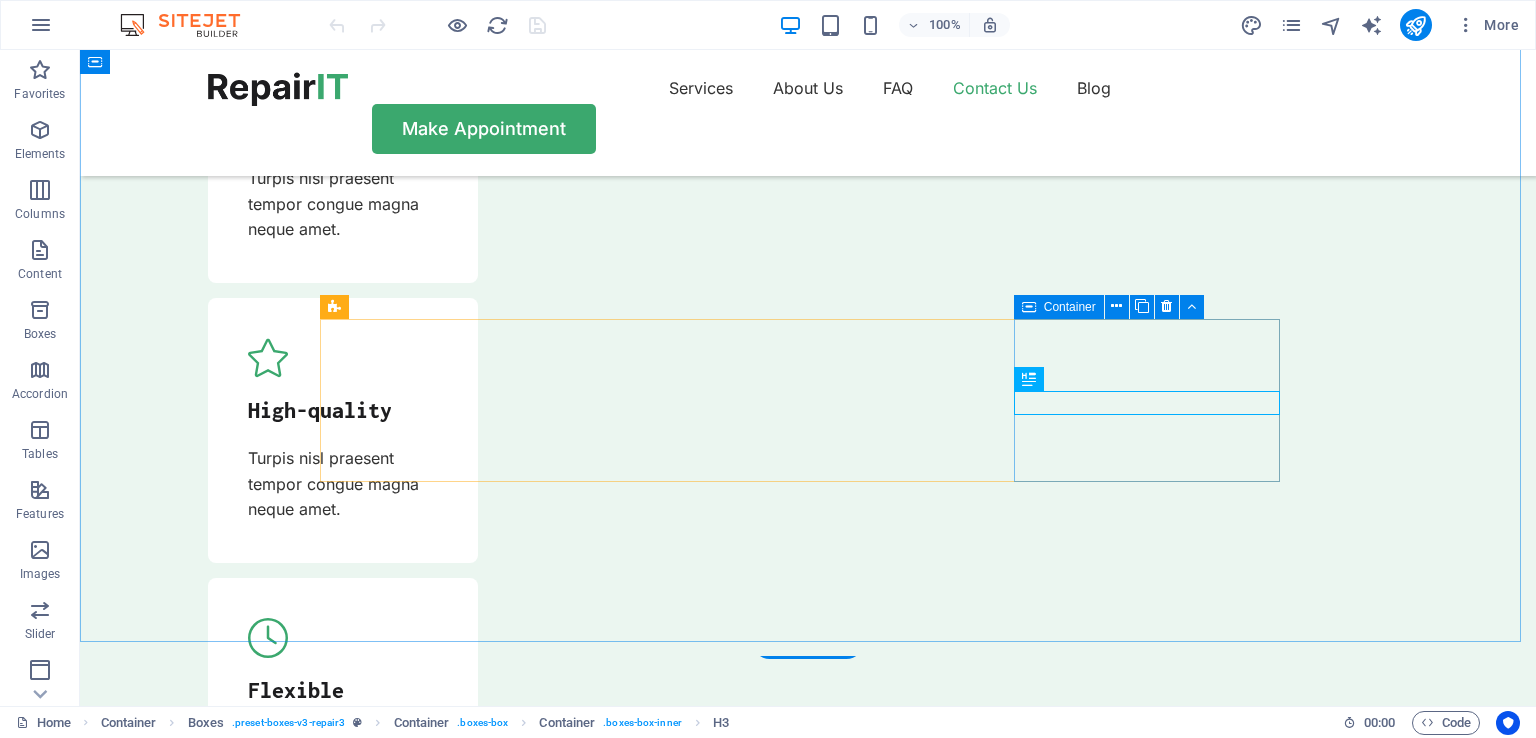 click on "Container" at bounding box center [1070, 307] 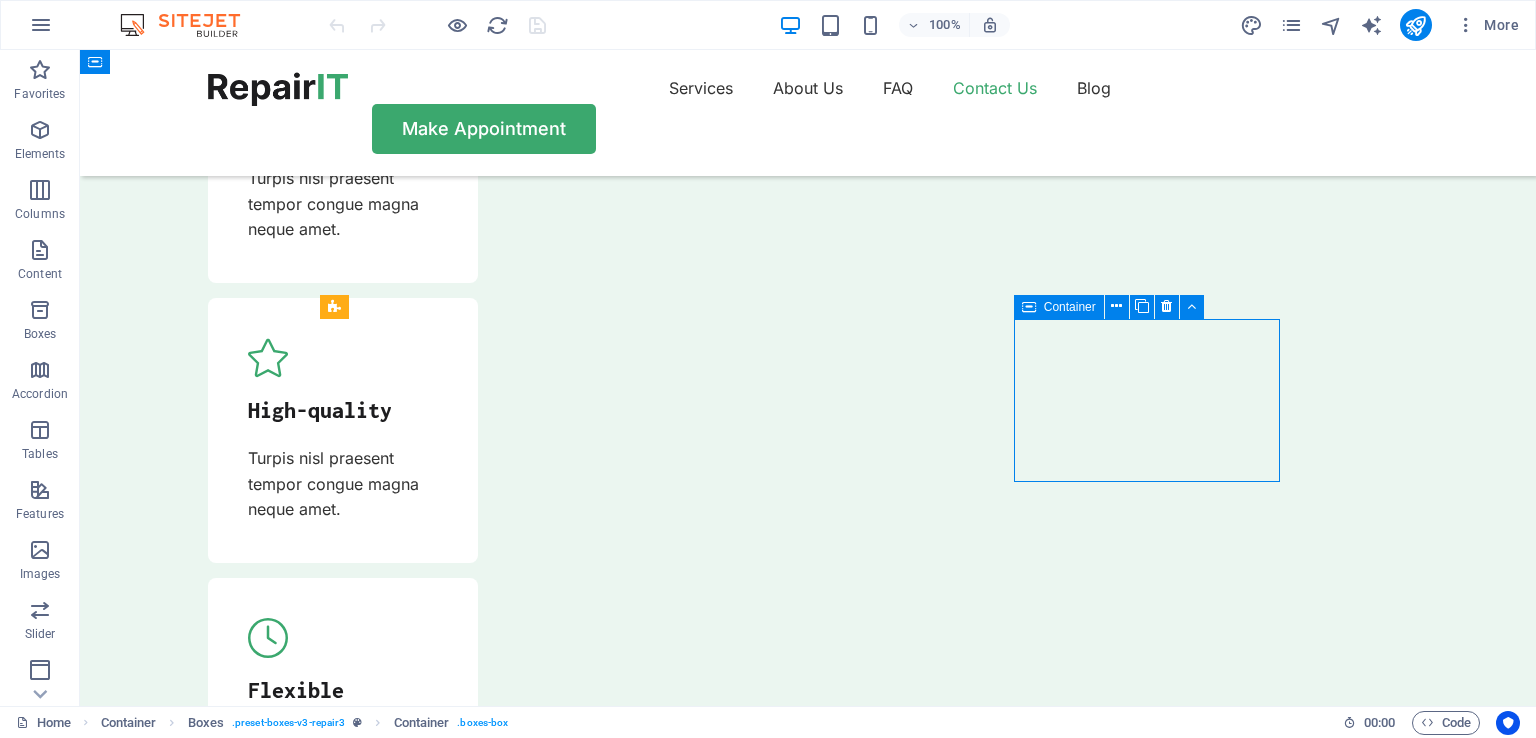 click on "Container" at bounding box center [1059, 307] 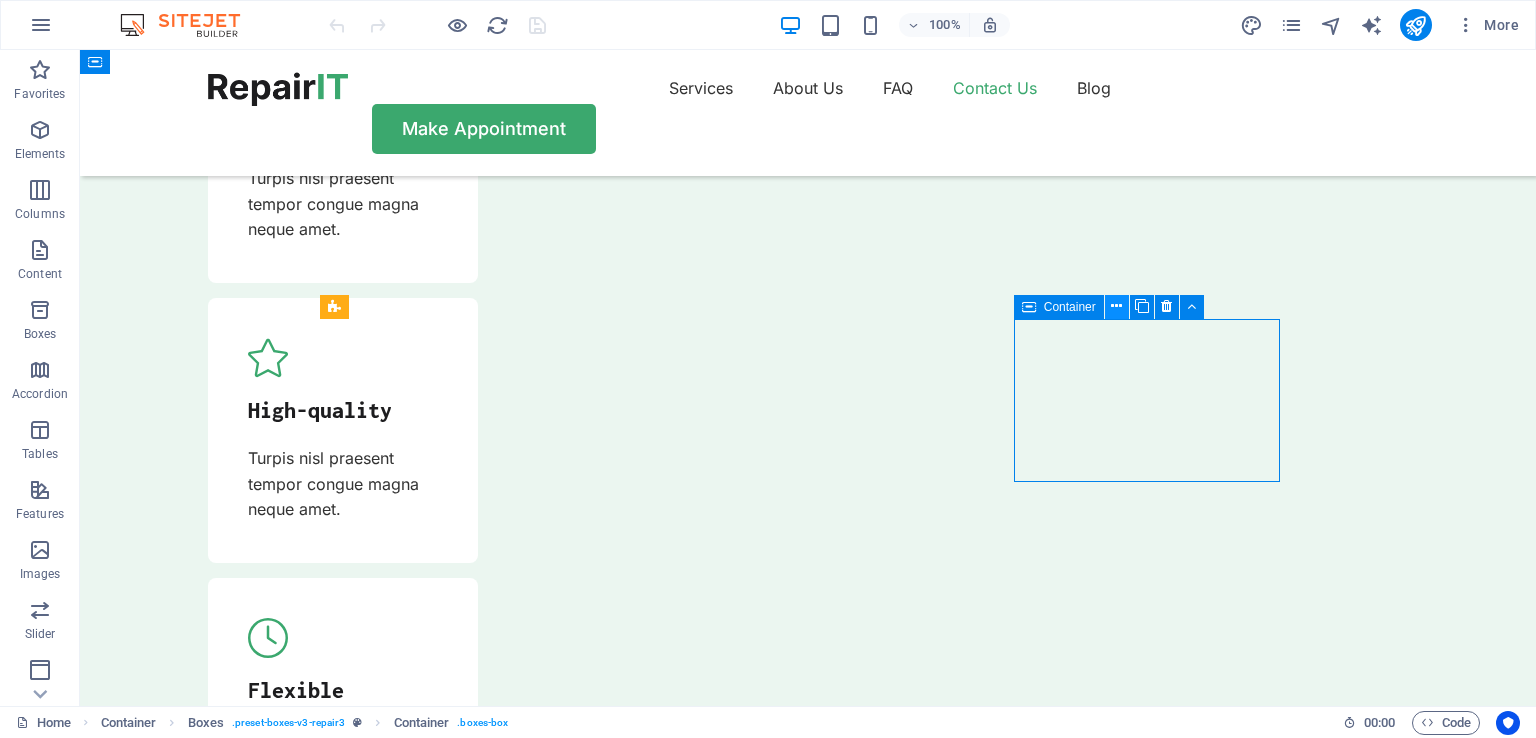 click at bounding box center (1117, 307) 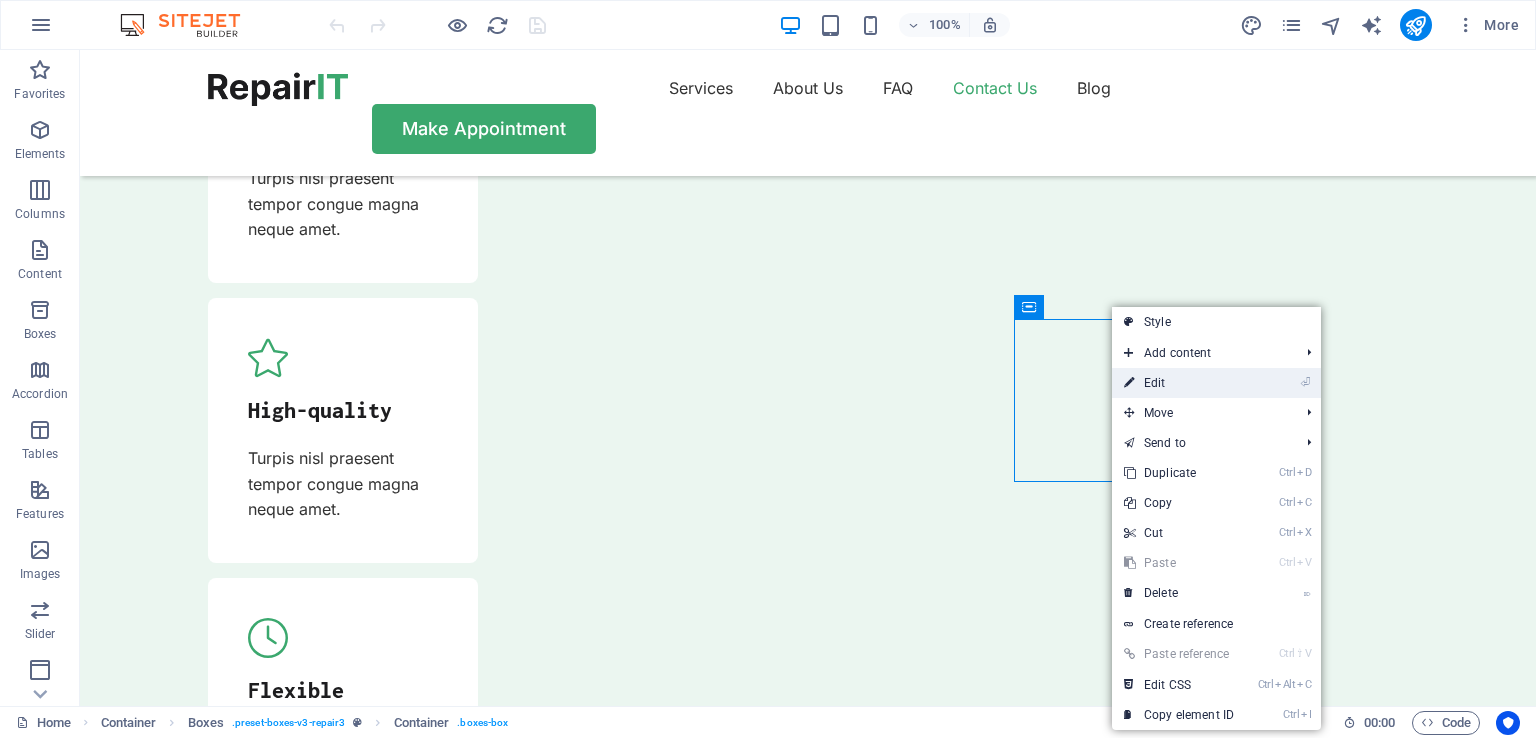 drag, startPoint x: 1180, startPoint y: 373, endPoint x: 680, endPoint y: 314, distance: 503.46896 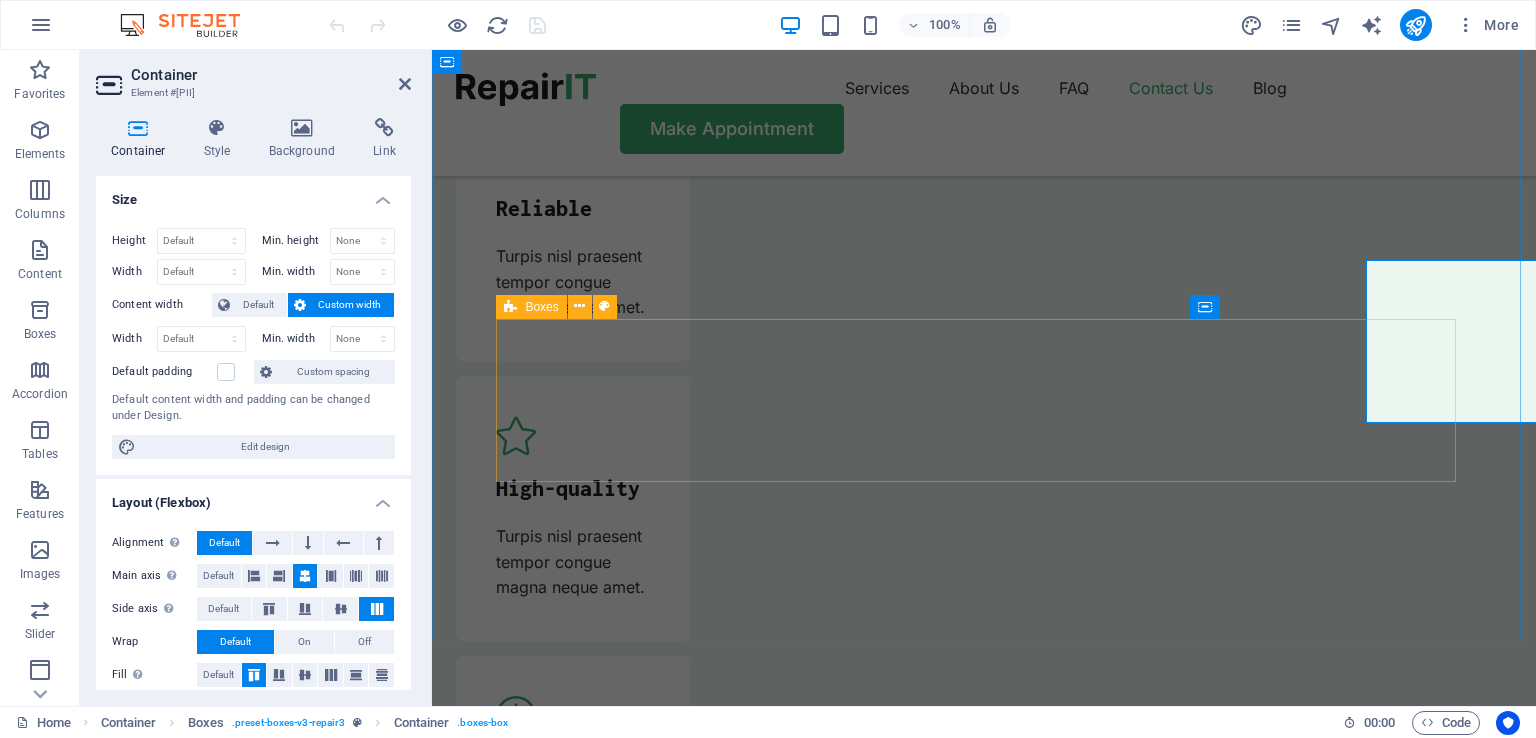scroll, scrollTop: 6542, scrollLeft: 0, axis: vertical 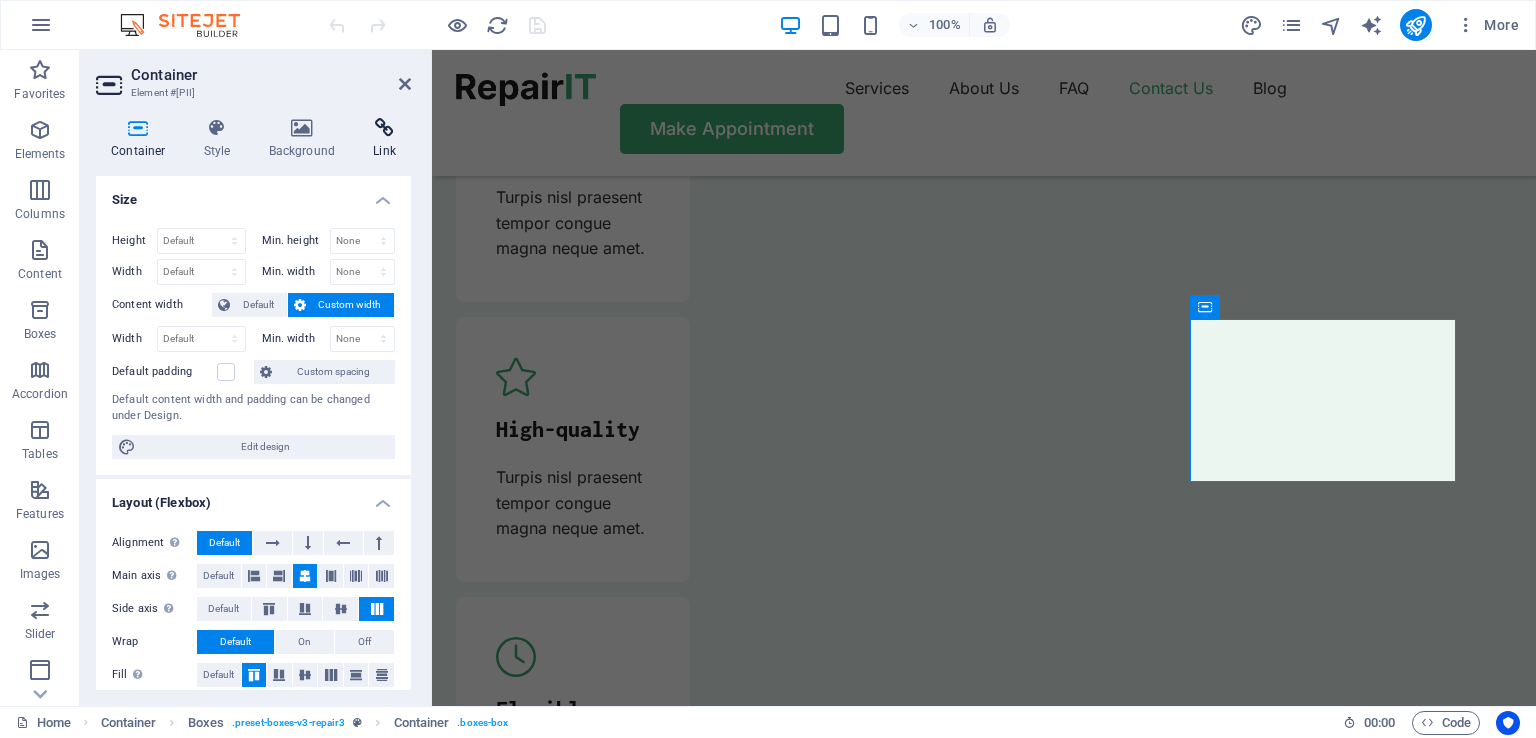 click on "Link" at bounding box center [384, 139] 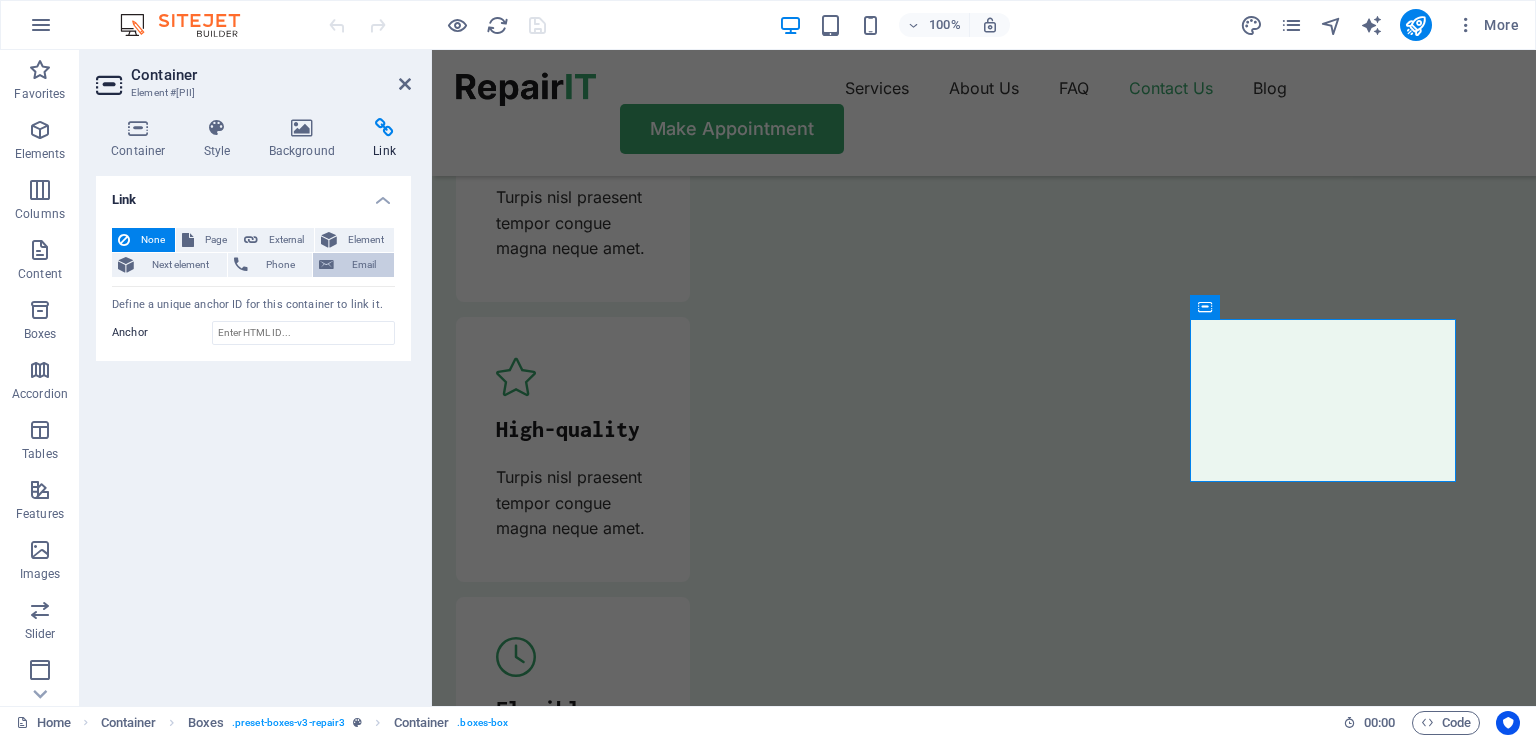 click on "Email" at bounding box center [364, 265] 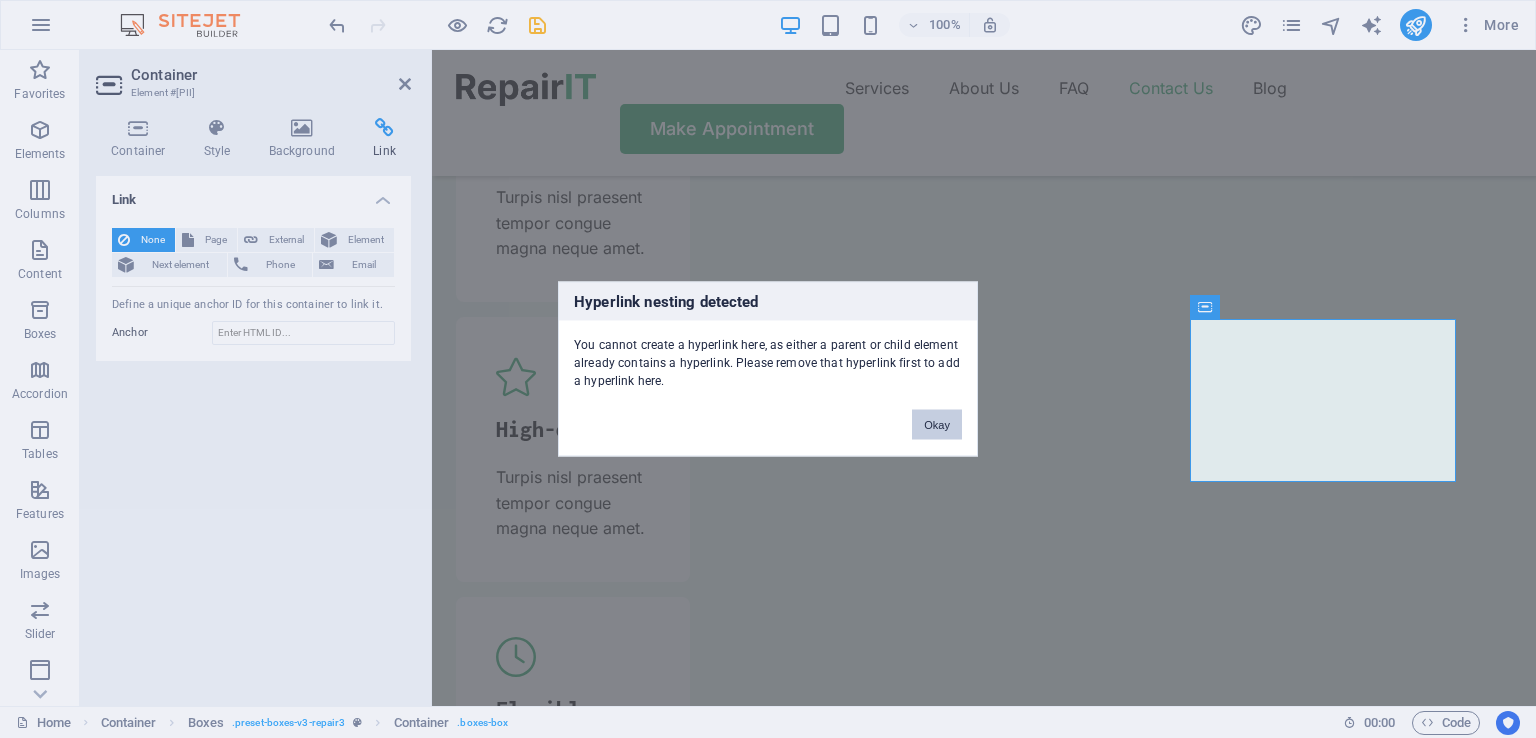 click on "Okay" at bounding box center (937, 425) 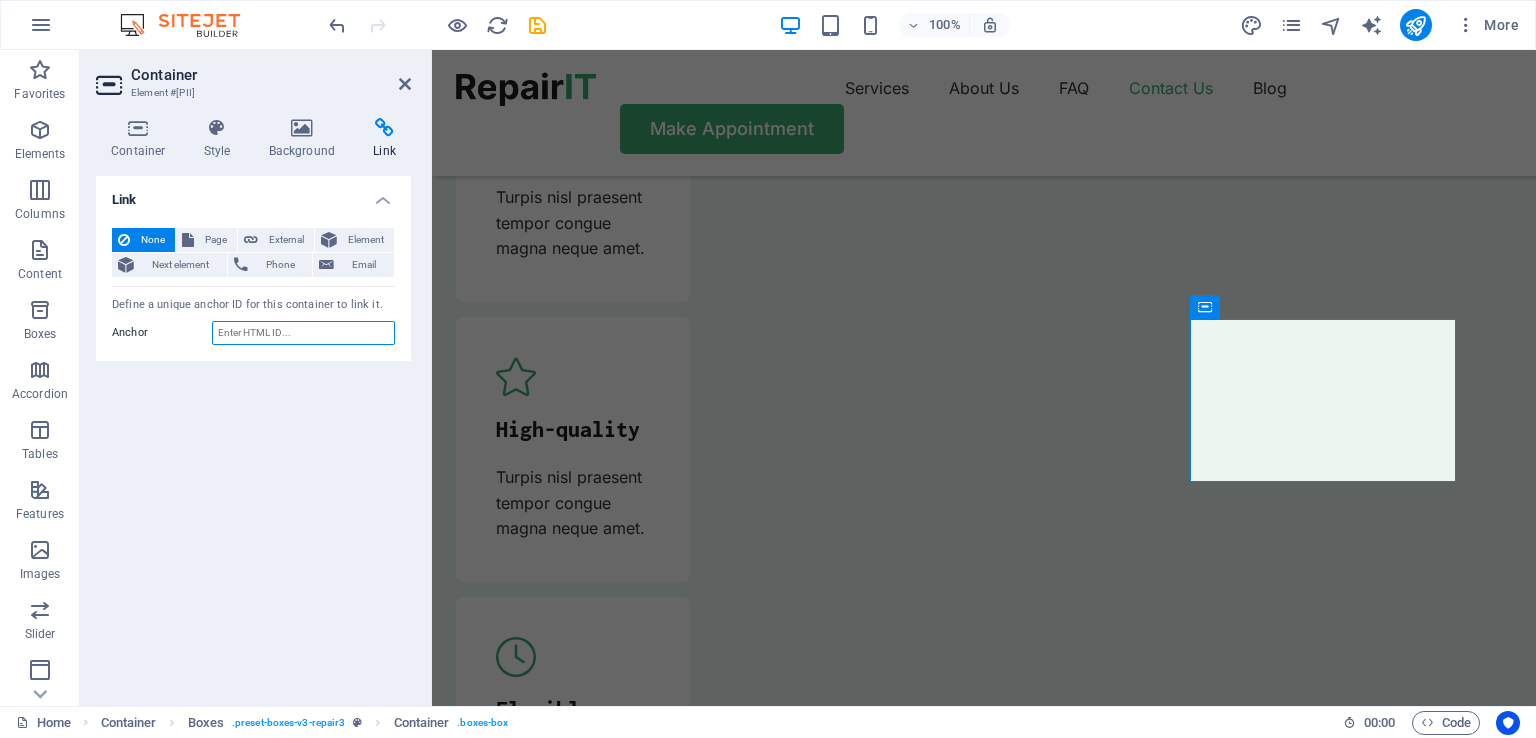 click on "Anchor" at bounding box center [303, 333] 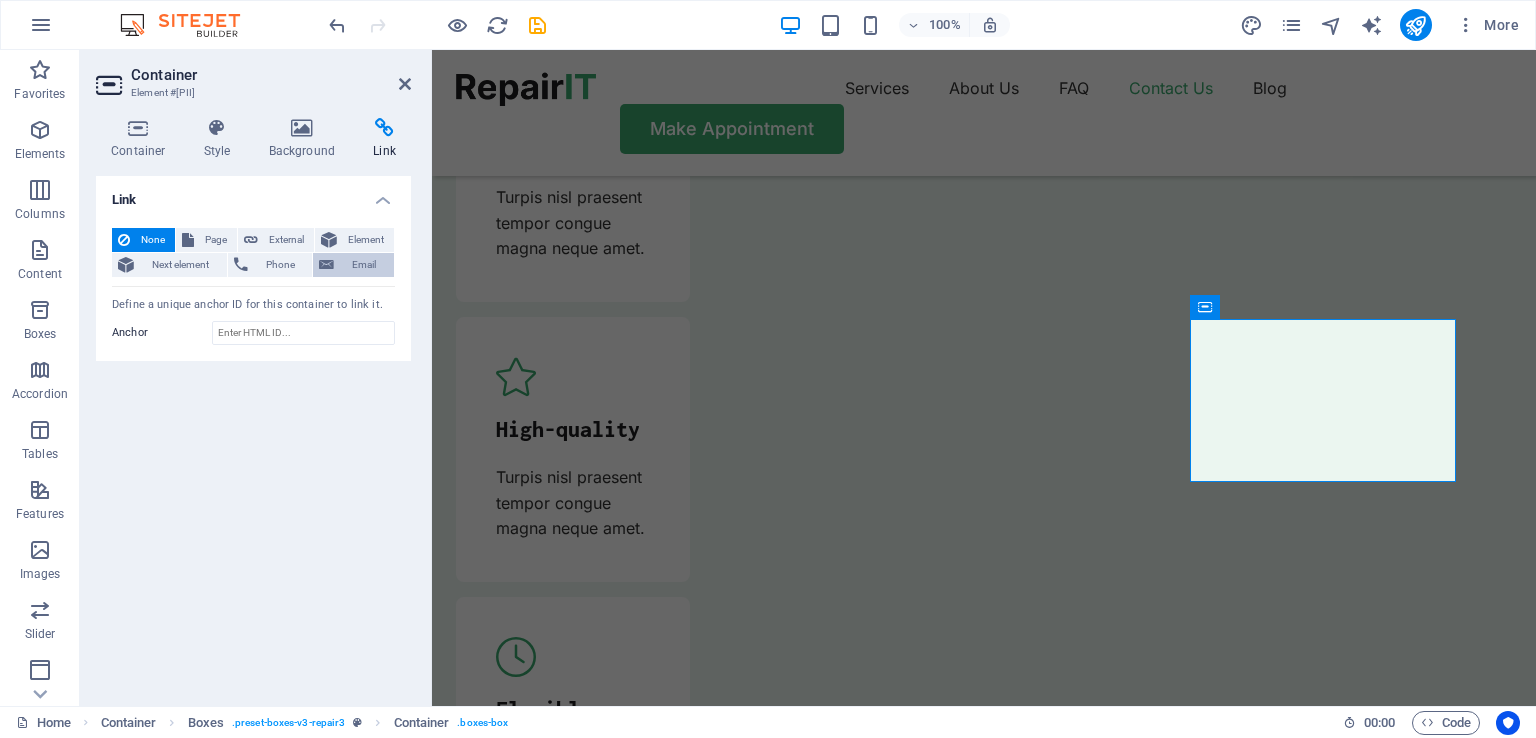 click on "Email" at bounding box center [364, 265] 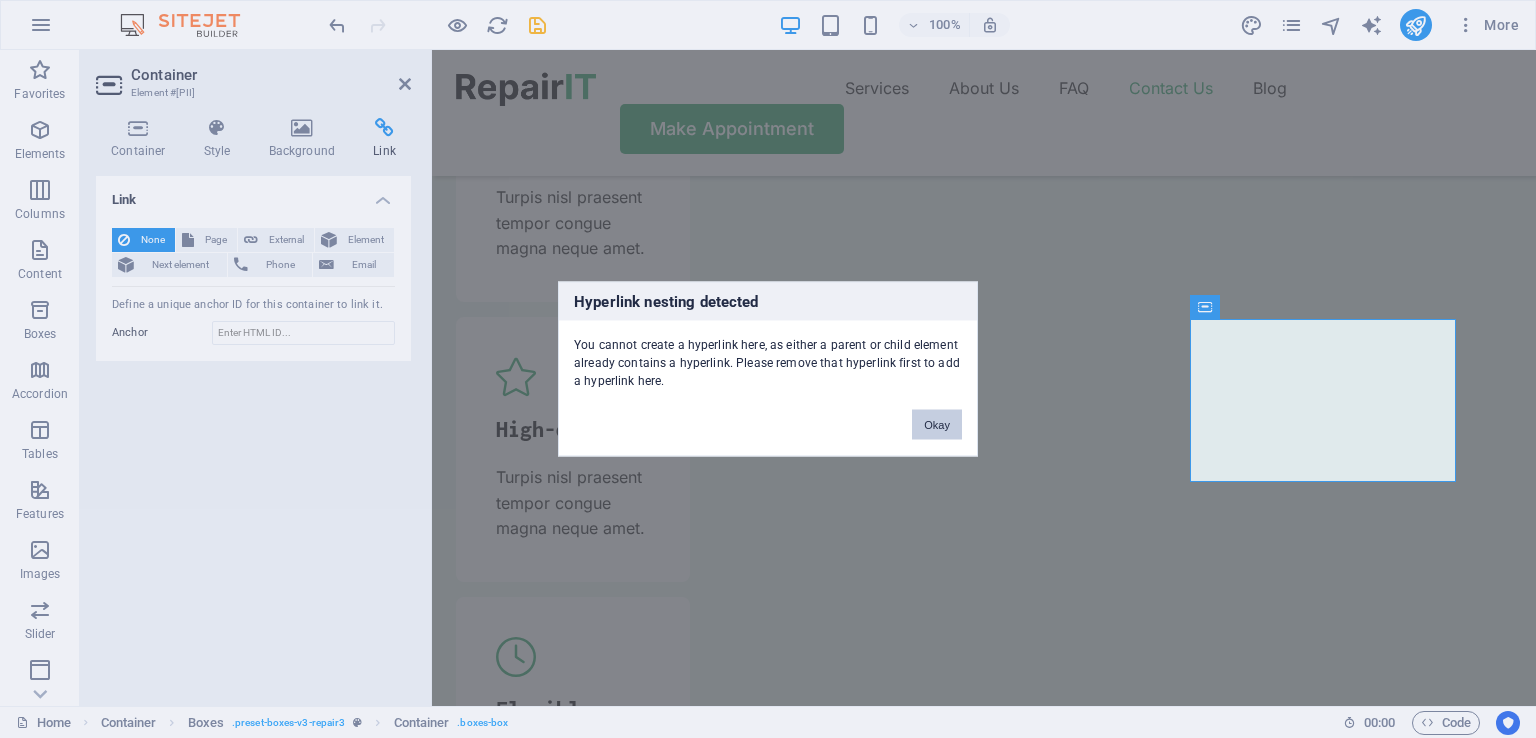 click on "Okay" at bounding box center (937, 425) 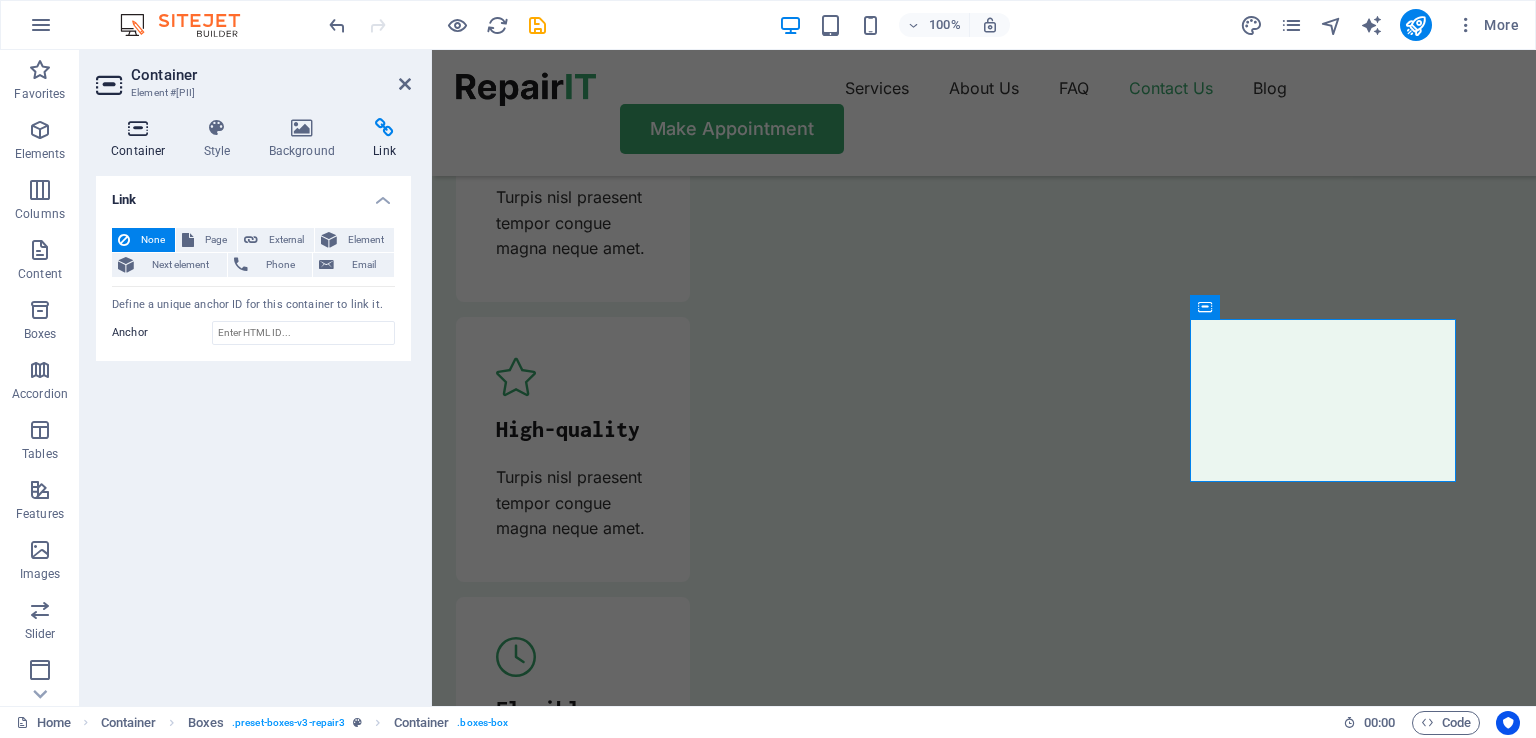 click at bounding box center (138, 128) 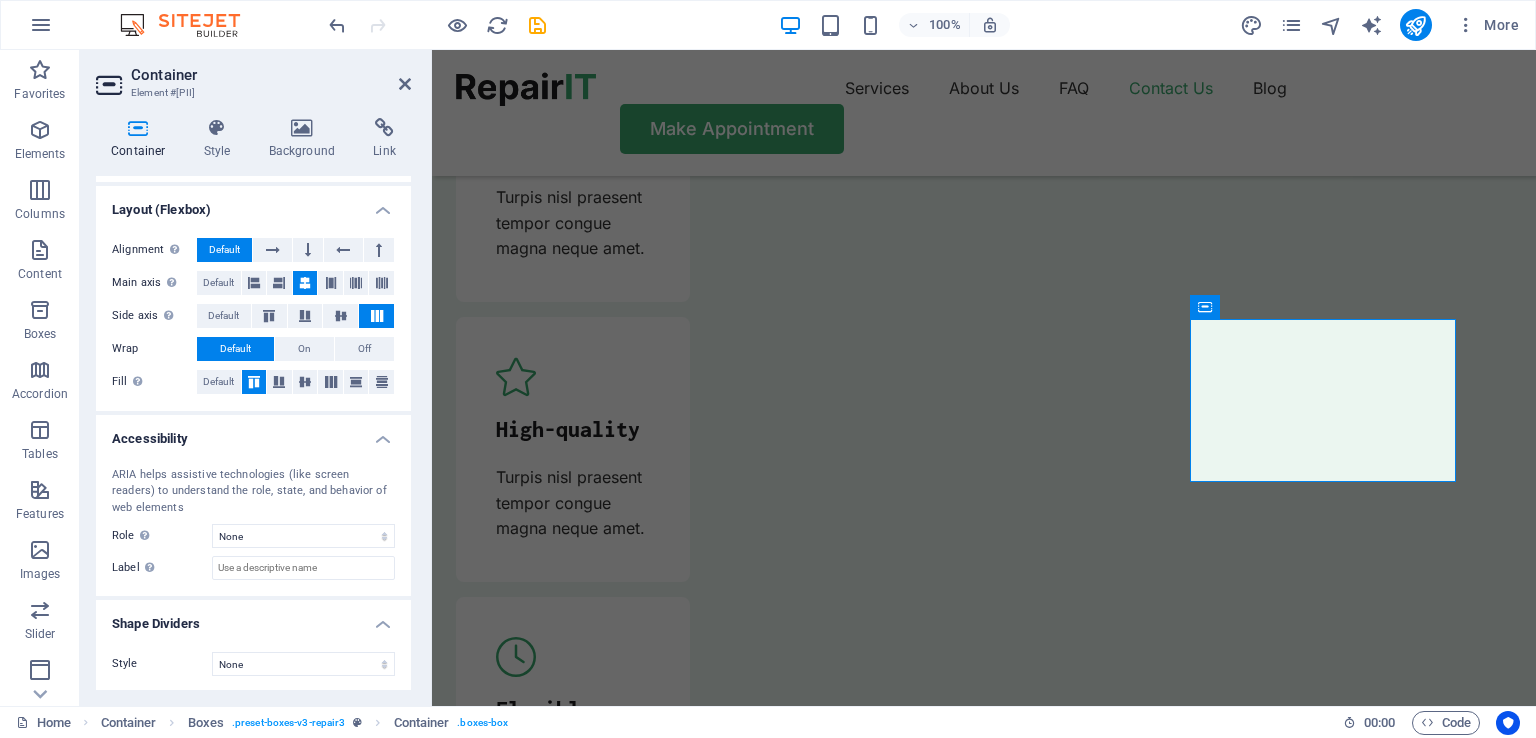 scroll, scrollTop: 195, scrollLeft: 0, axis: vertical 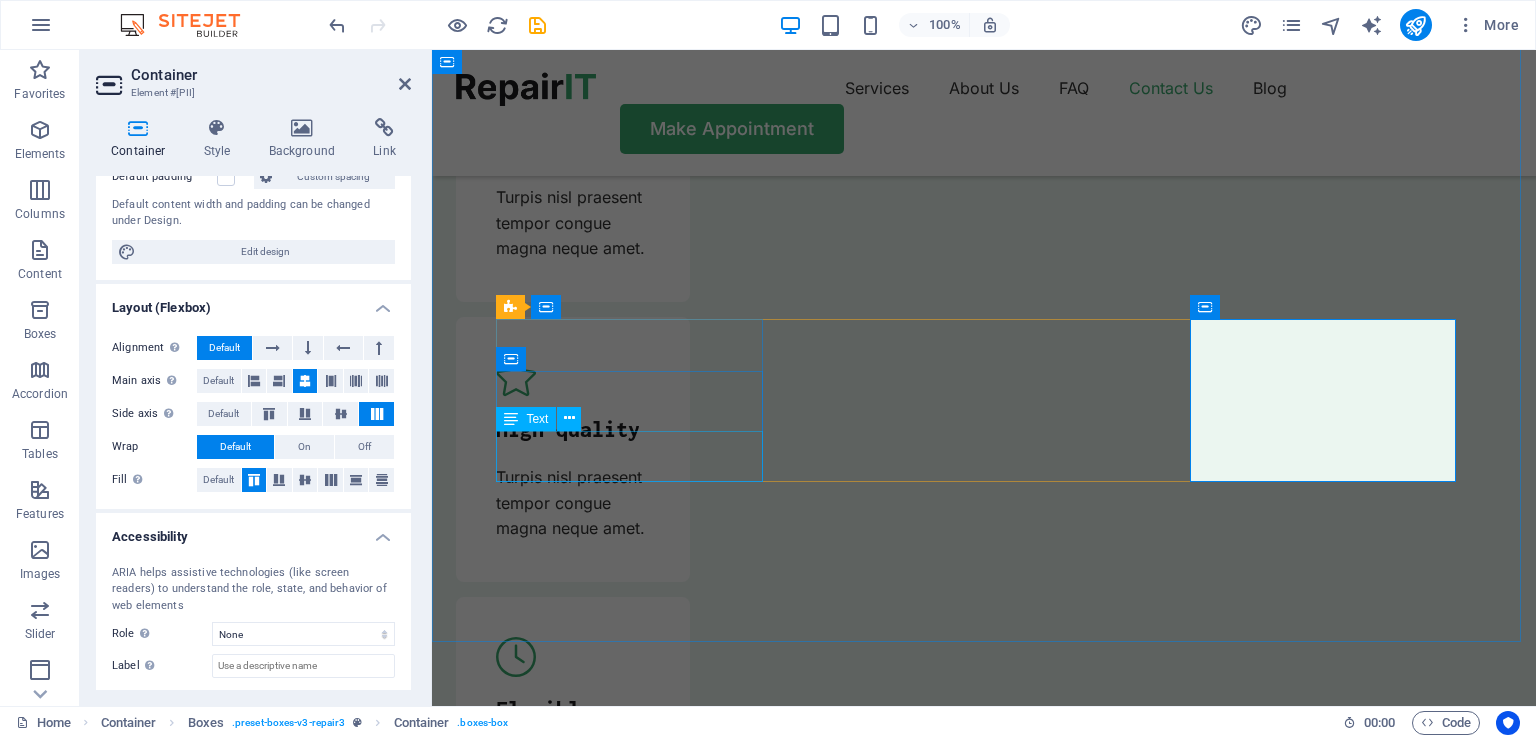 click on "Street
Berlin ,  12345" at bounding box center [565, 7775] 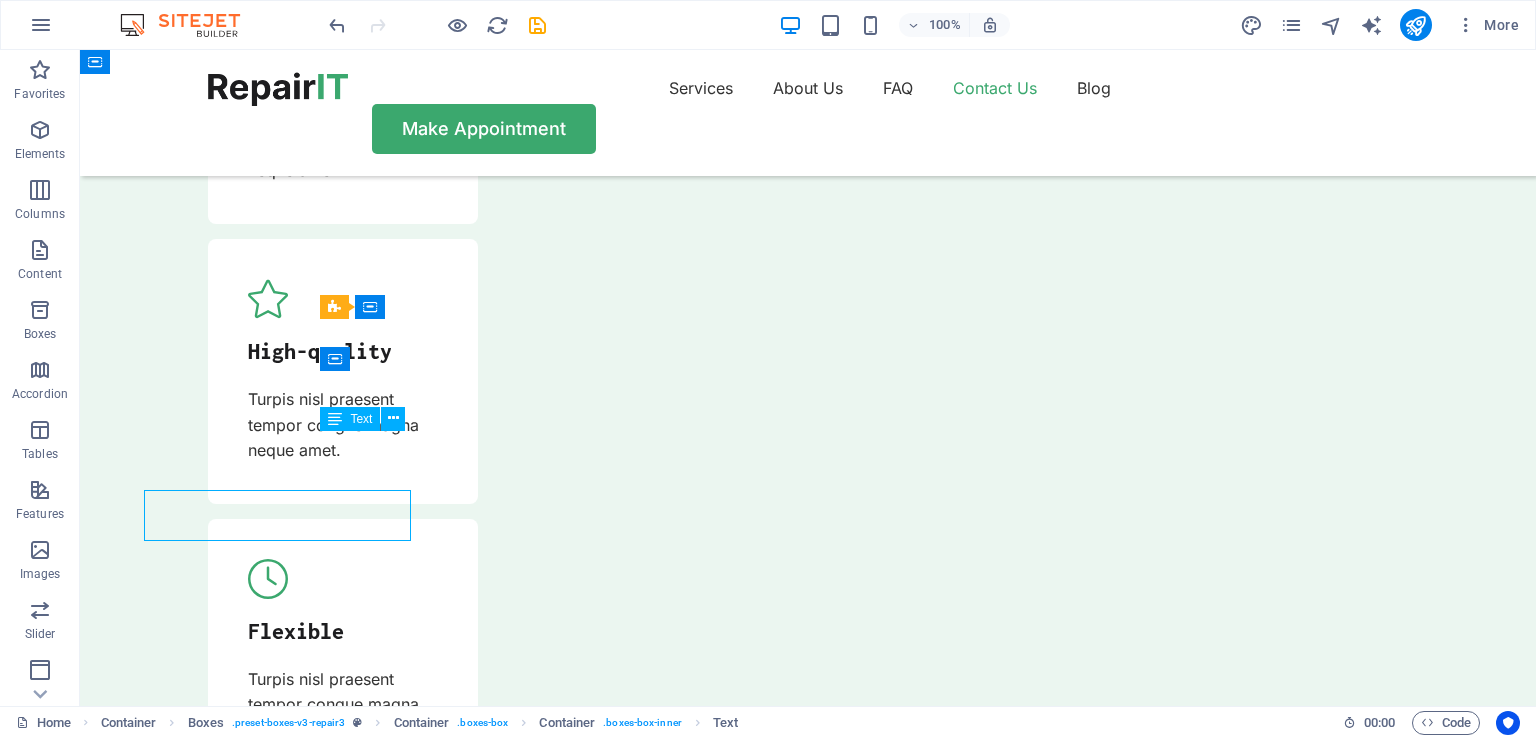 scroll, scrollTop: 6483, scrollLeft: 0, axis: vertical 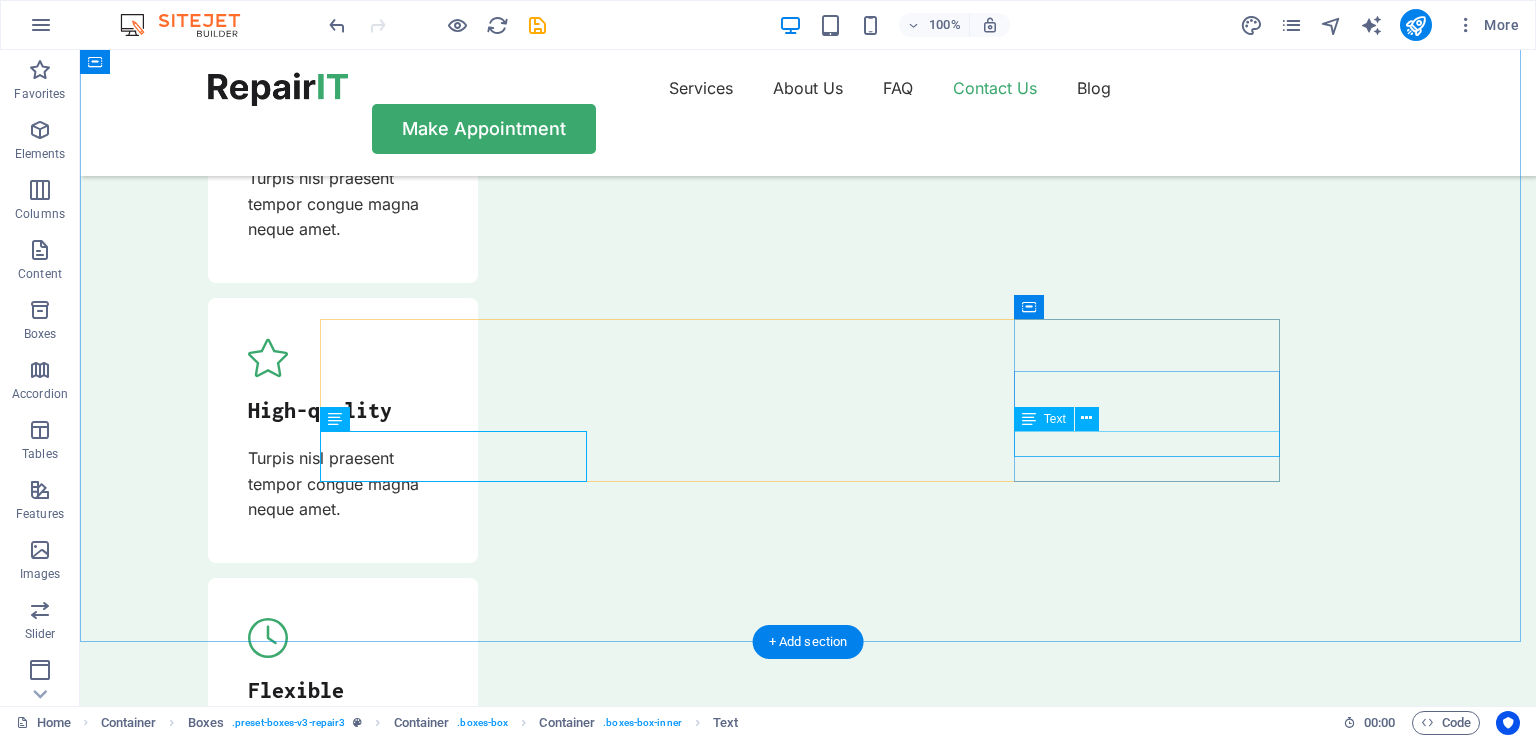 click on "[EMAIL]" at bounding box center (213, 8175) 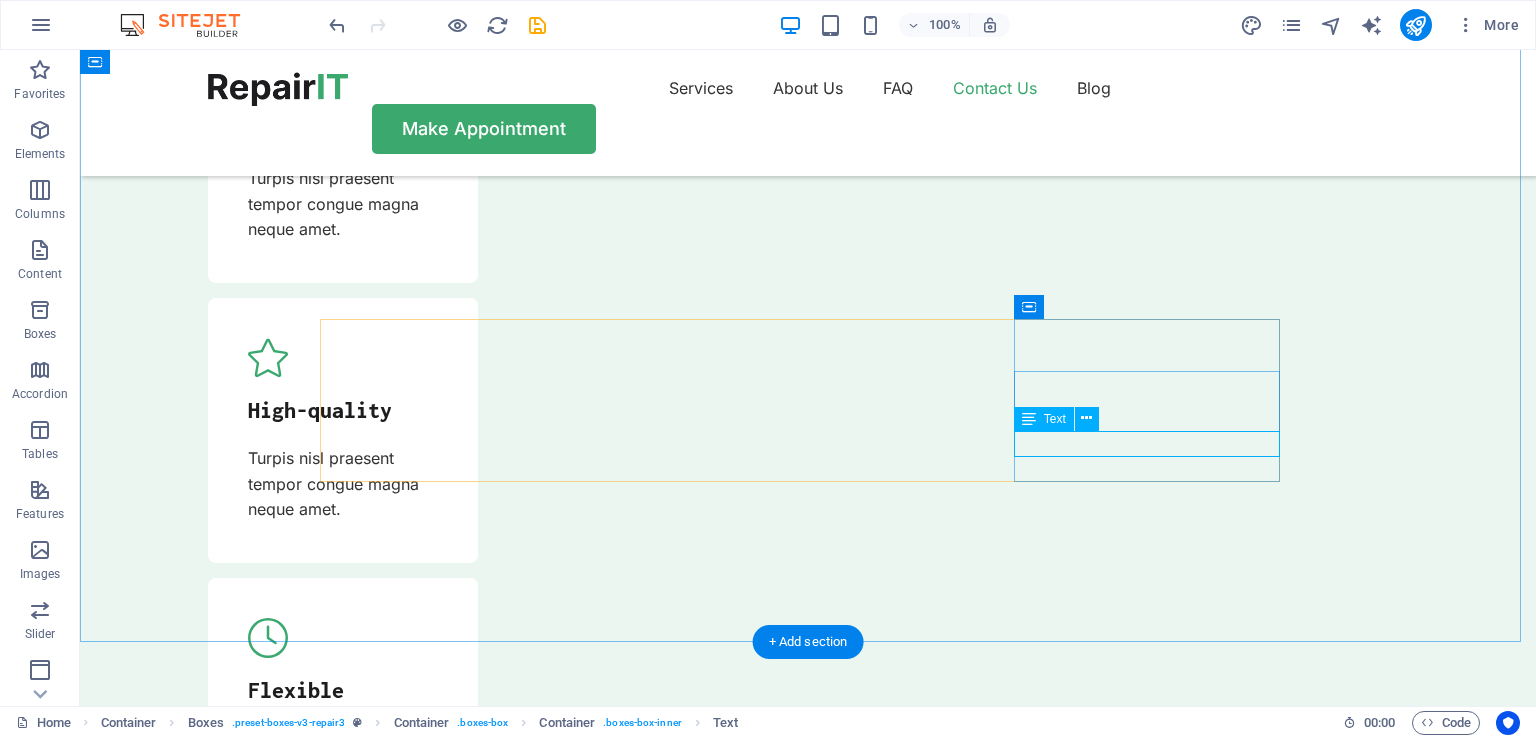 click on "[EMAIL]" at bounding box center (213, 8174) 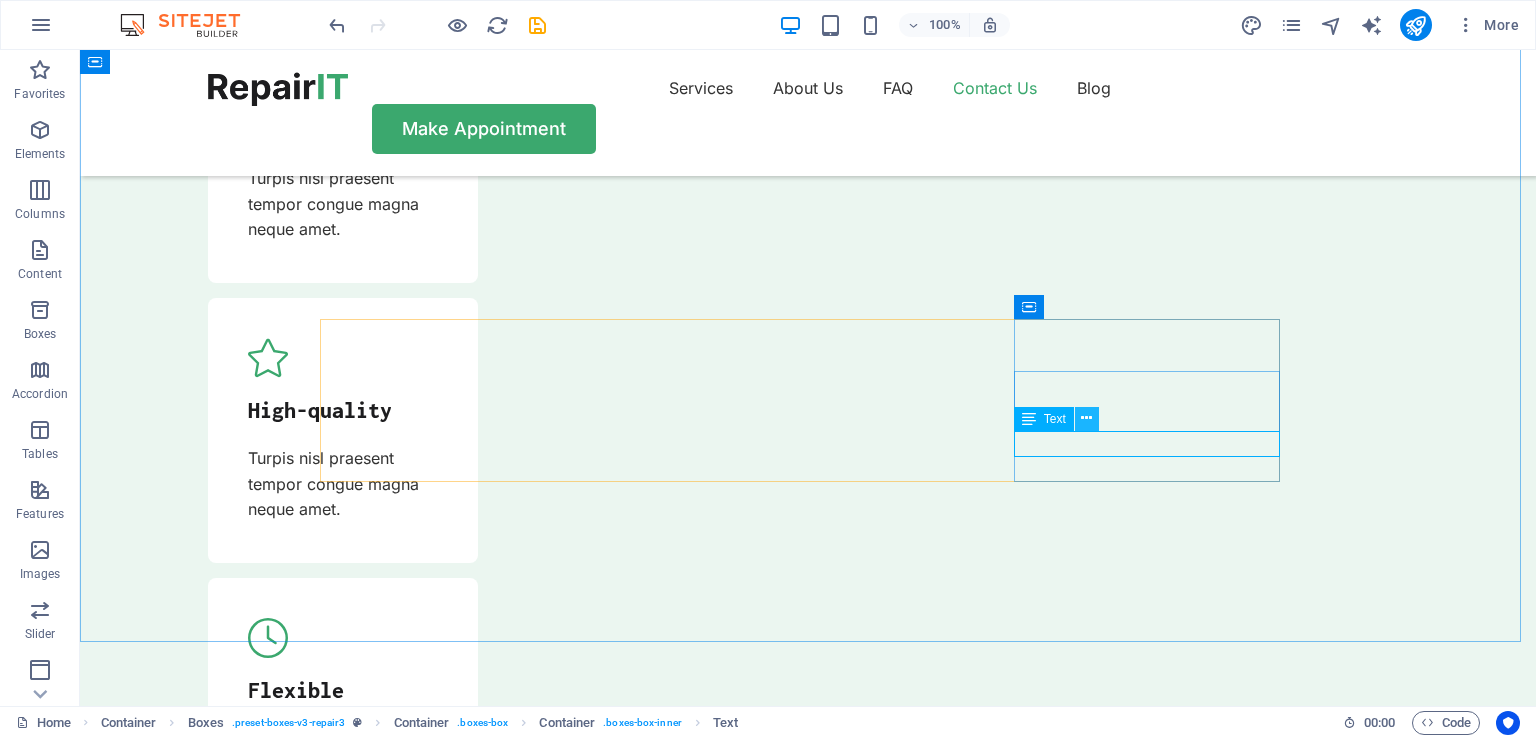 click at bounding box center (1087, 419) 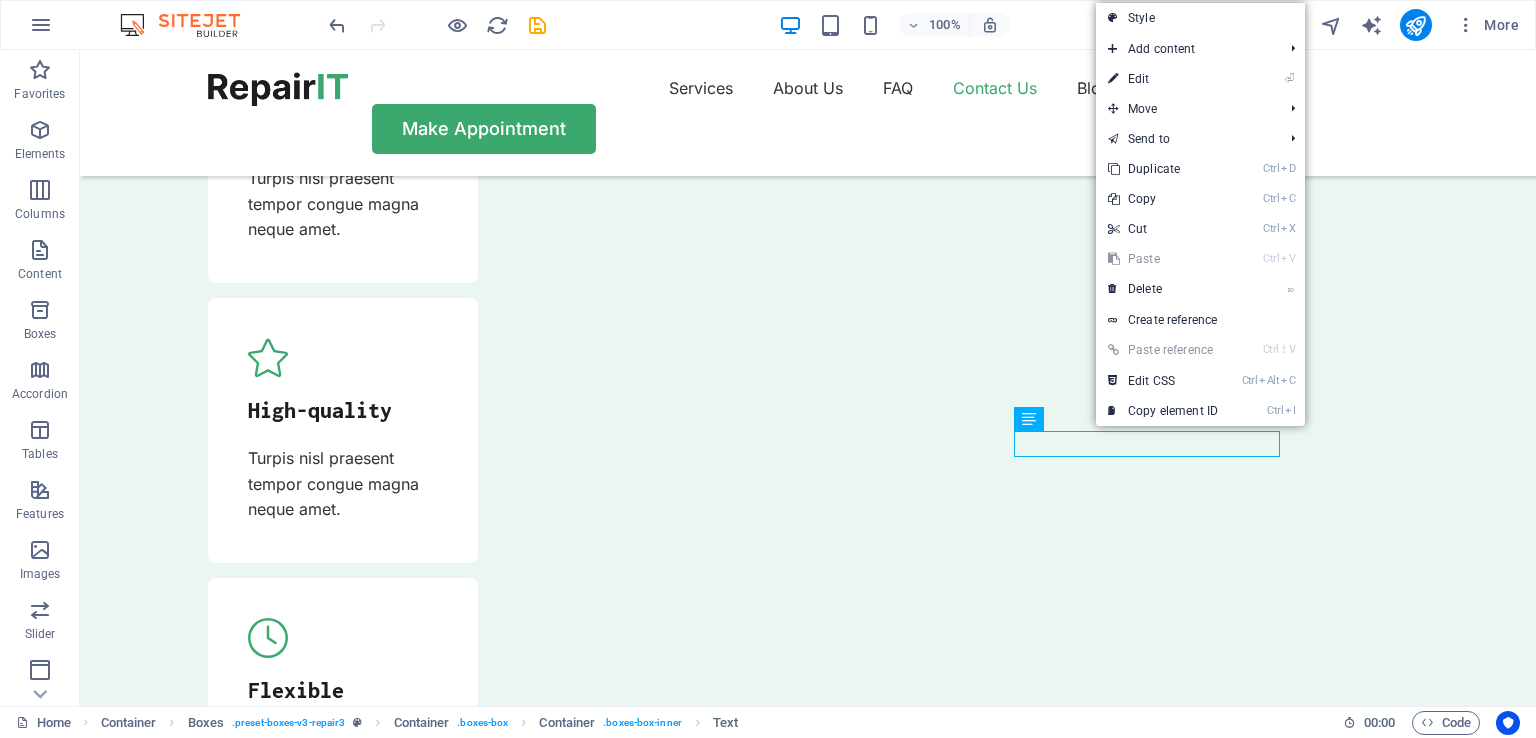 click on "Ctrl V  Paste" at bounding box center (1163, 259) 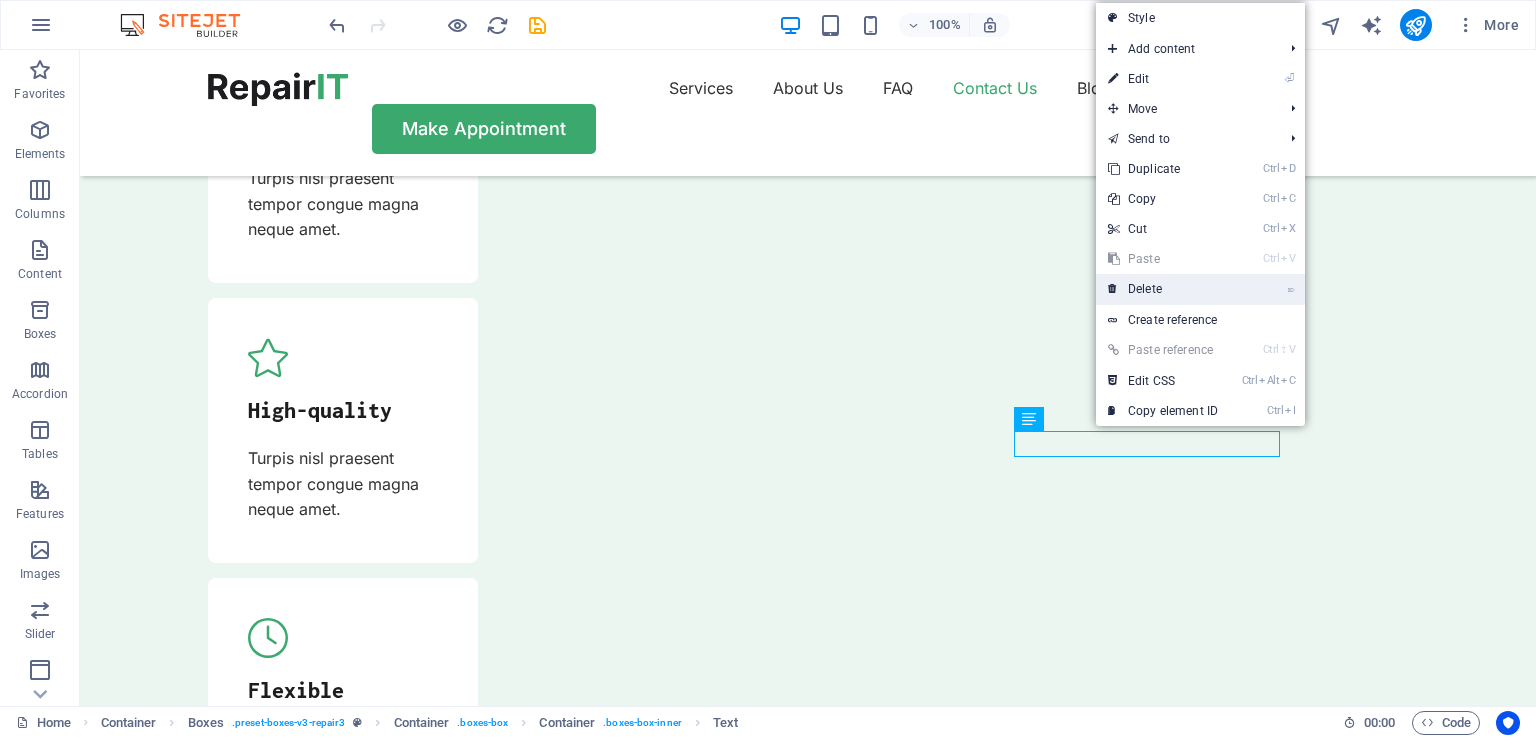click on "⌦  Delete" at bounding box center (1163, 289) 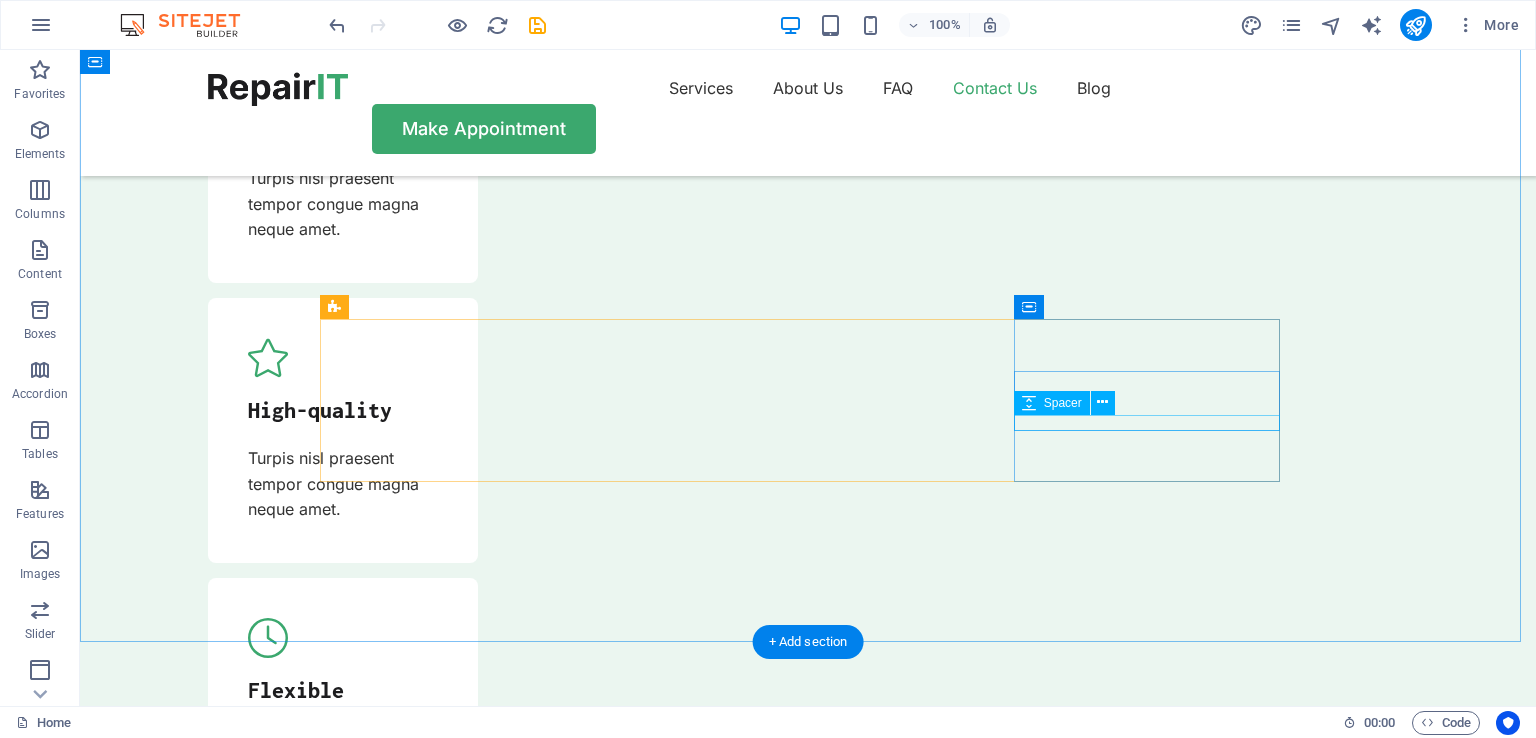 click at bounding box center [213, 8154] 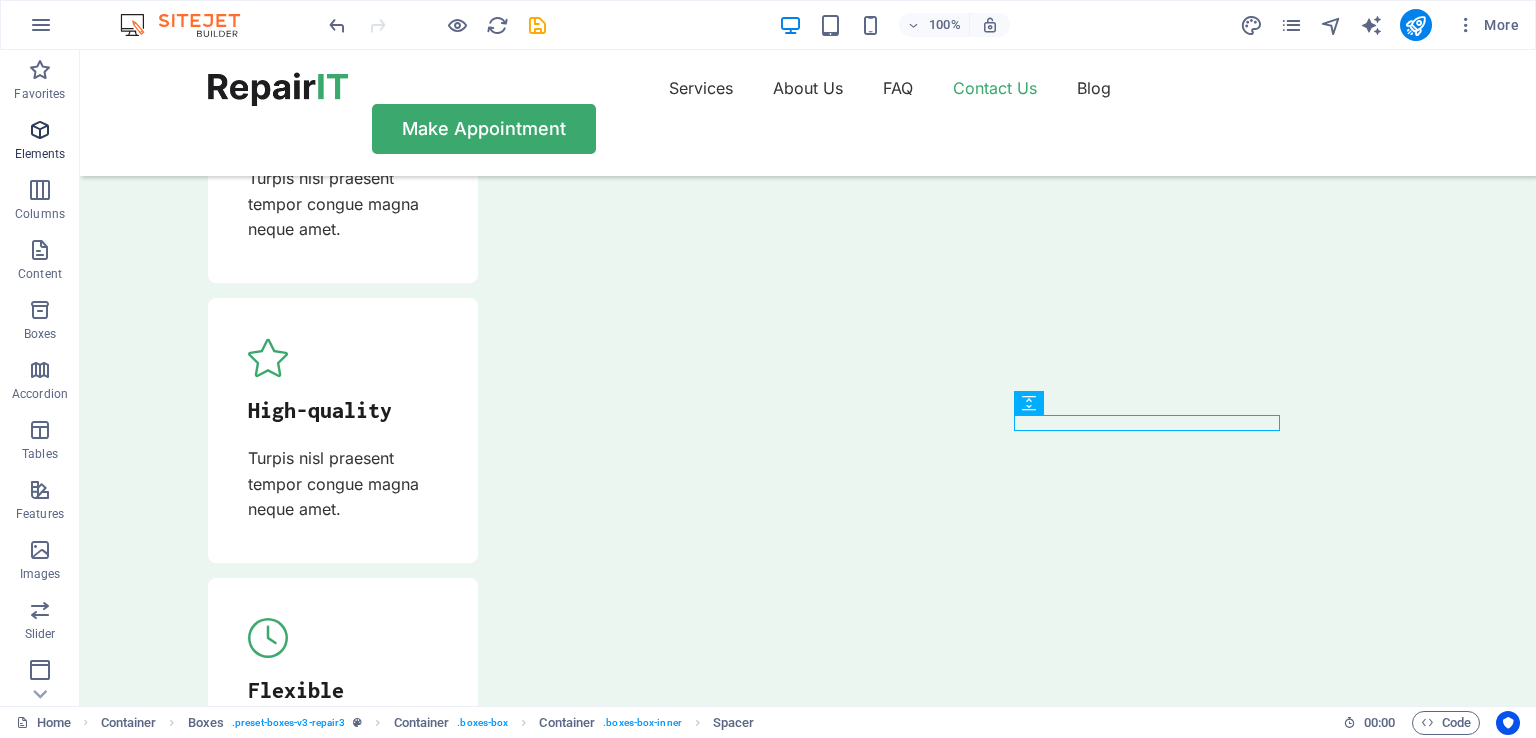 click at bounding box center (40, 130) 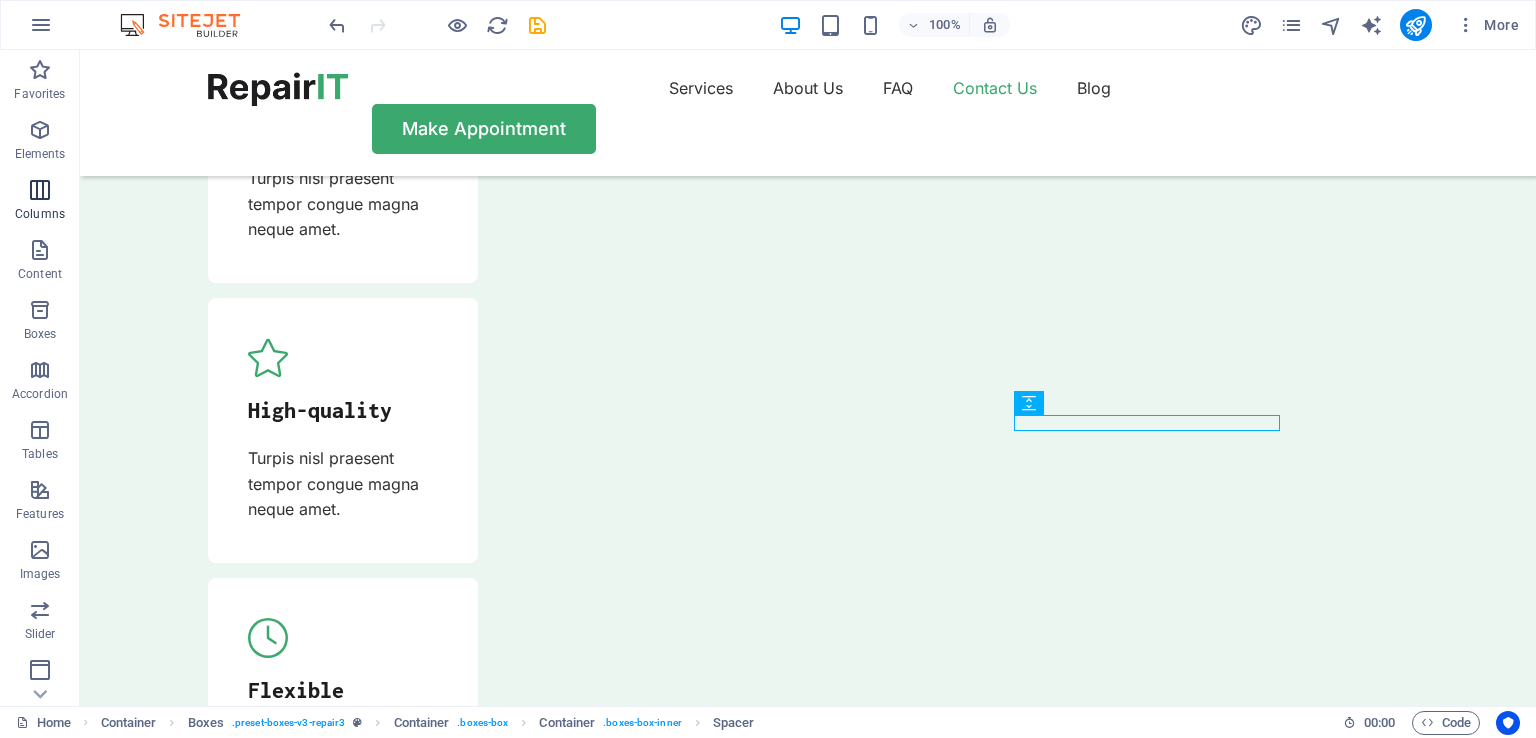 scroll, scrollTop: 6542, scrollLeft: 0, axis: vertical 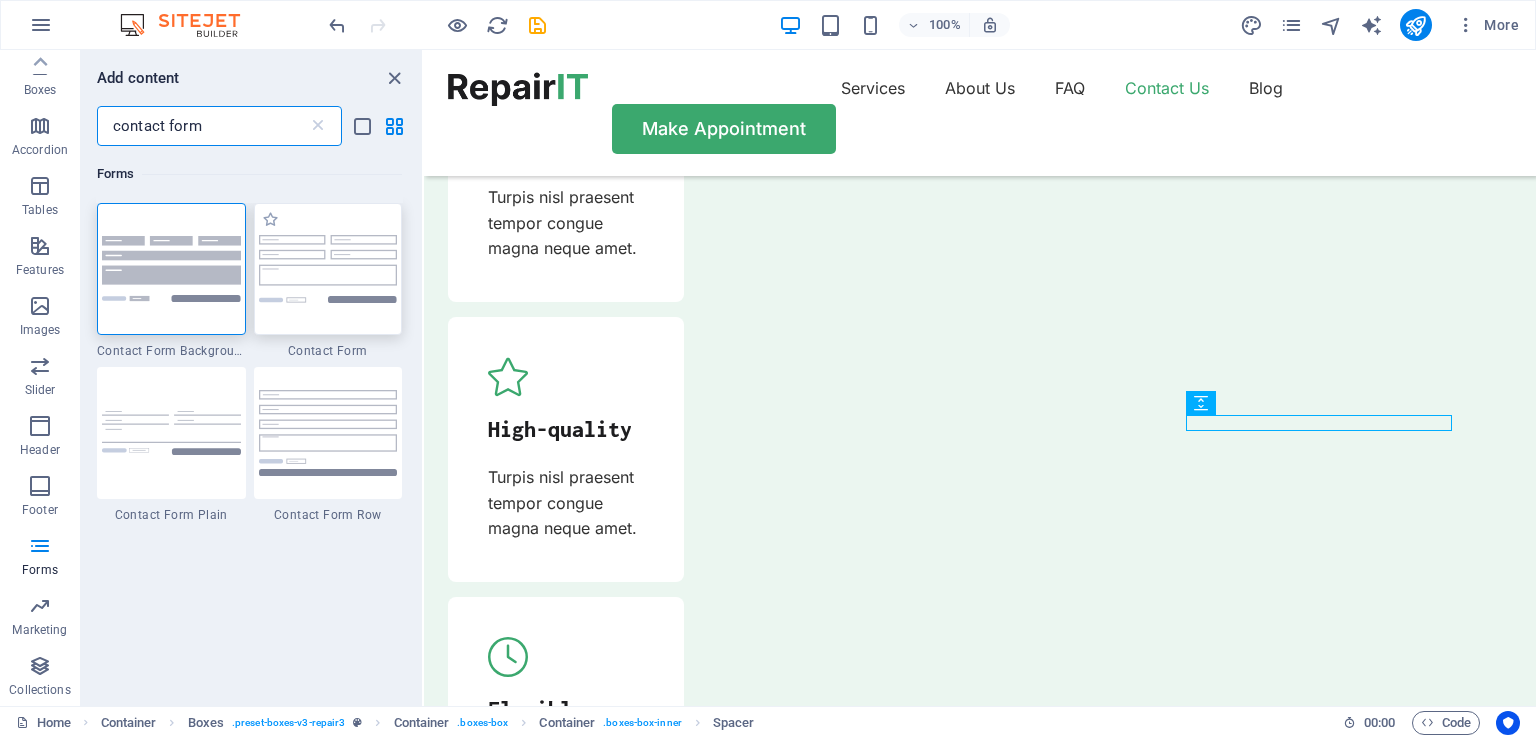 type on "contact form" 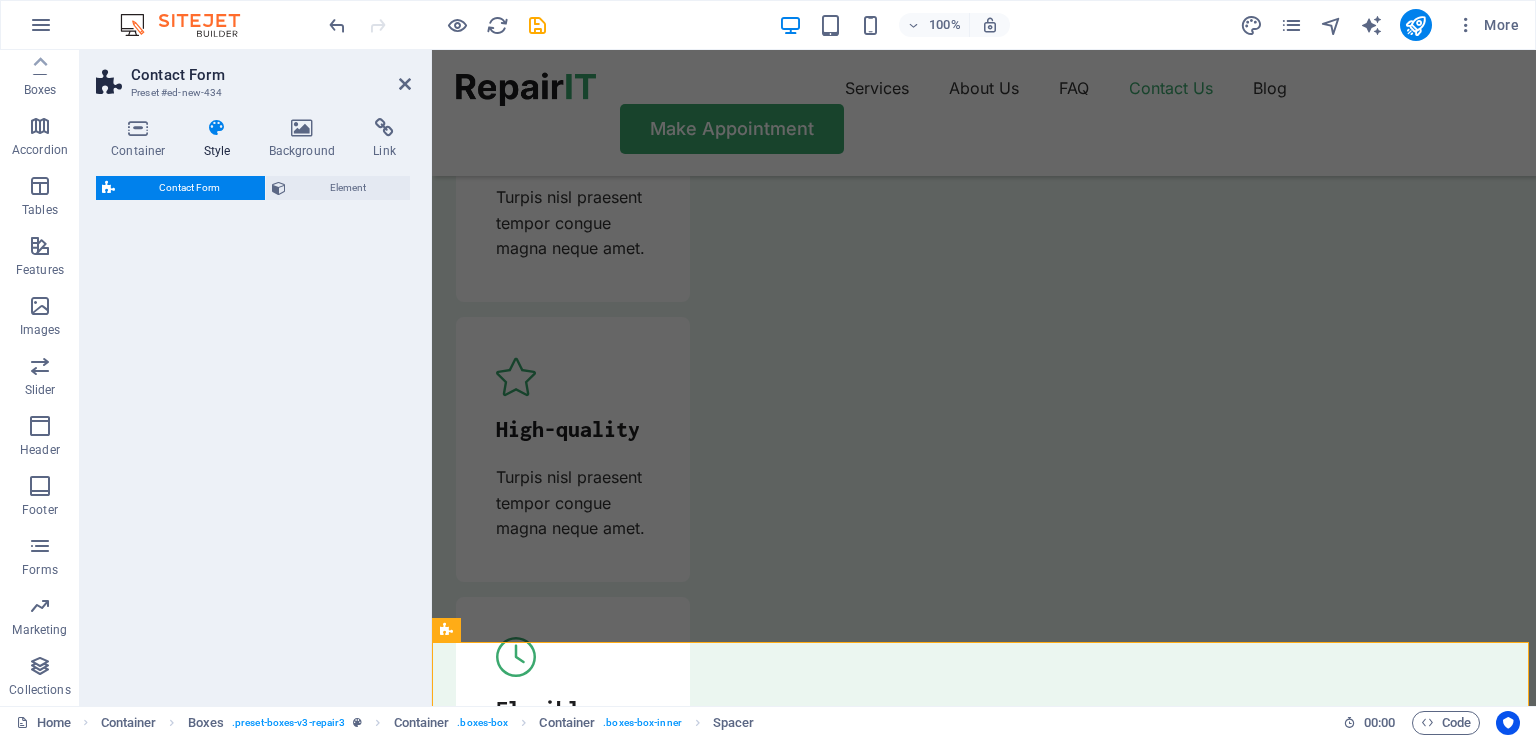 select on "rem" 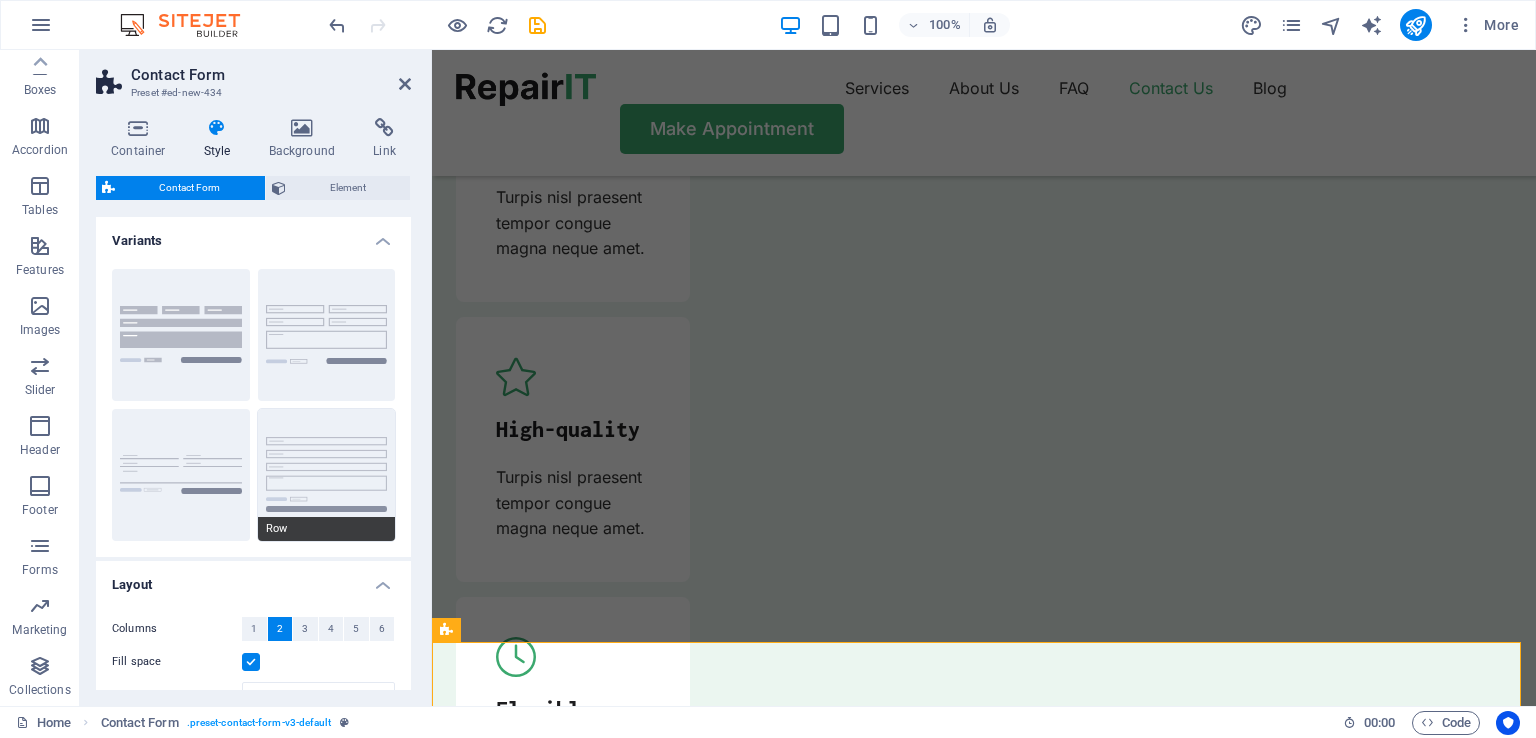 scroll, scrollTop: 13, scrollLeft: 0, axis: vertical 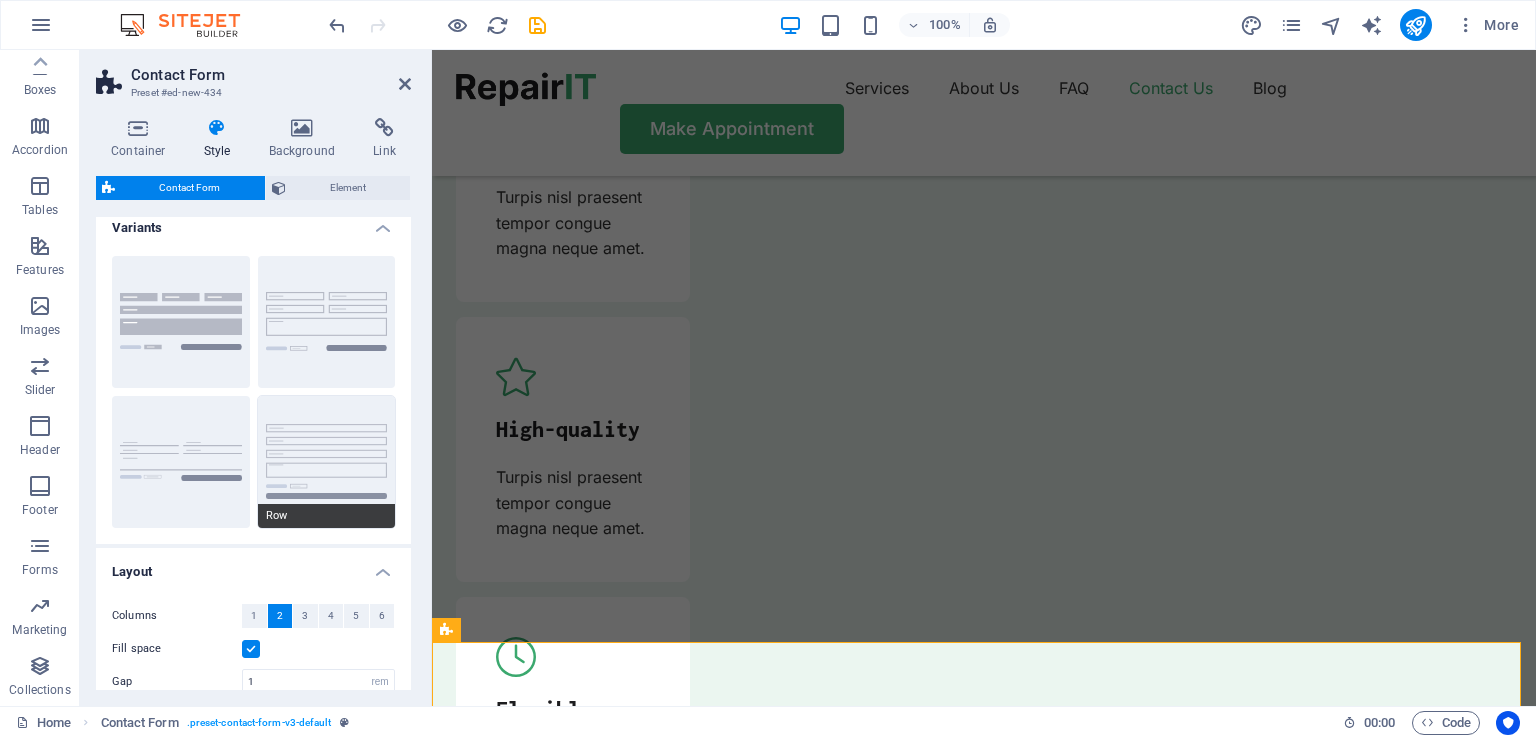 drag, startPoint x: 332, startPoint y: 438, endPoint x: 359, endPoint y: 457, distance: 33.01515 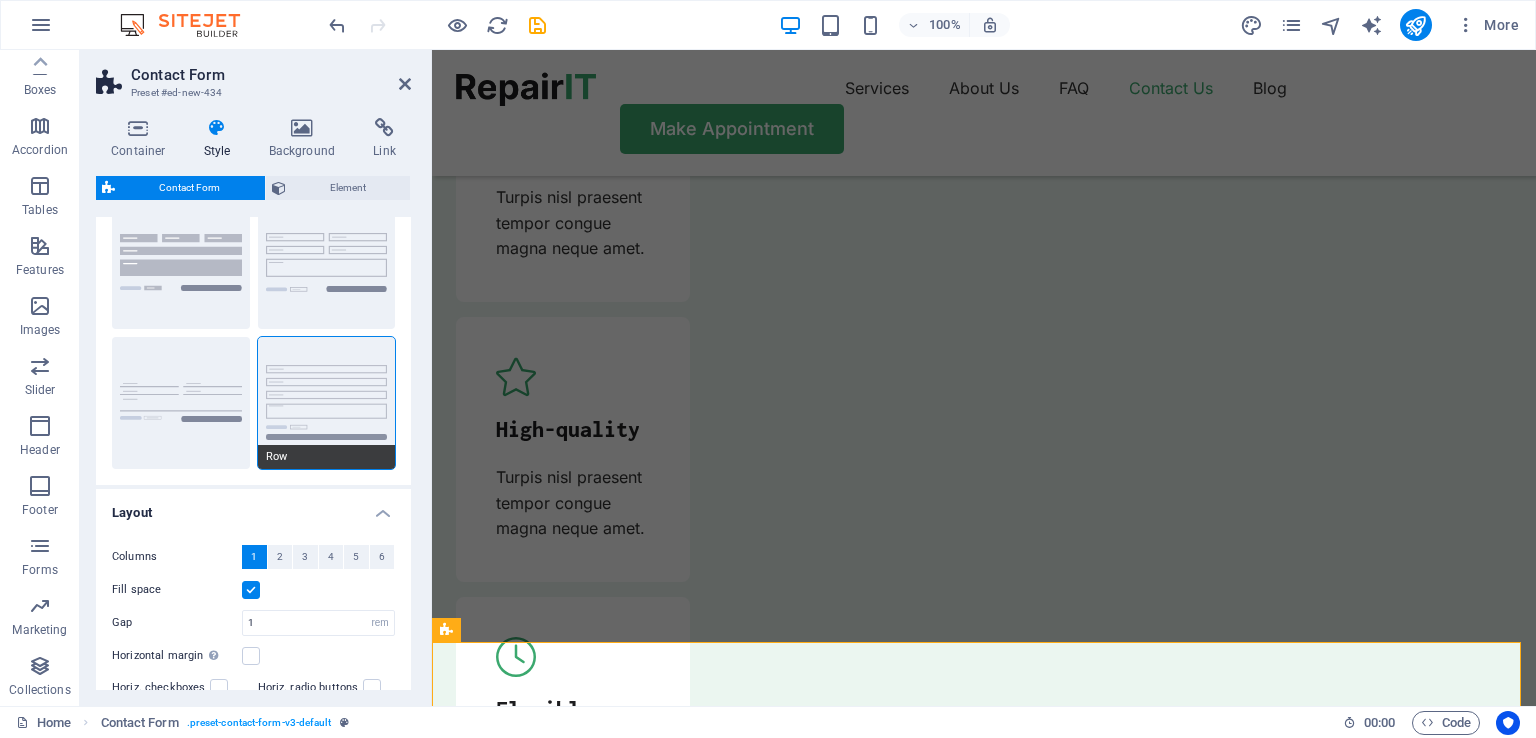 scroll, scrollTop: 121, scrollLeft: 0, axis: vertical 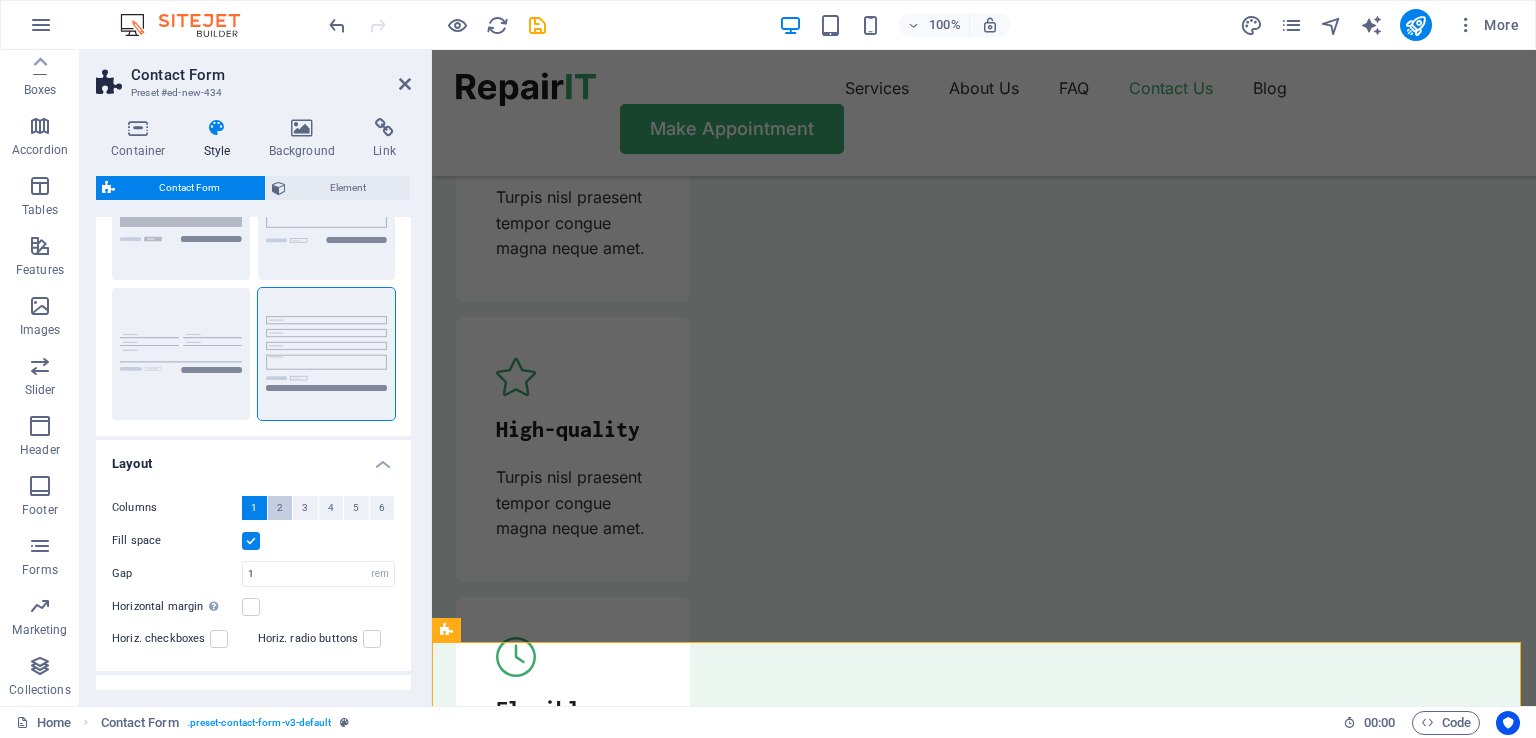 click on "2" at bounding box center [280, 508] 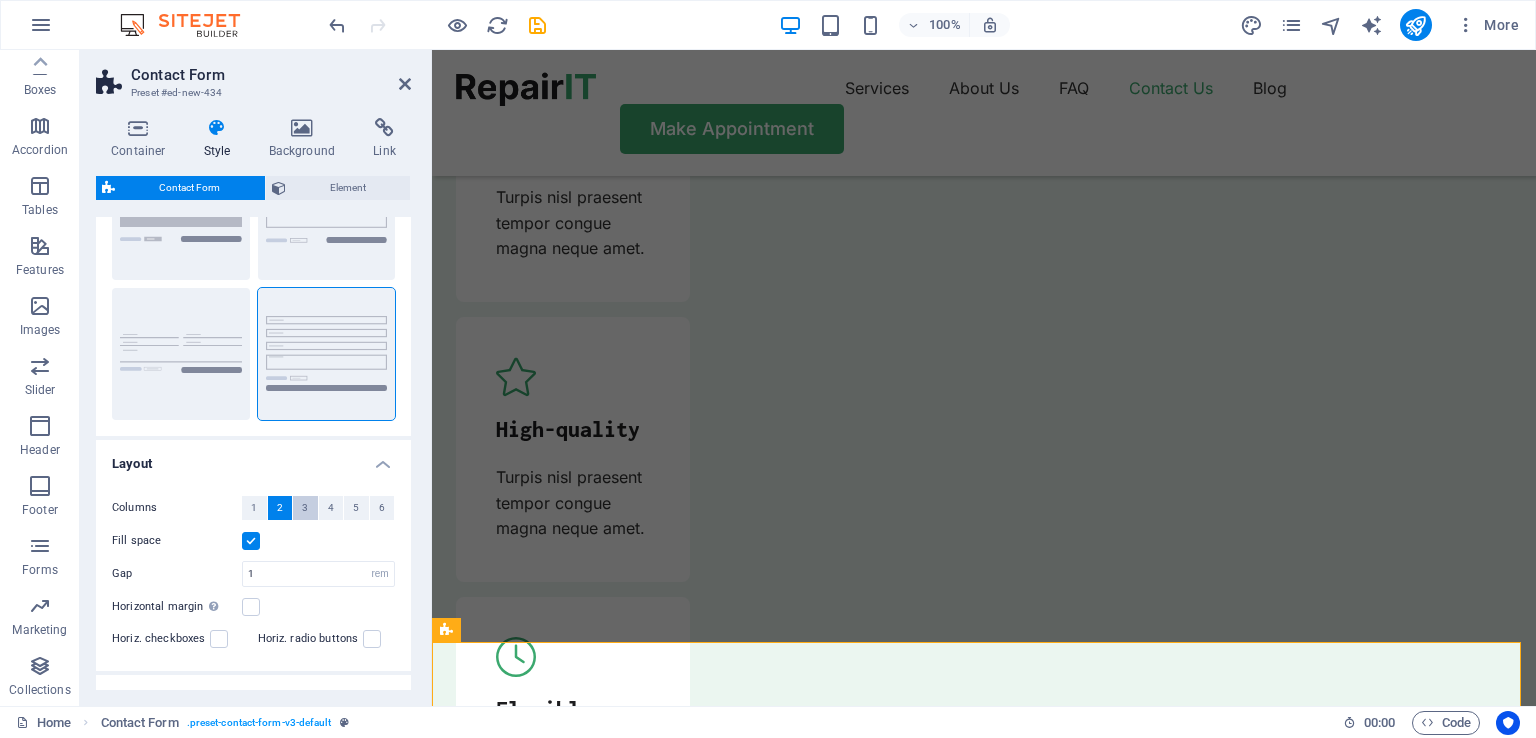 click on "3" at bounding box center (305, 508) 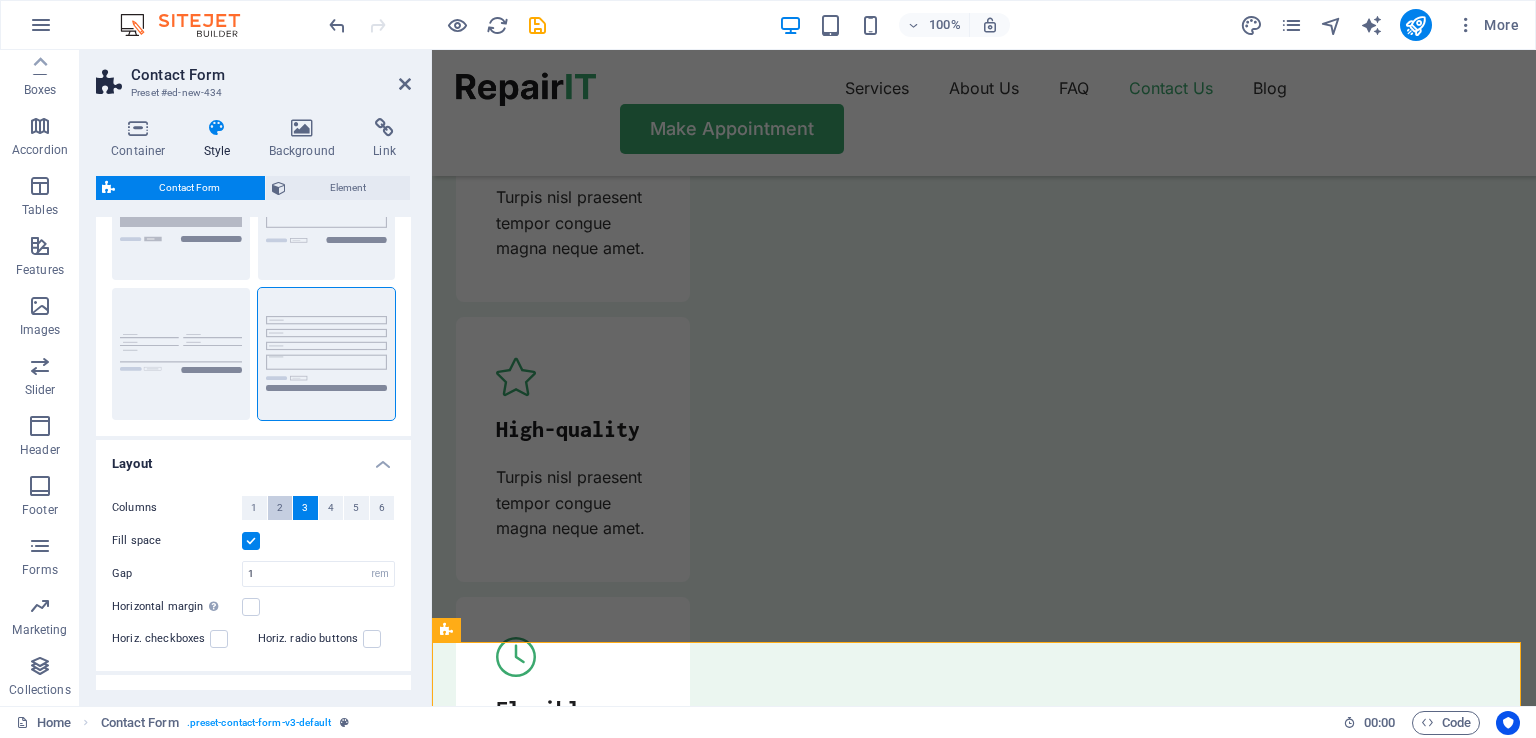 click on "2" at bounding box center [280, 508] 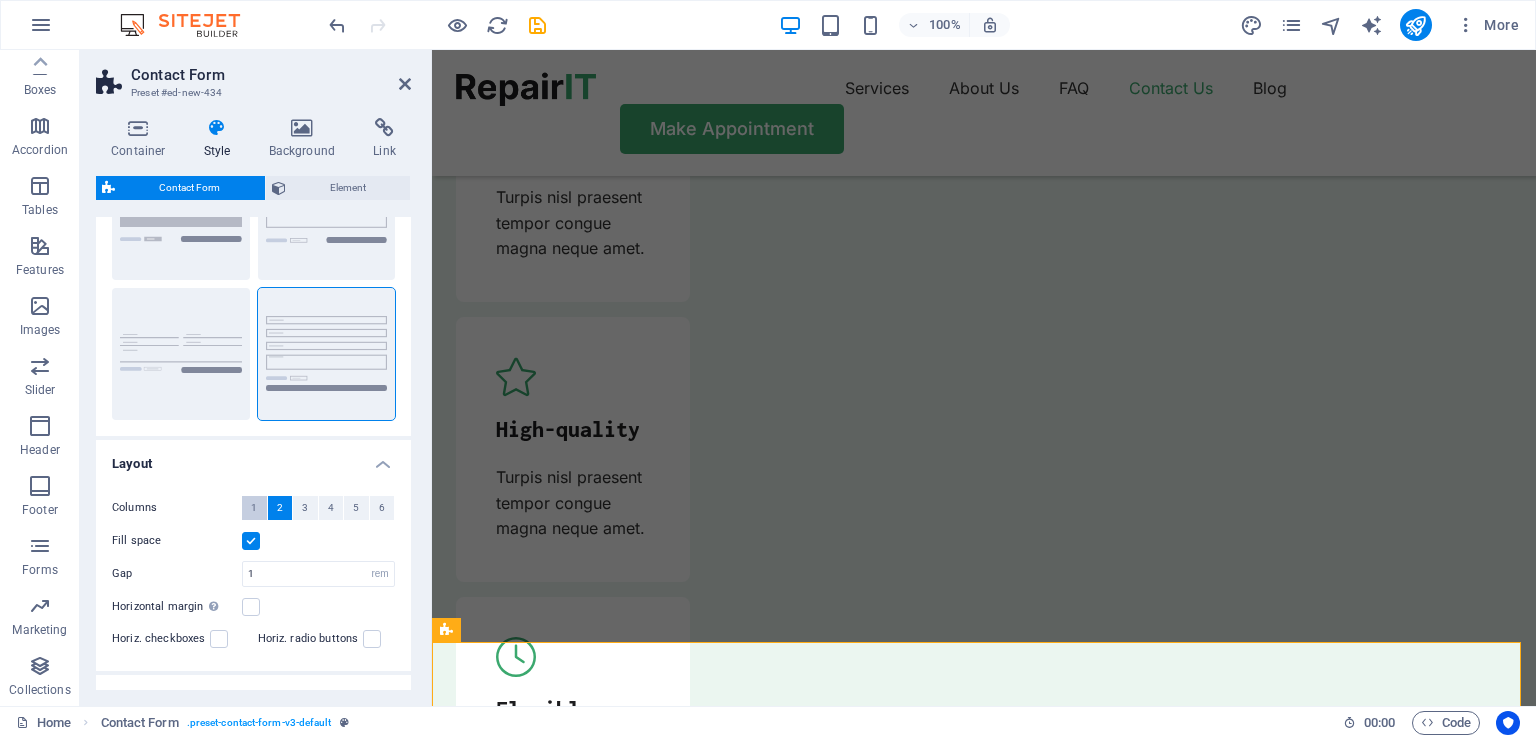 click on "1" at bounding box center [254, 508] 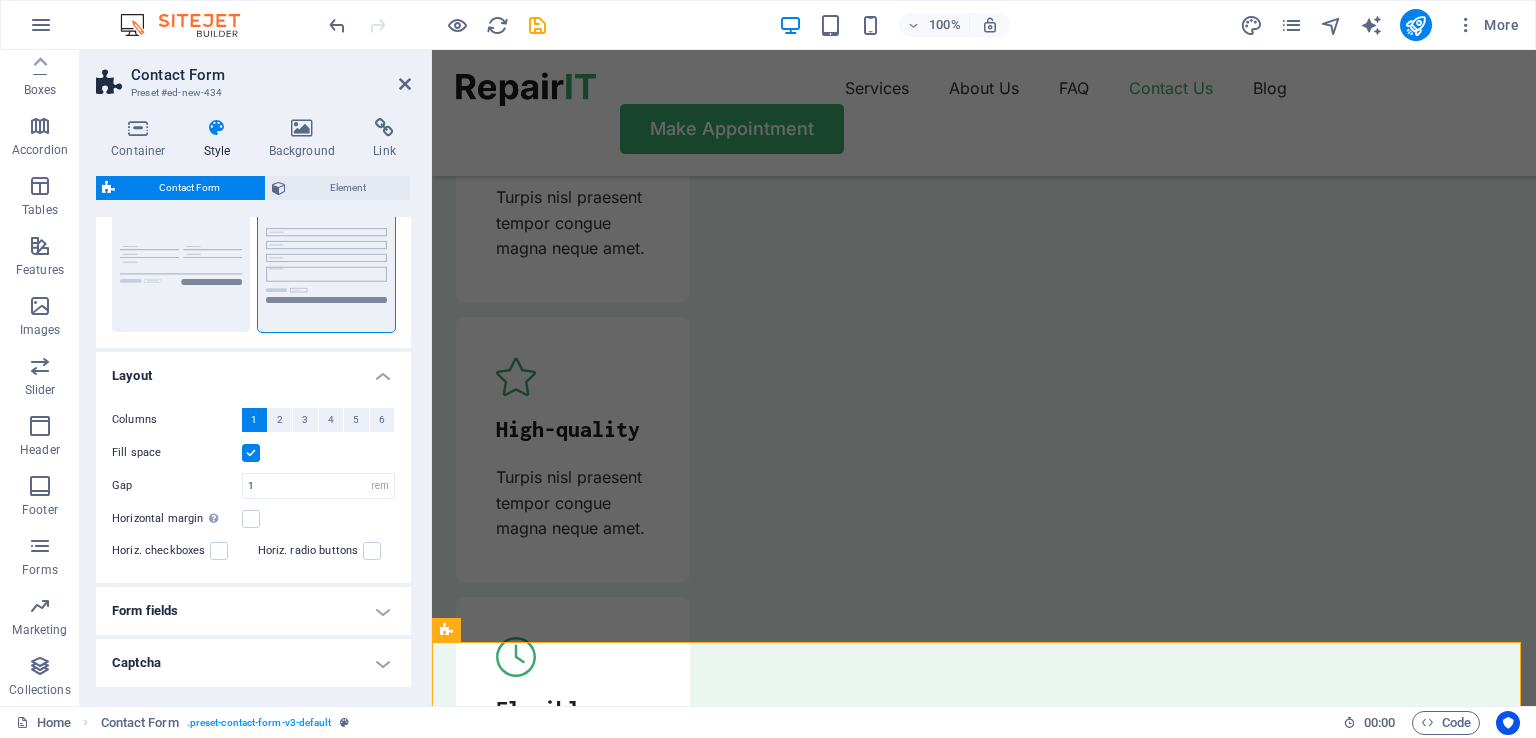 scroll, scrollTop: 208, scrollLeft: 0, axis: vertical 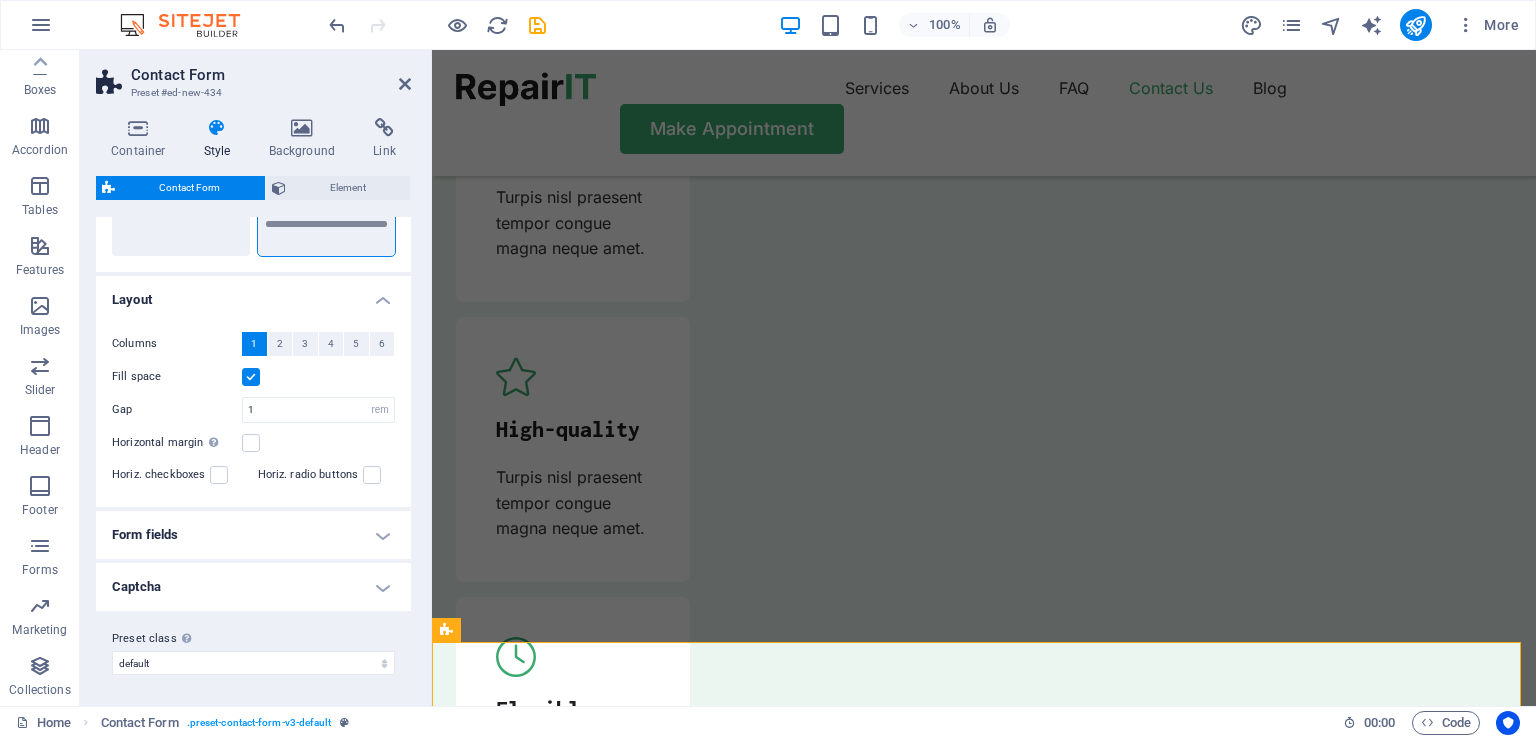 click on "Form fields" at bounding box center [253, 535] 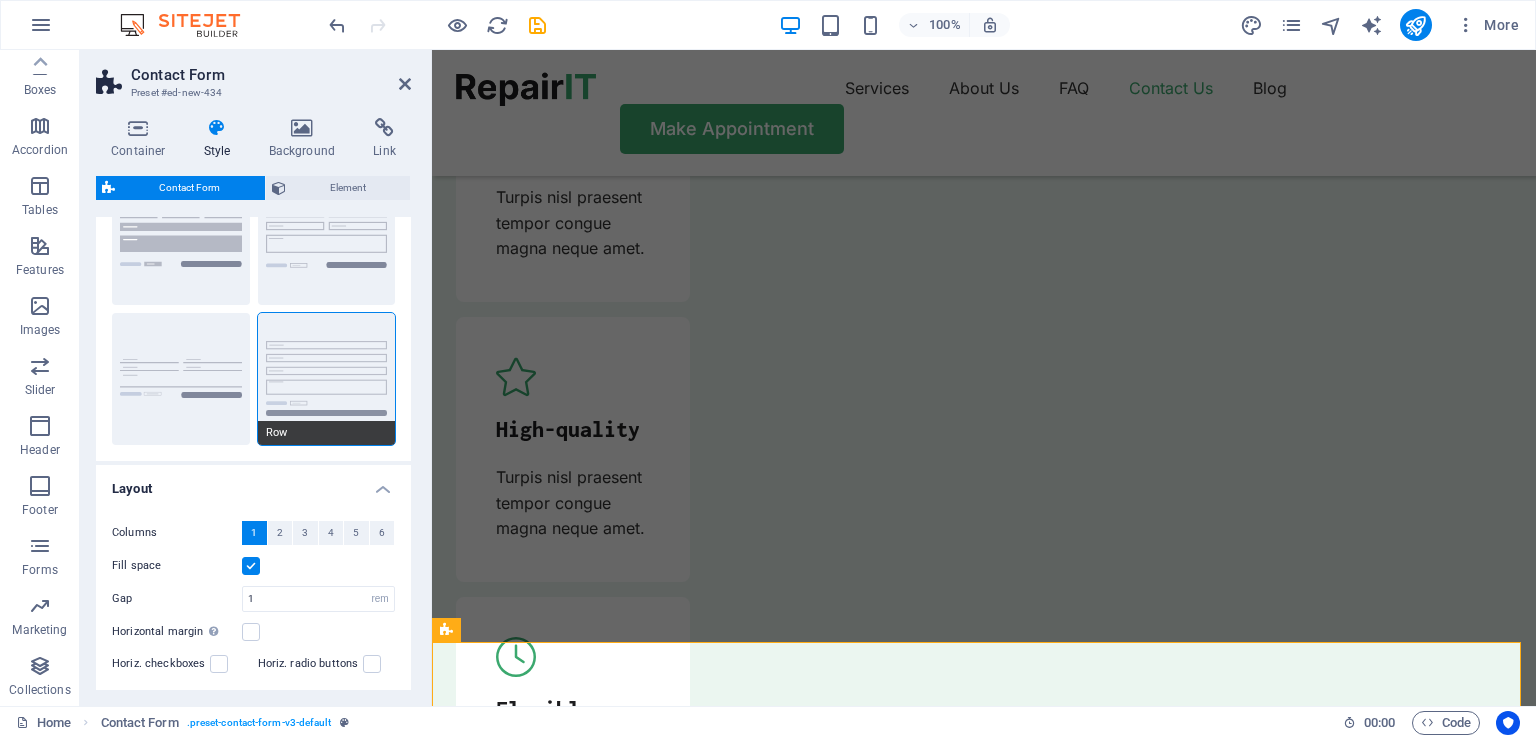 scroll, scrollTop: 92, scrollLeft: 0, axis: vertical 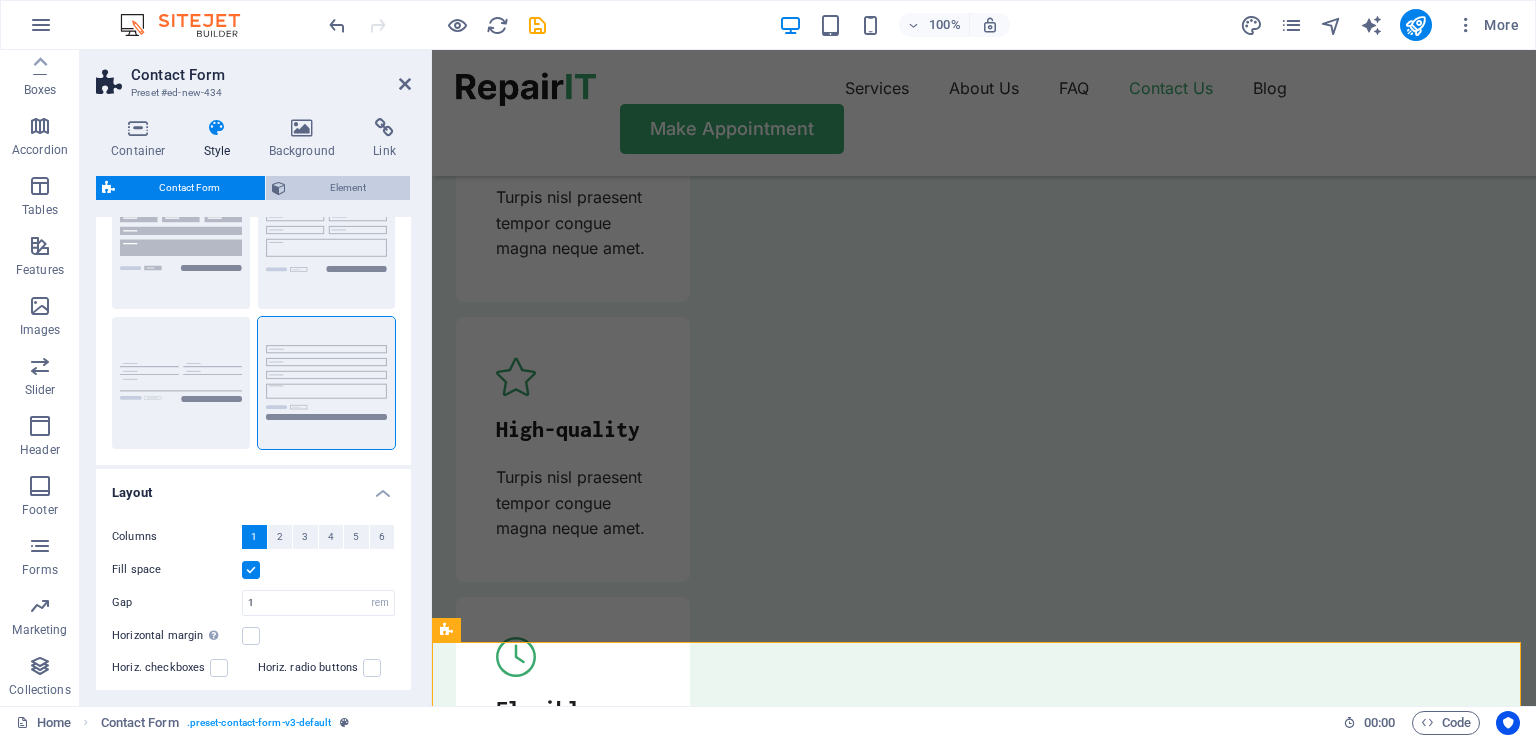 click on "Element" at bounding box center (348, 188) 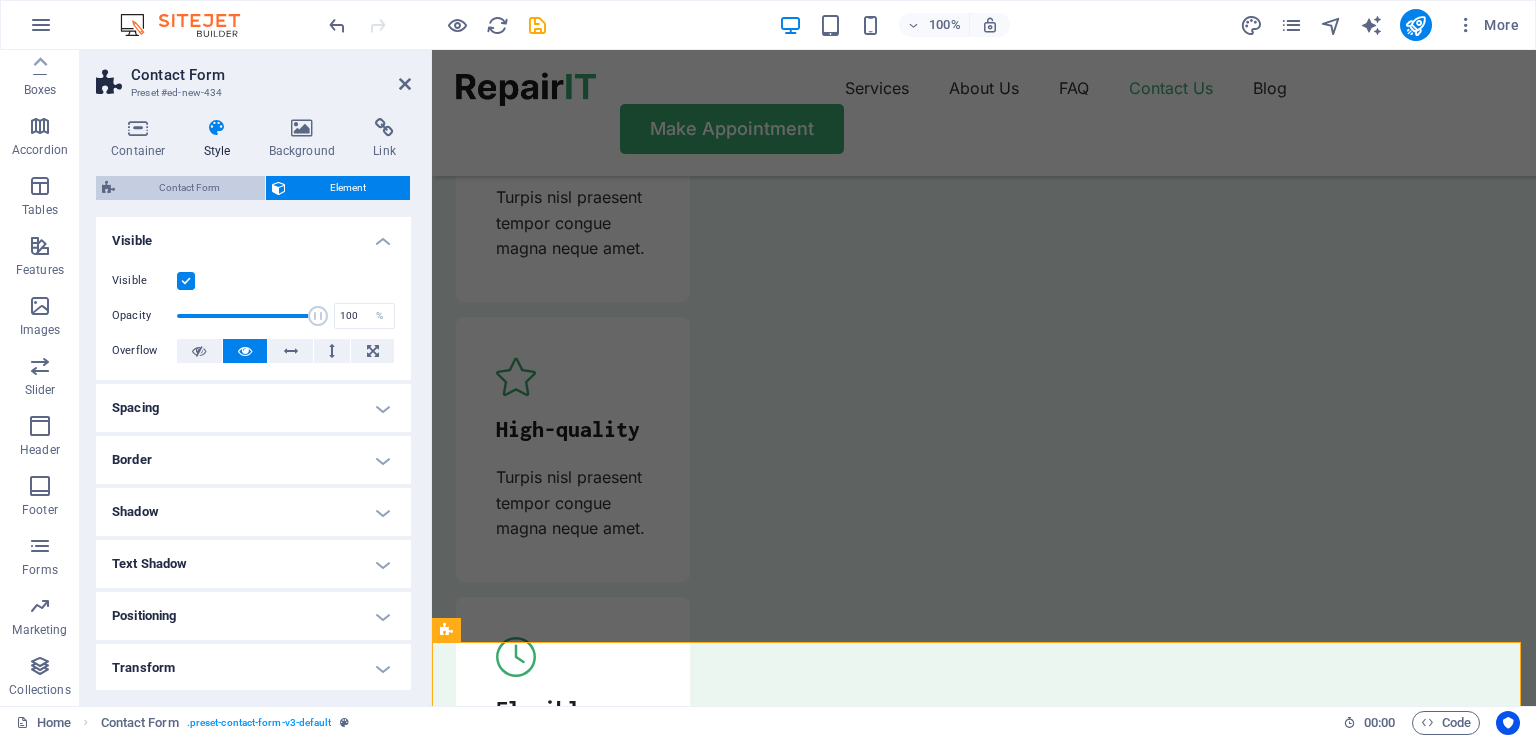 click on "Contact Form" at bounding box center (190, 188) 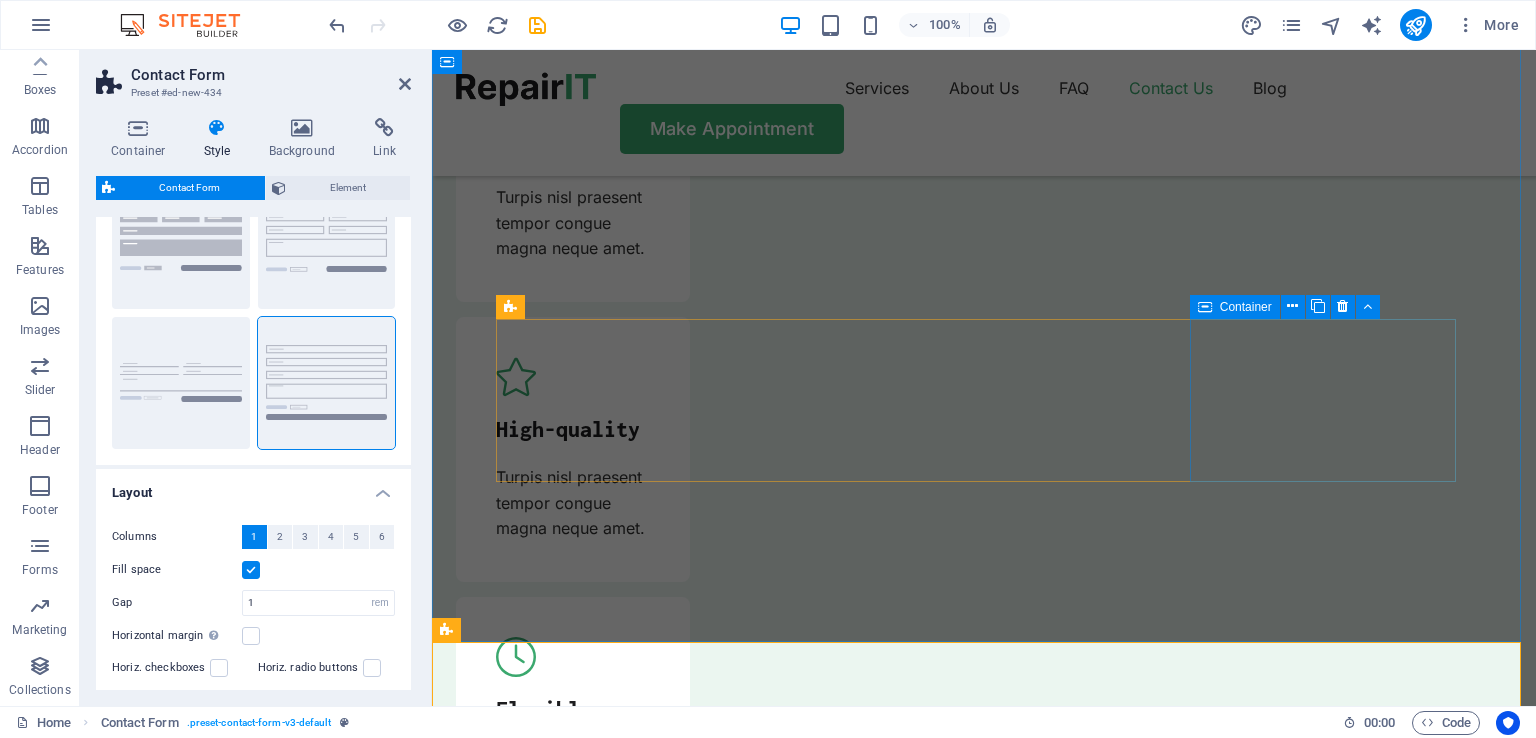 click on "Send an email" at bounding box center [565, 8075] 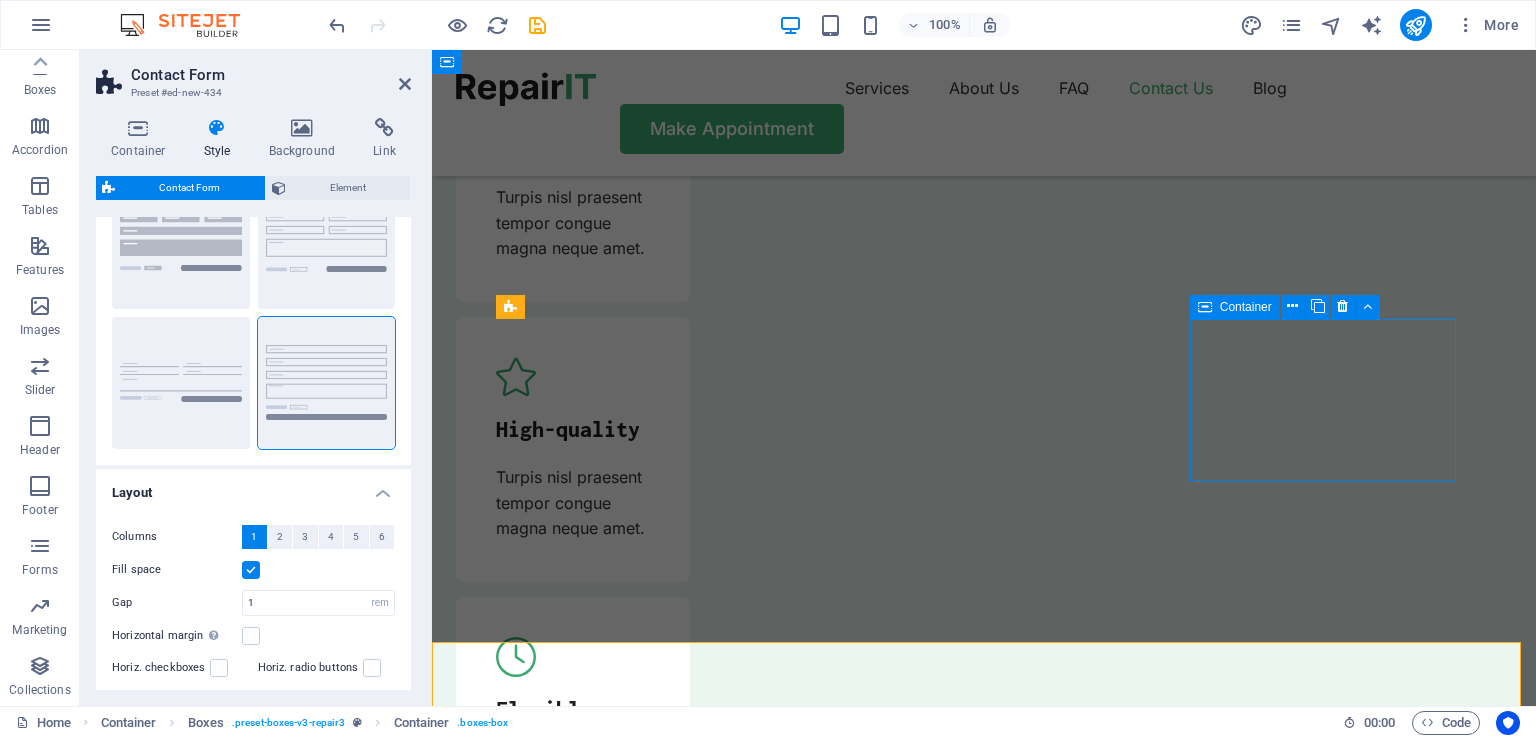 scroll, scrollTop: 6483, scrollLeft: 0, axis: vertical 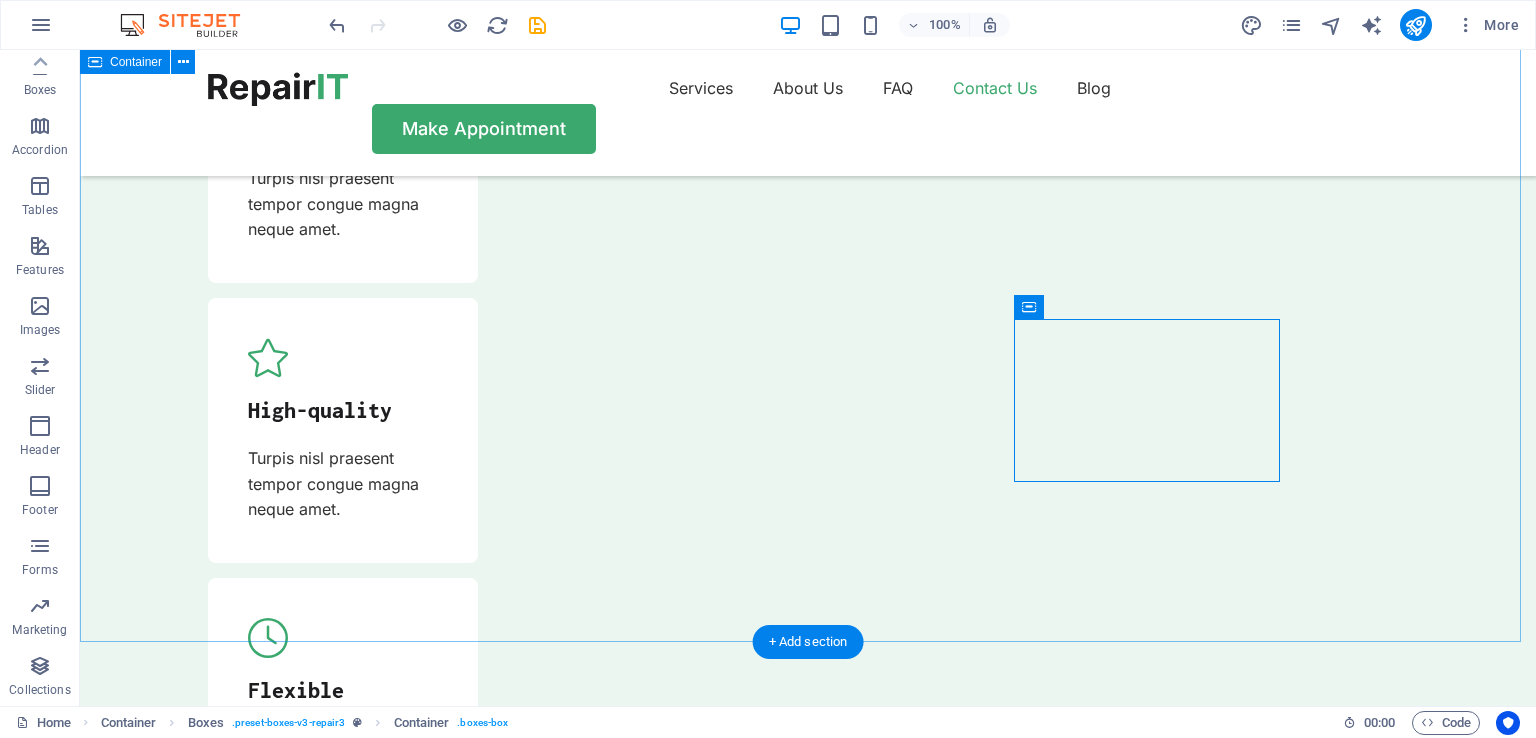 click on "← Move left → Move right ↑ Move up ↓ Move down + Zoom in - Zoom out Home Jump left by 75% End Jump right by 75% Page Up Jump up by 75% Page Down Jump down by 75% Map Terrain Satellite Labels Keyboard shortcuts Map Data Map data ©2025 Google Map data ©2025 Google 1 km  Click to toggle between metric and imperial units Terms Report a map error Contact Us Our location Street
Berlin ,  12345 Call us 0123 - 456789 Send an email" at bounding box center (808, 7713) 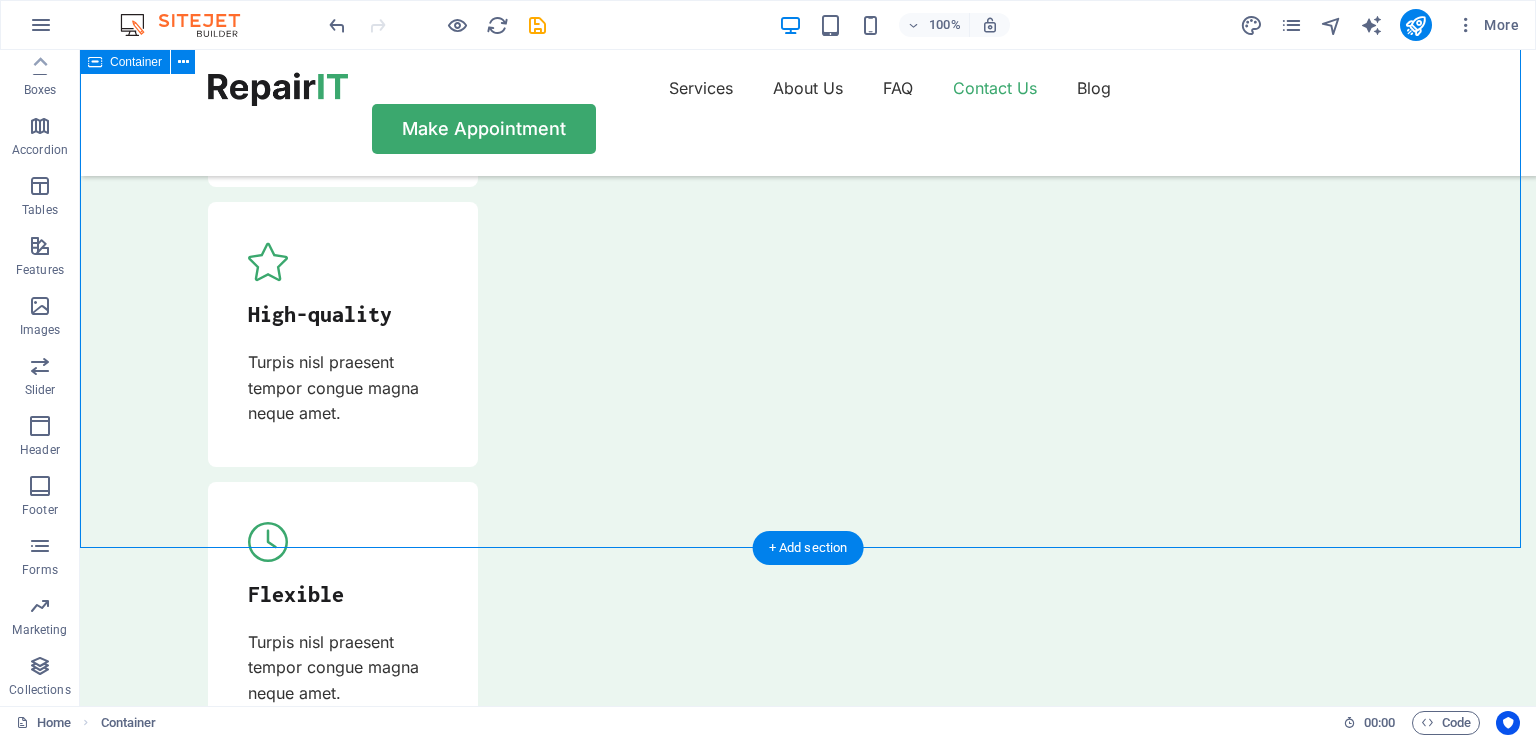 scroll, scrollTop: 6577, scrollLeft: 0, axis: vertical 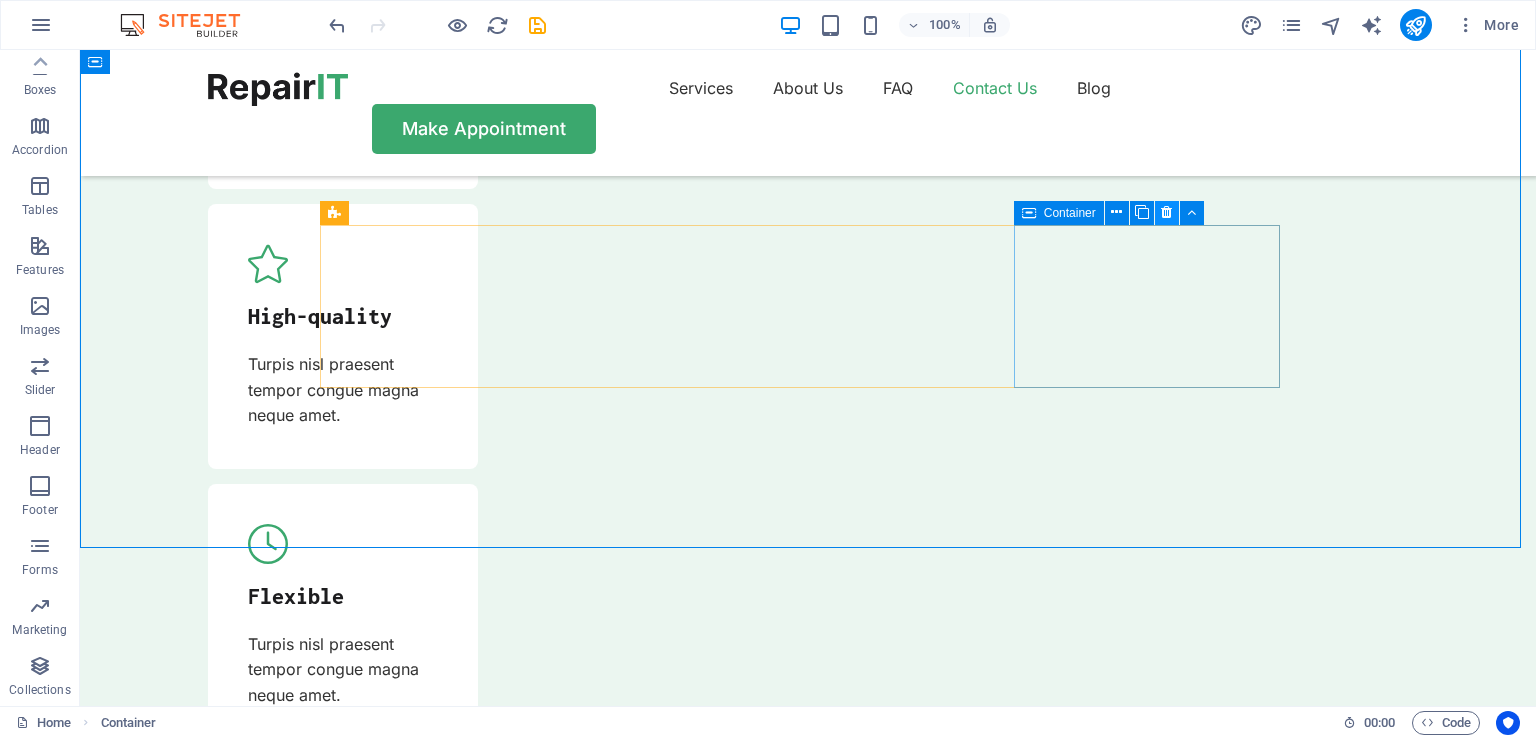 click at bounding box center (1166, 212) 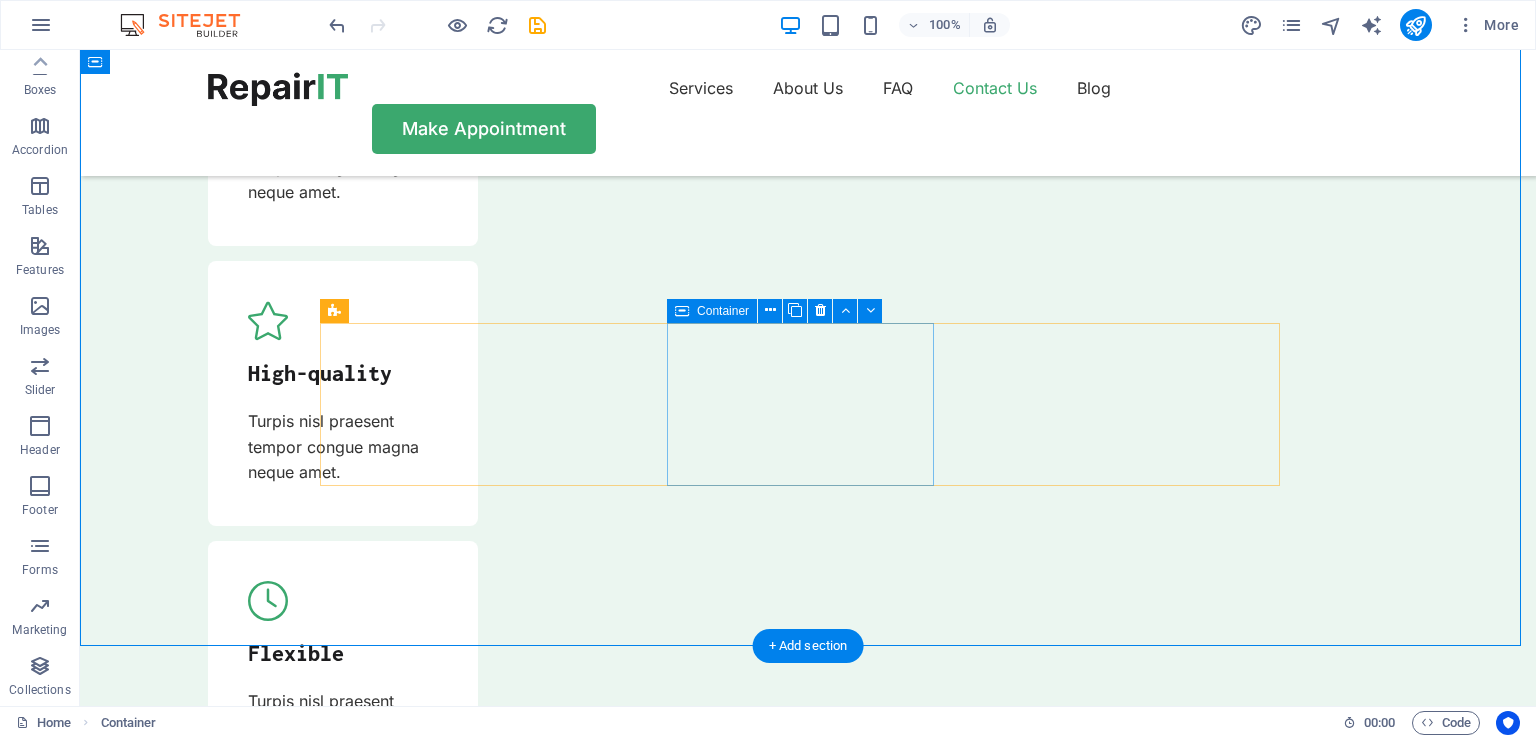 scroll, scrollTop: 6475, scrollLeft: 0, axis: vertical 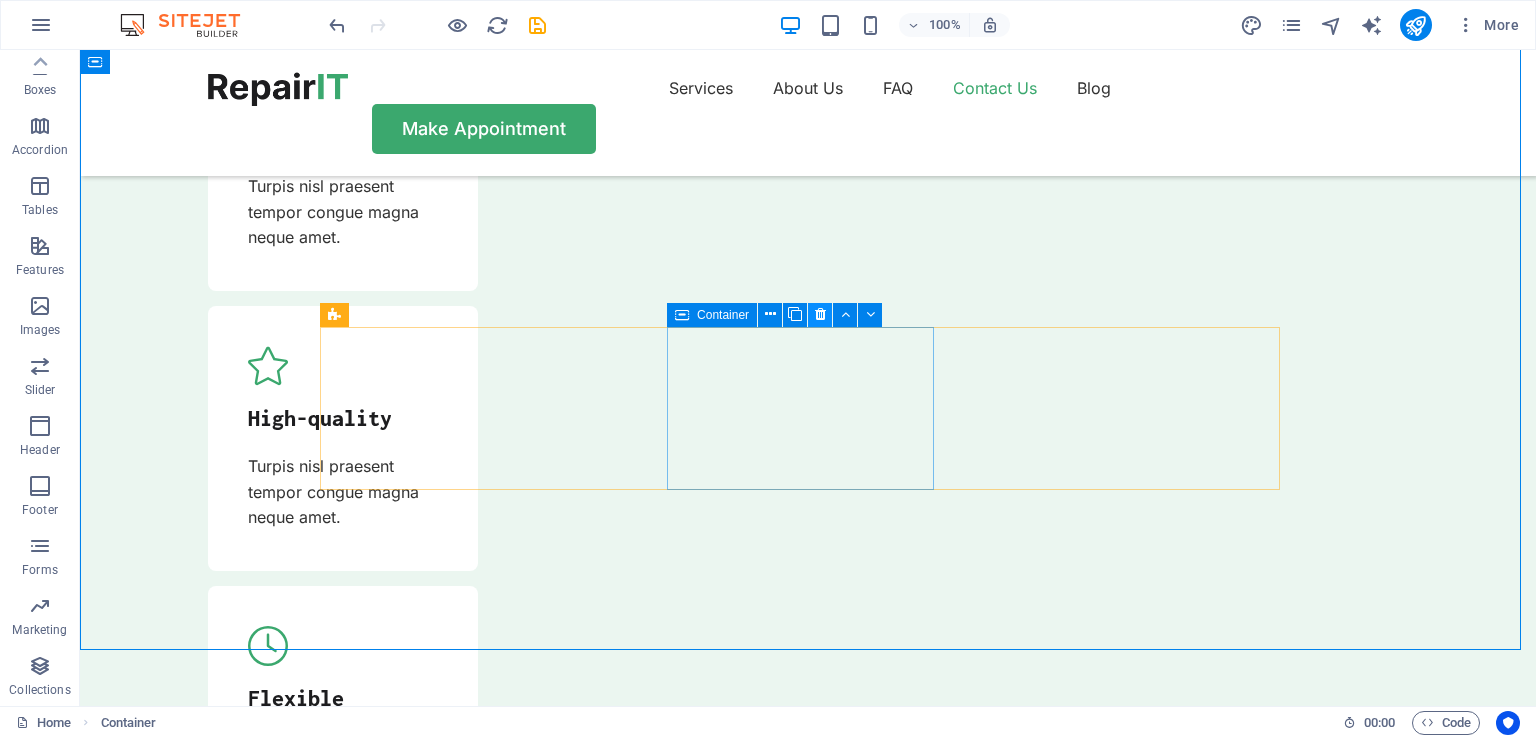 click at bounding box center (820, 314) 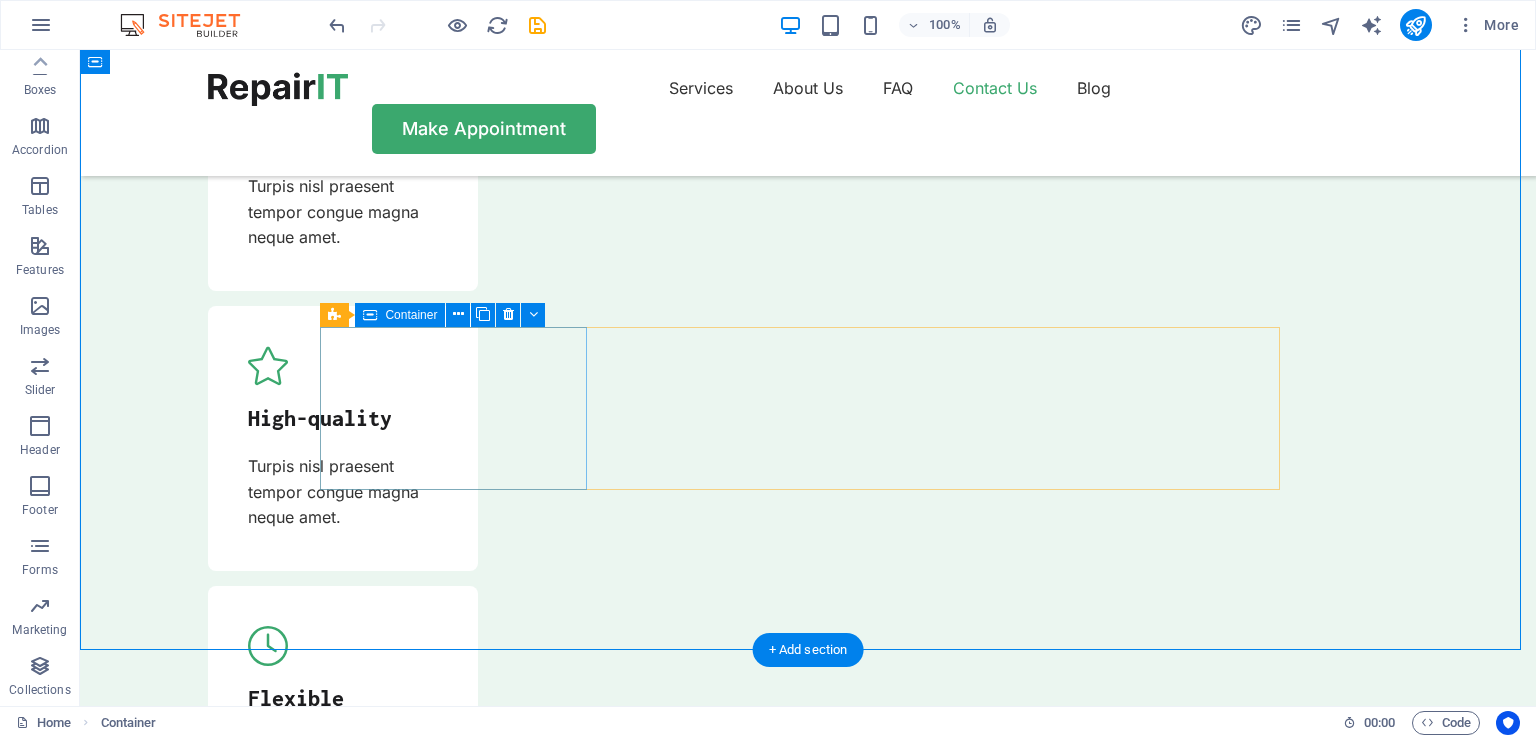 click on "Our location Street
Berlin ,  12345" at bounding box center (213, 7758) 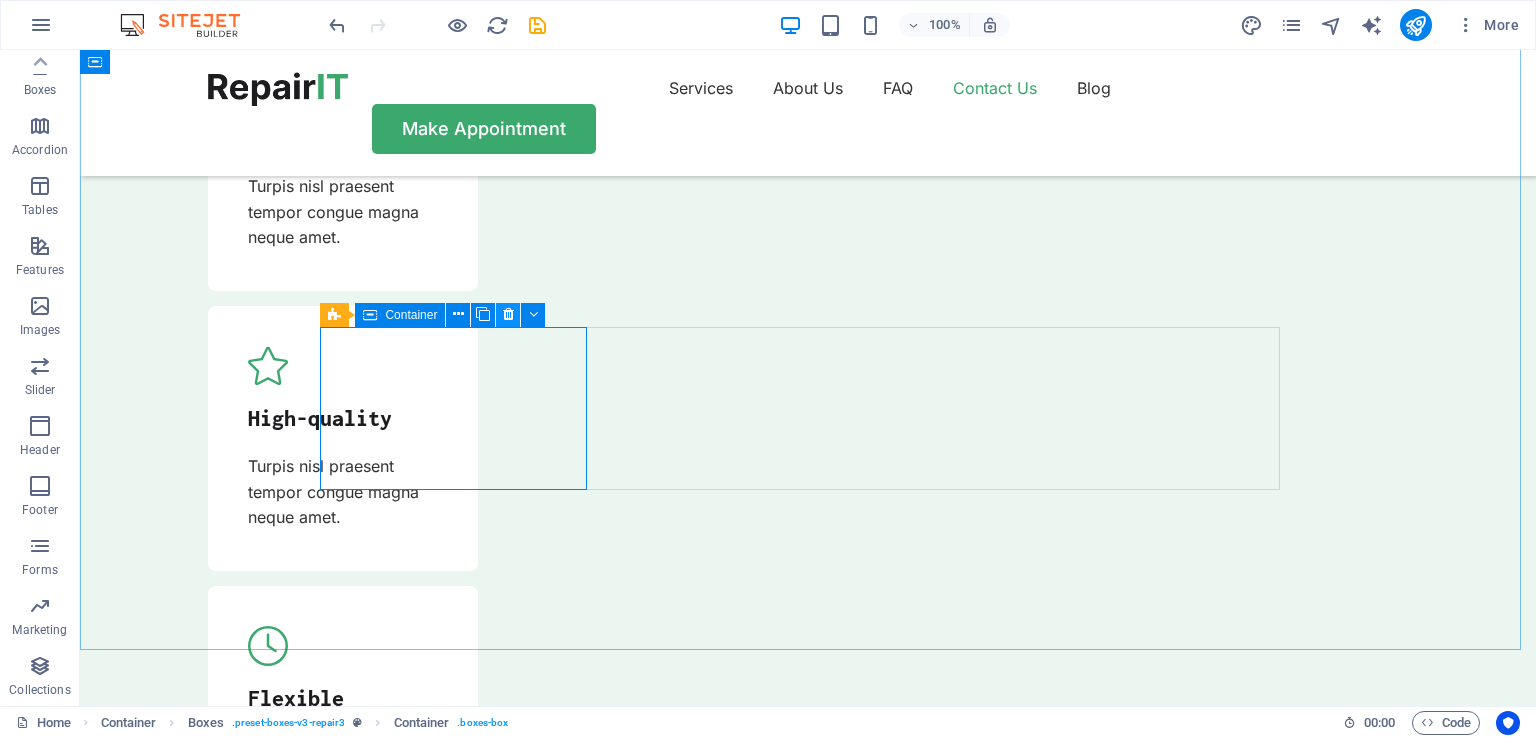 click at bounding box center (508, 314) 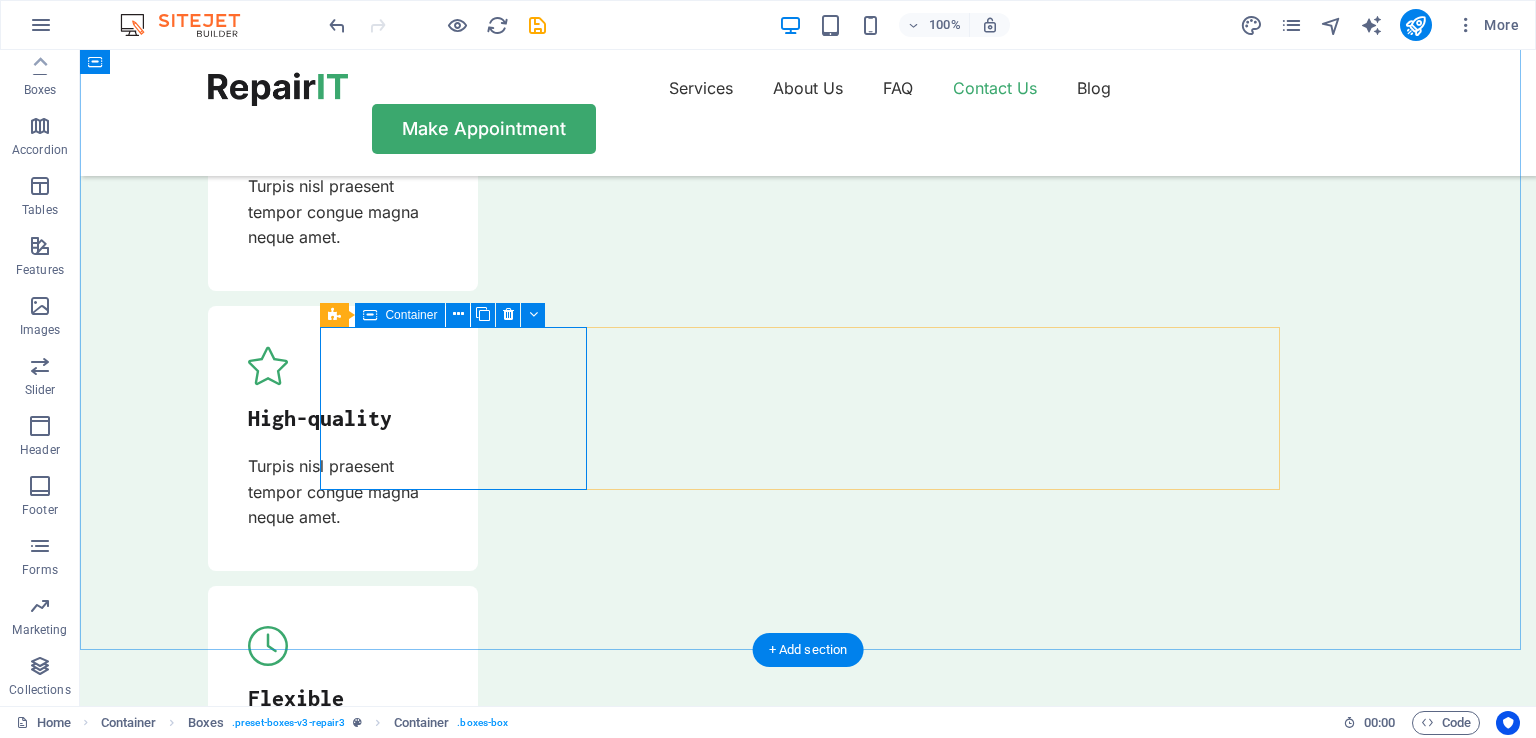 click on "Our location Street
Berlin ,  12345" at bounding box center [213, 7758] 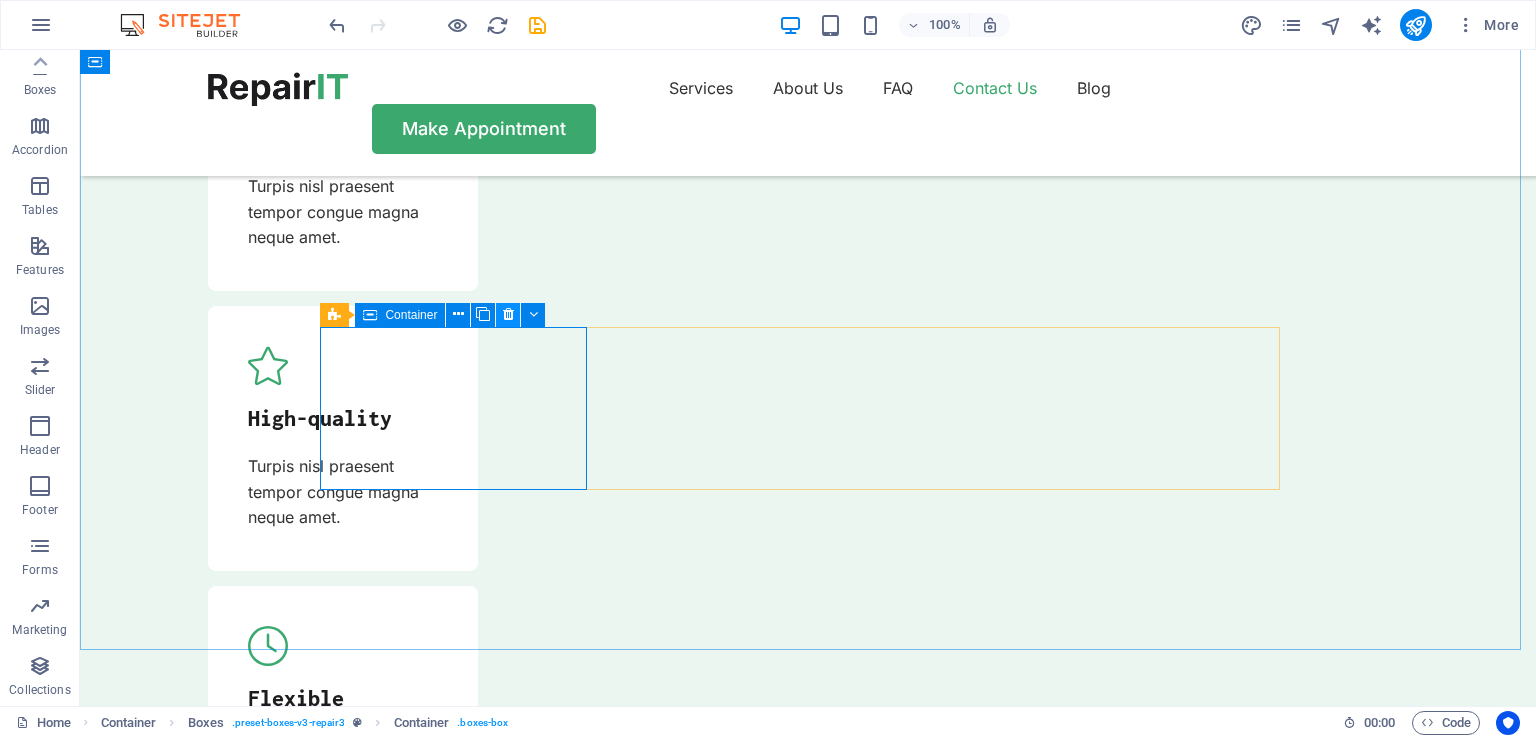 click at bounding box center [508, 315] 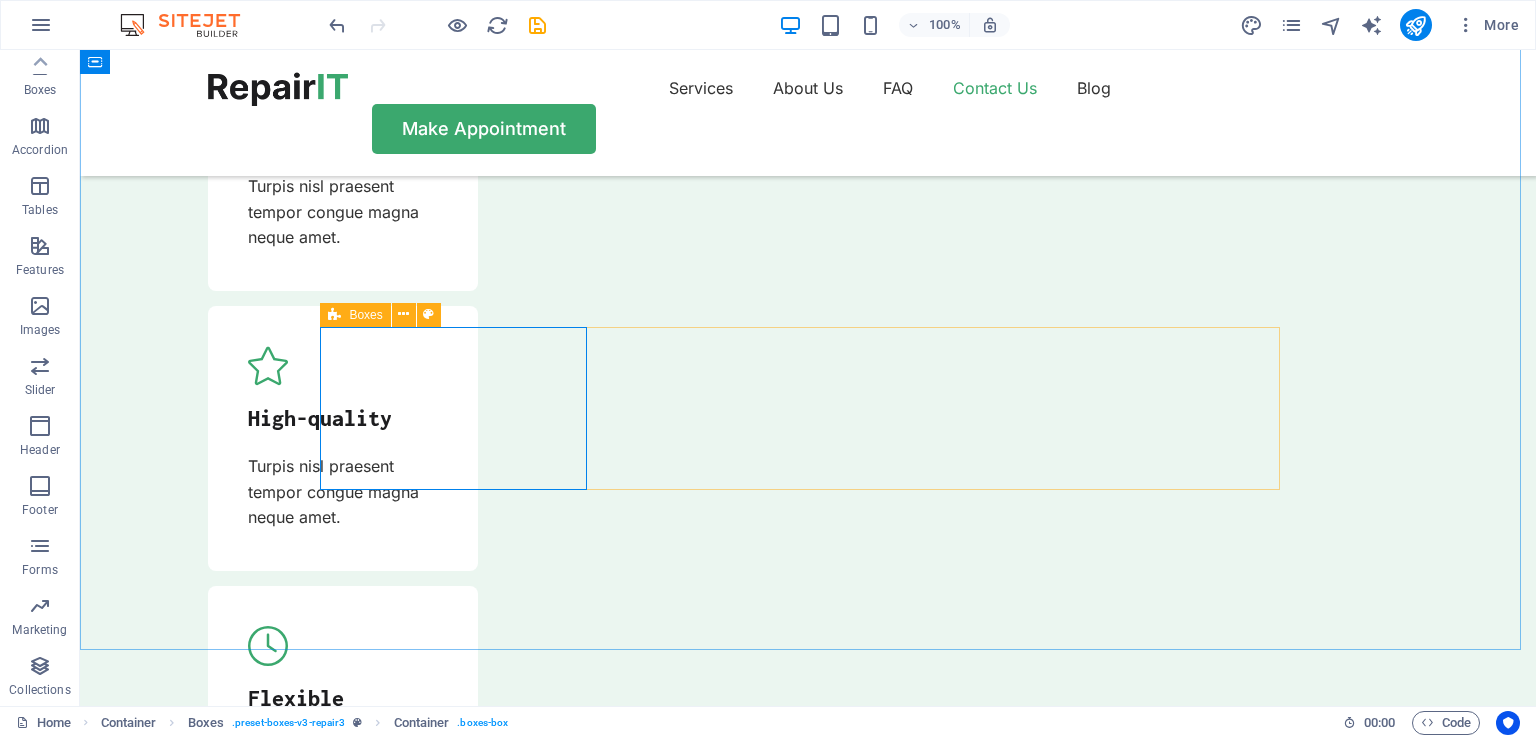 click on "Boxes" at bounding box center [355, 315] 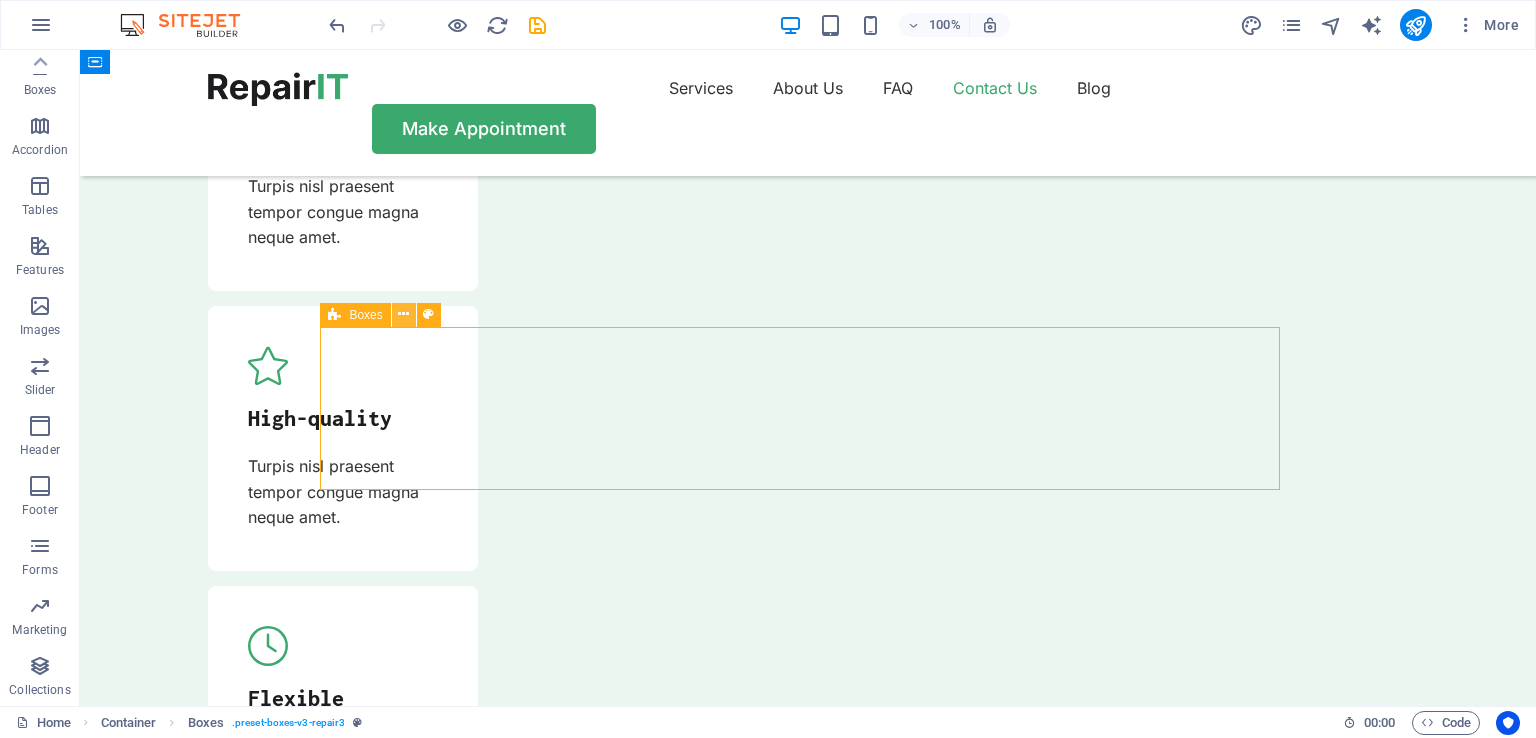 click at bounding box center [403, 314] 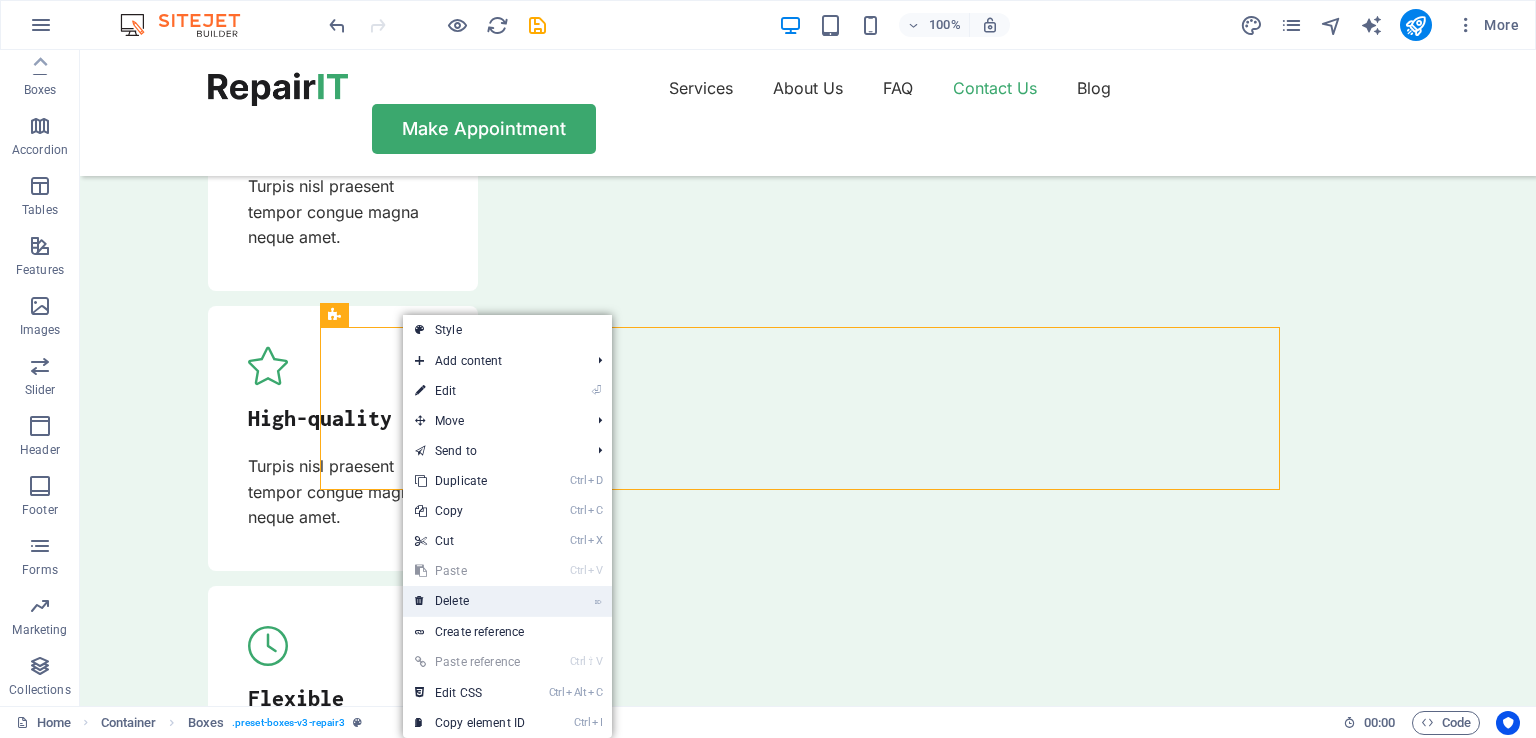 click on "⌦  Delete" at bounding box center [470, 601] 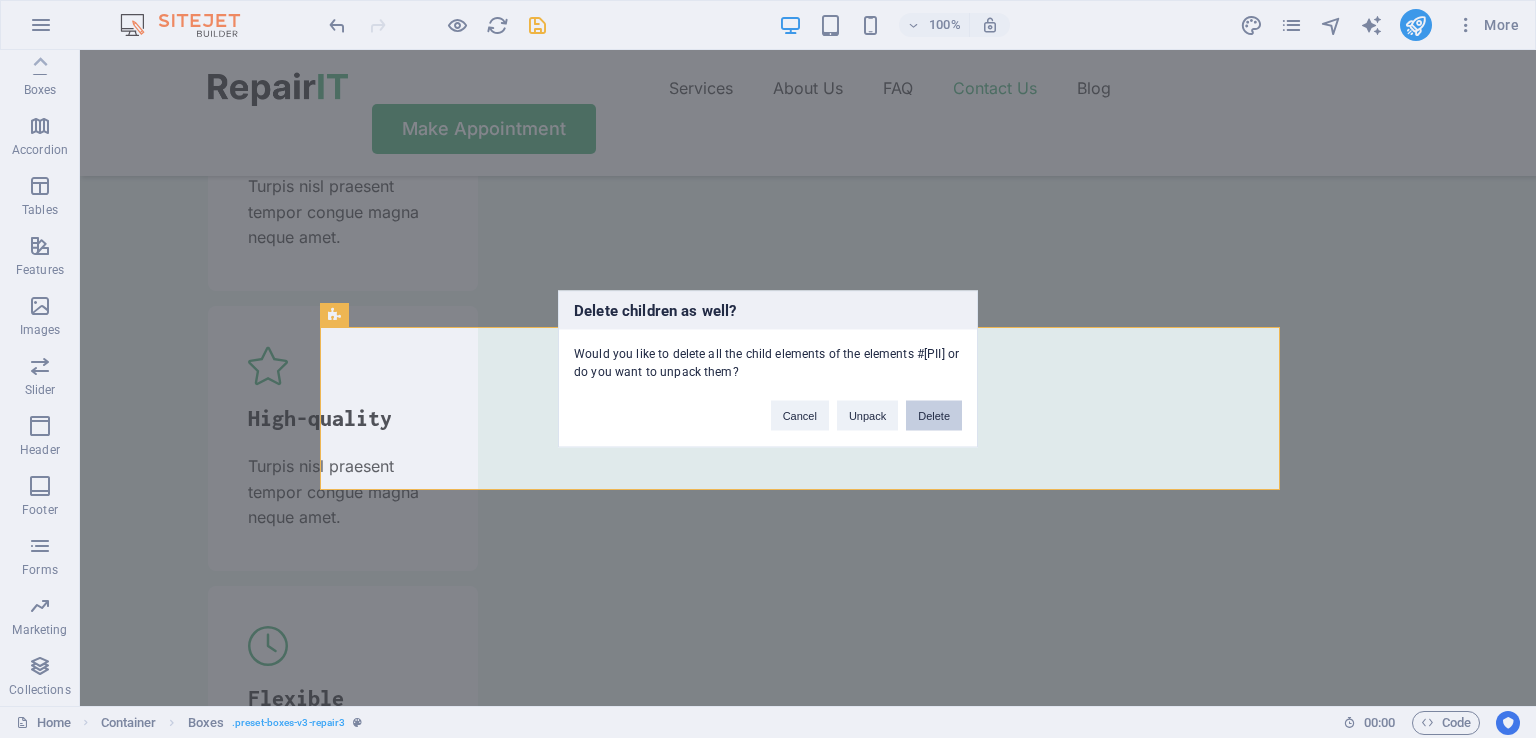 click on "Delete" at bounding box center (934, 416) 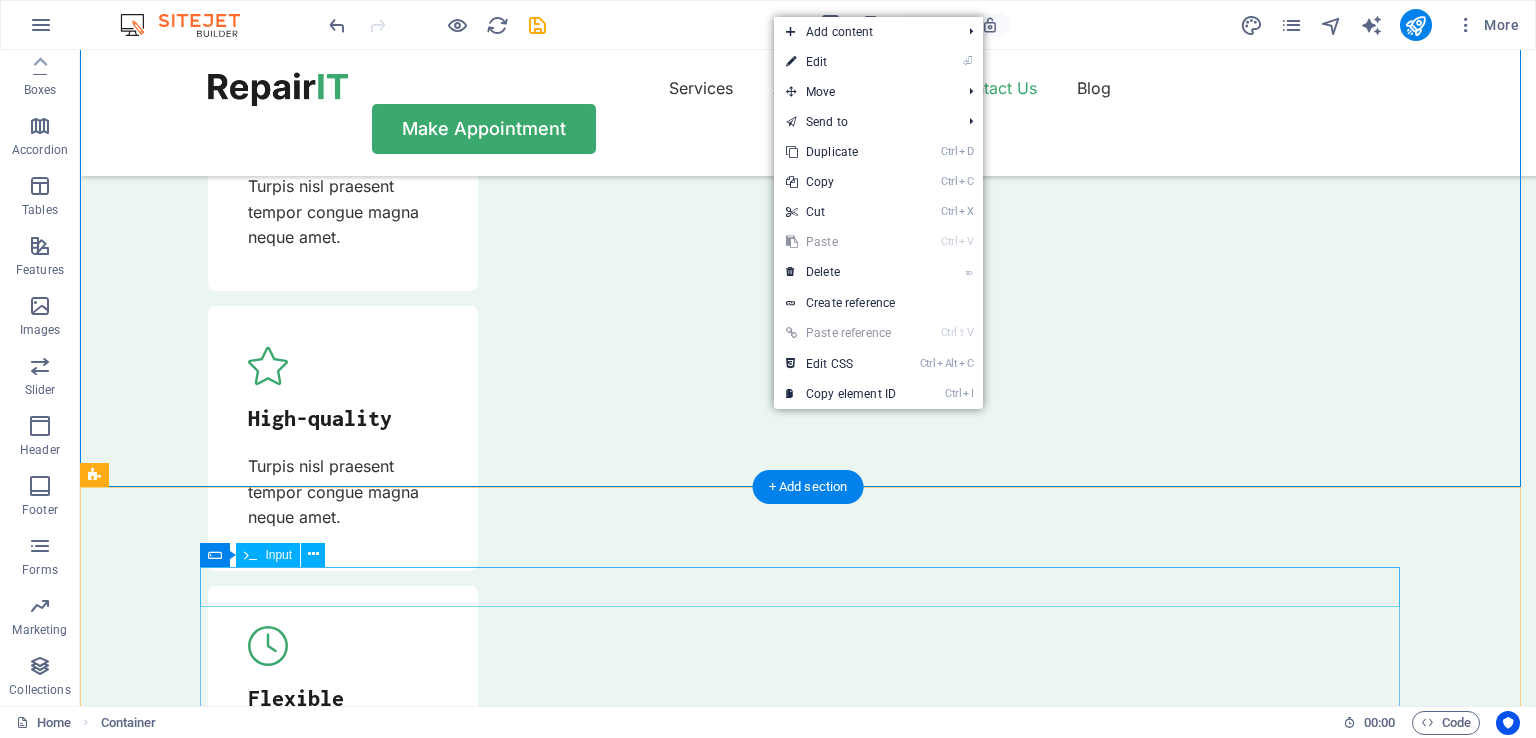 click at bounding box center [808, 7939] 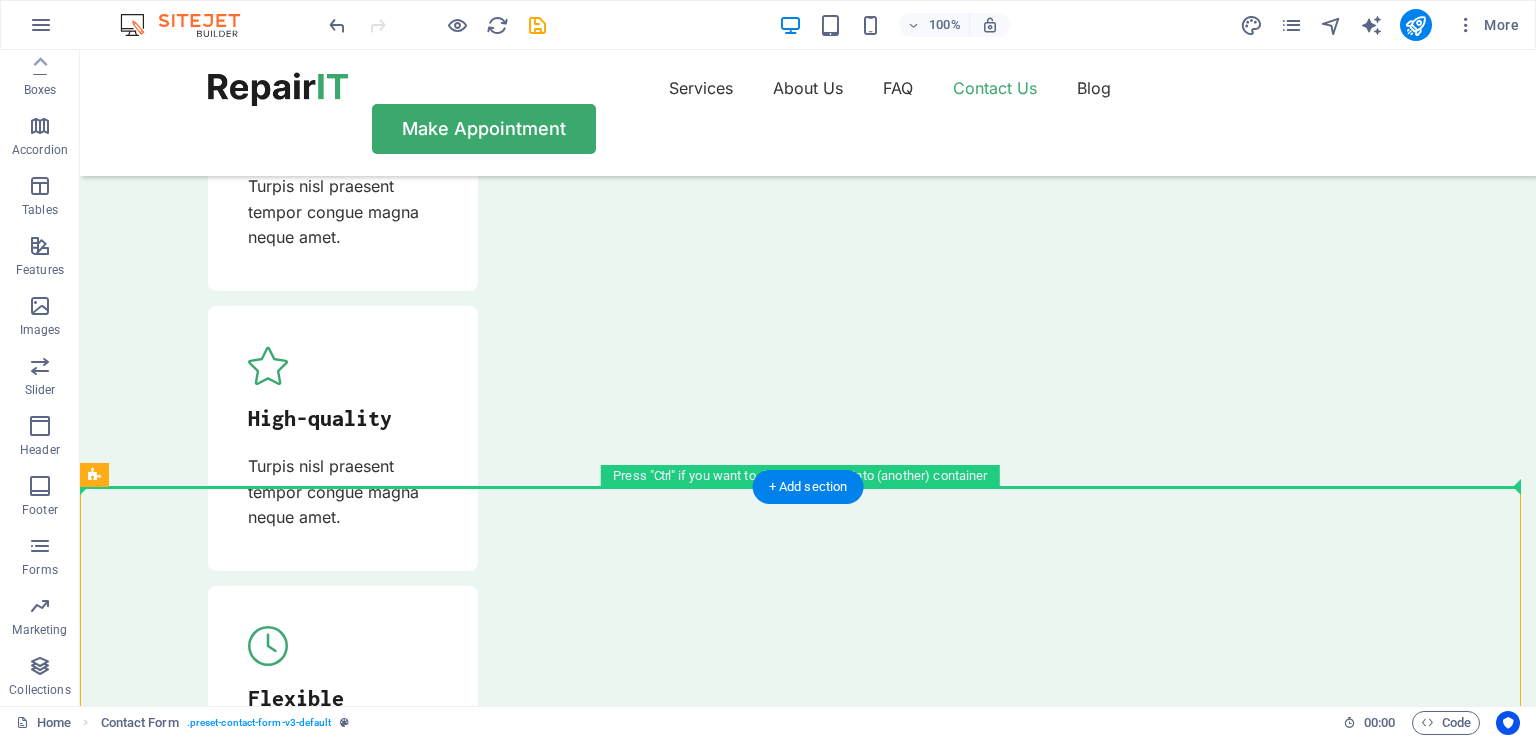 drag, startPoint x: 683, startPoint y: 537, endPoint x: 726, endPoint y: 328, distance: 213.3776 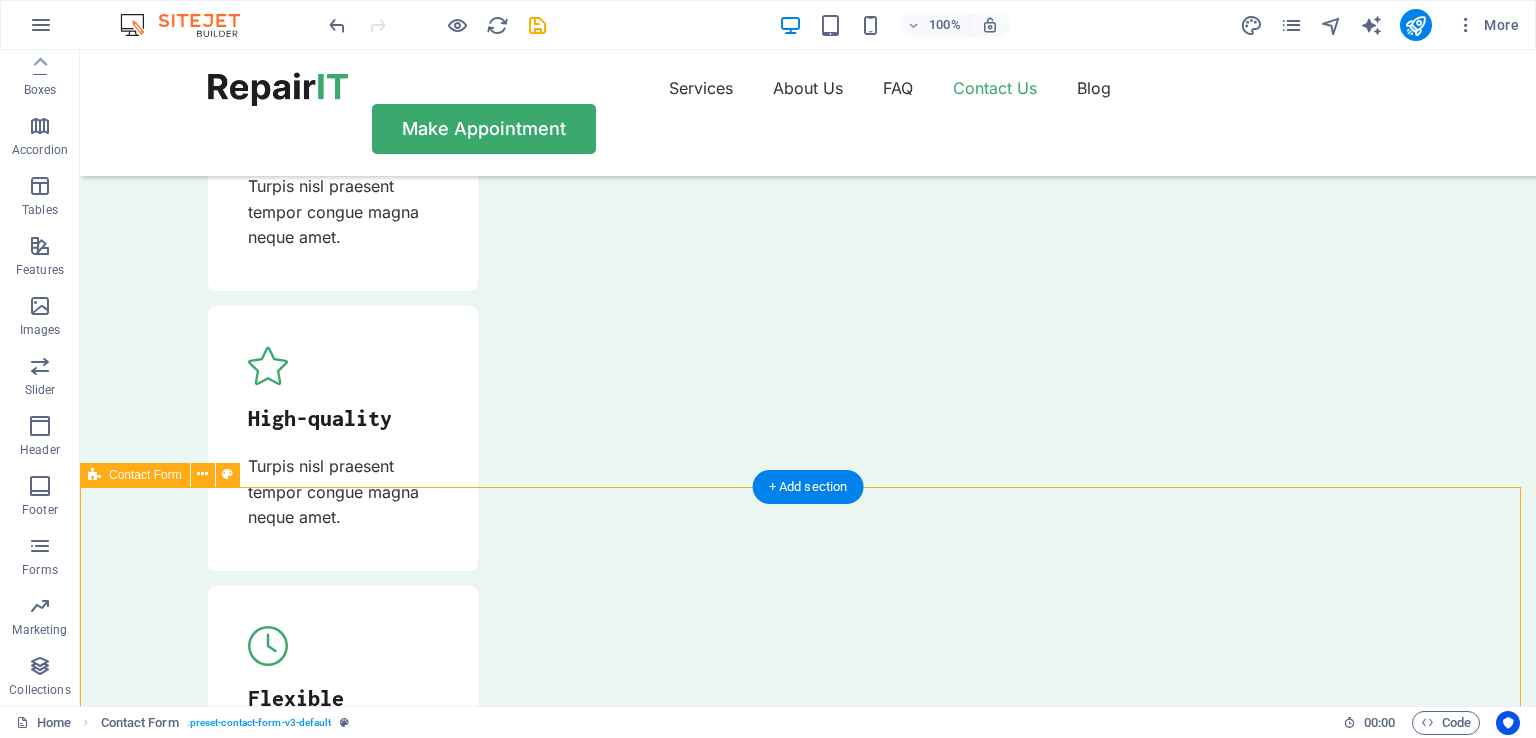 click on "{{ 'content.forms.privacy'|trans }} Unreadable? Load new Submit" at bounding box center [808, 8181] 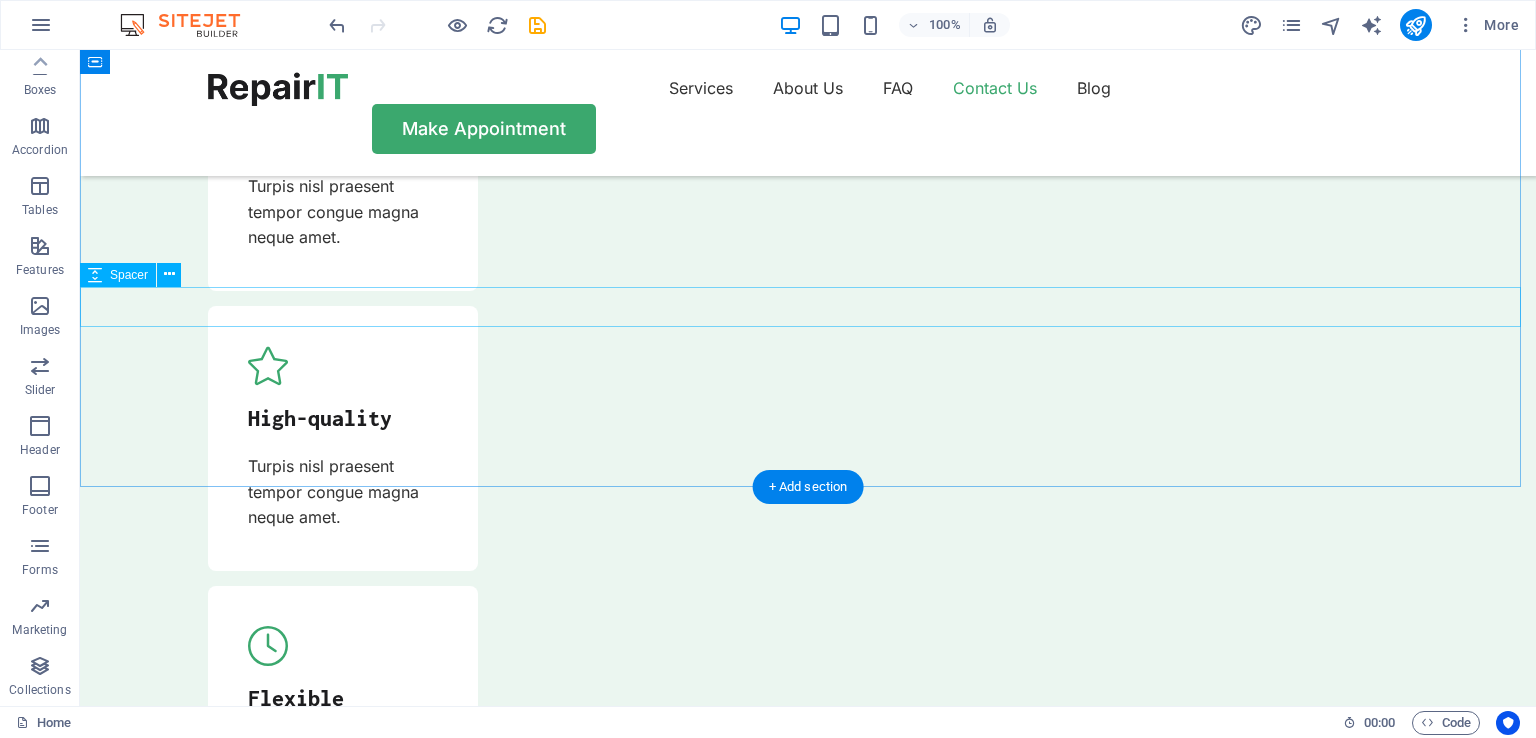 click at bounding box center (808, 7657) 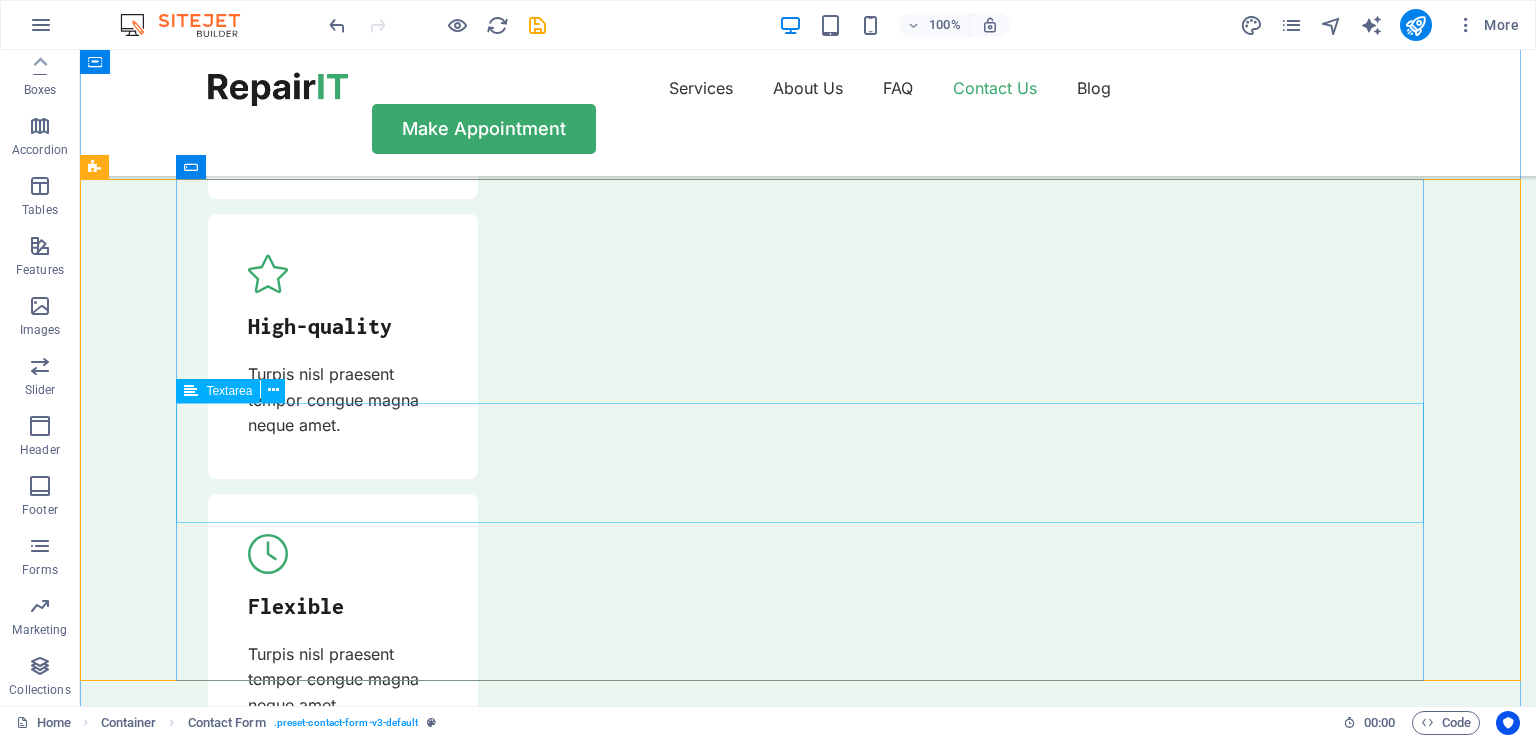 scroll, scrollTop: 6628, scrollLeft: 0, axis: vertical 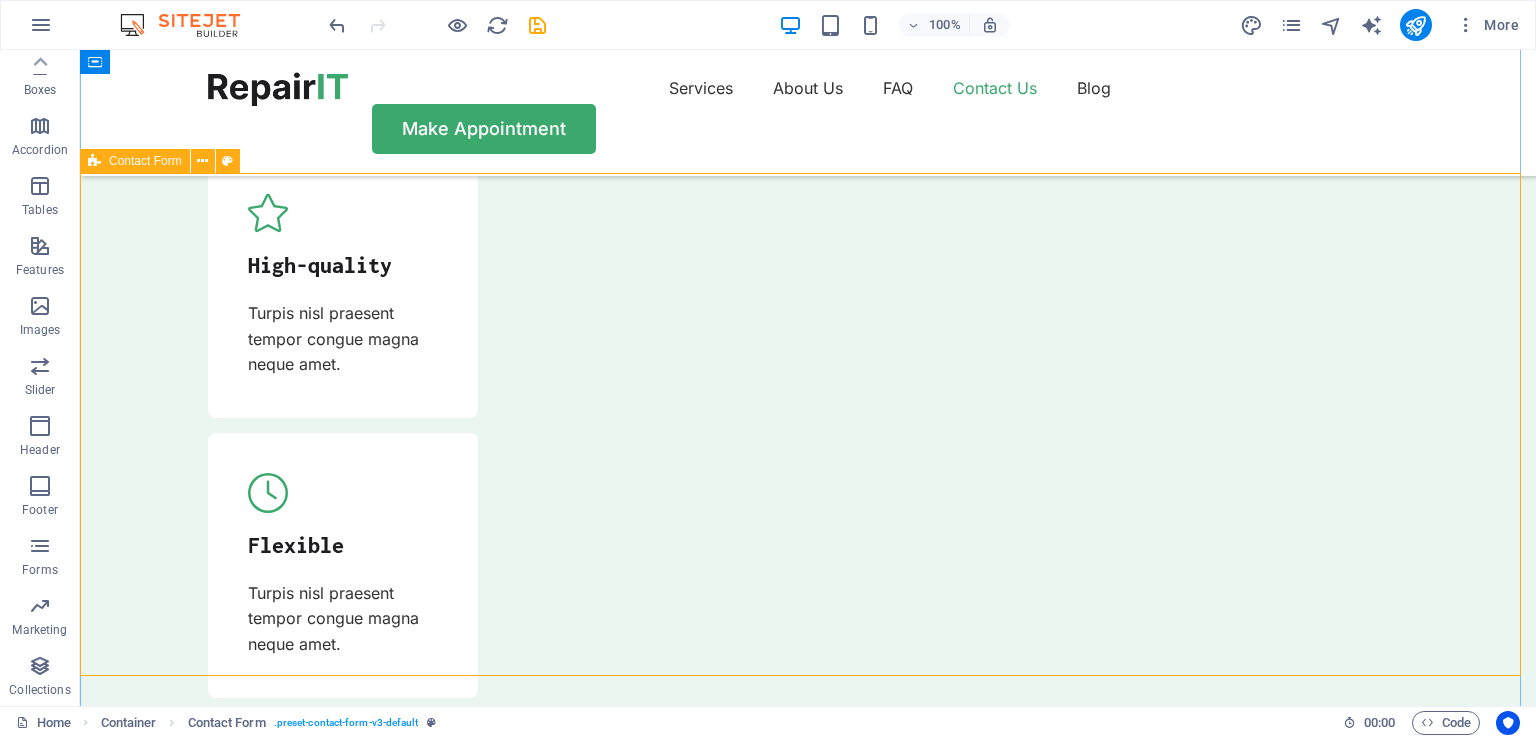 click on "{{ 'content.forms.privacy'|trans }} Unreadable? Load new Submit" at bounding box center [808, 7788] 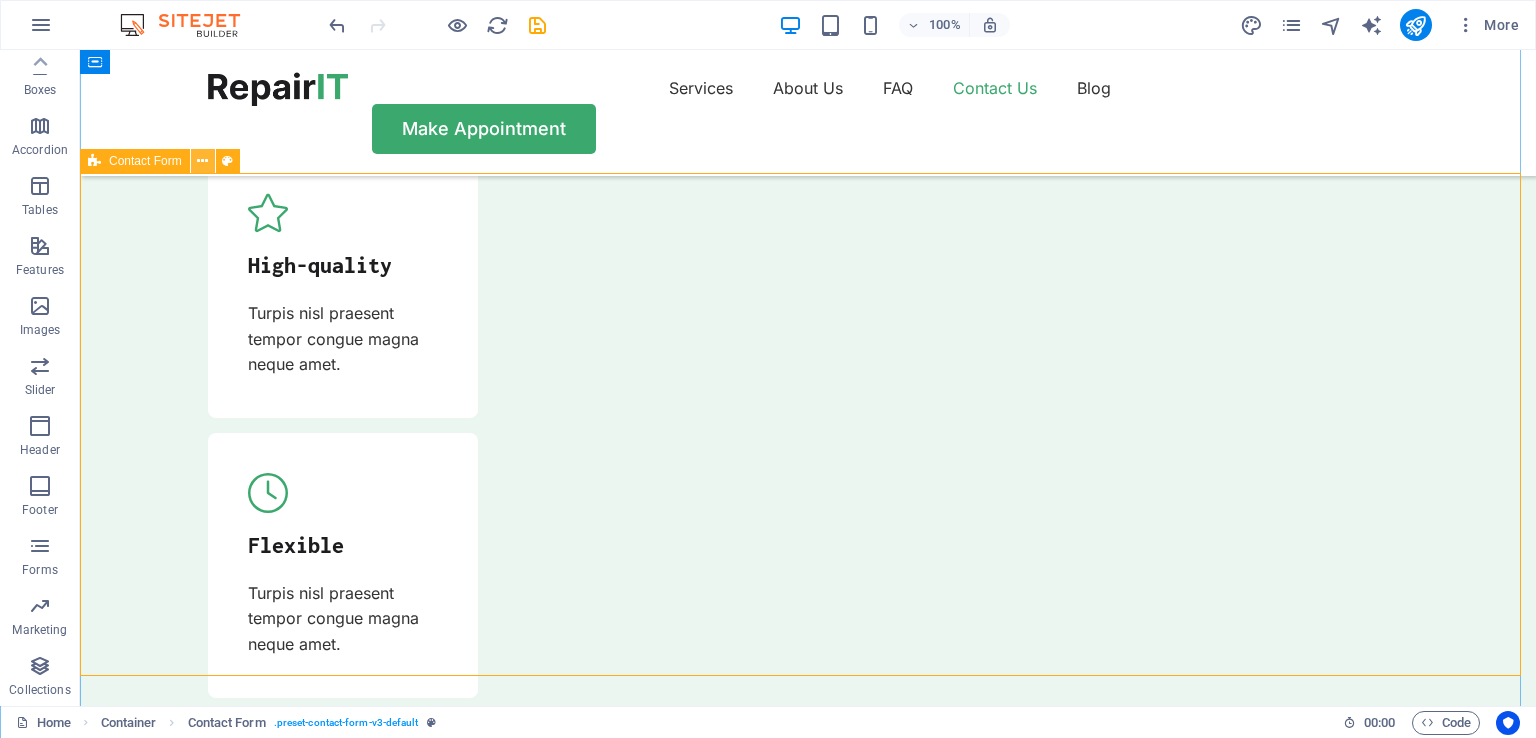 click at bounding box center (202, 161) 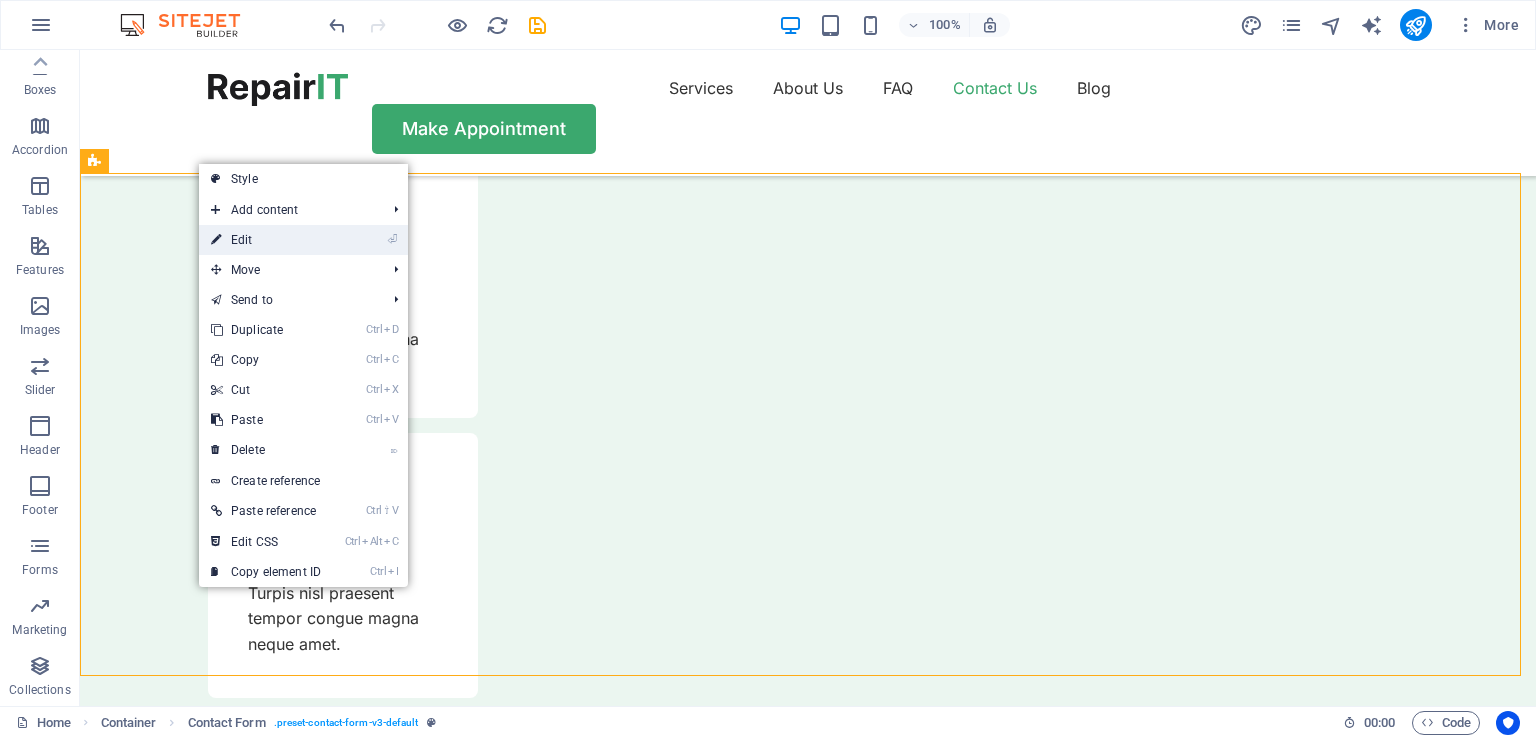 click on "⏎  Edit" at bounding box center (266, 240) 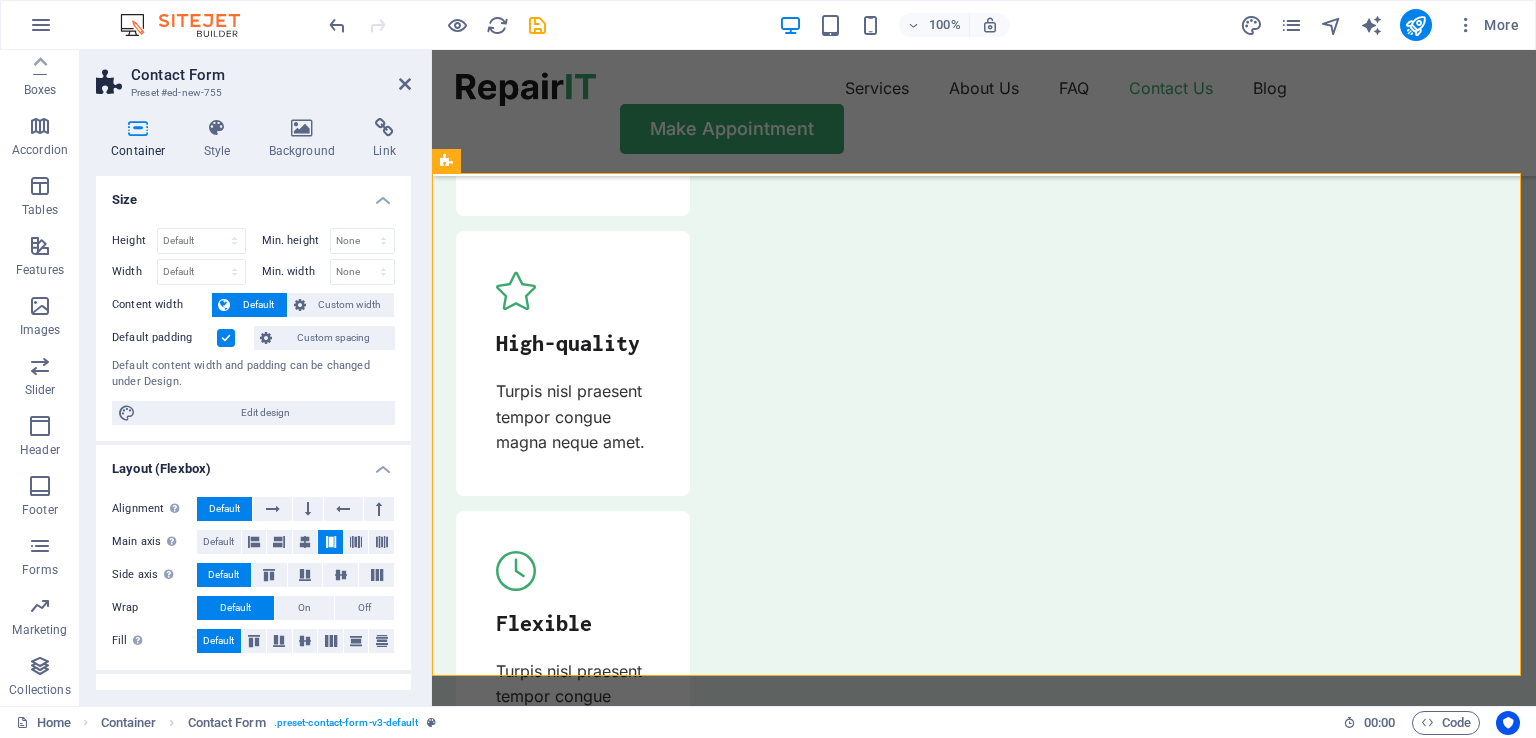 scroll, scrollTop: 6688, scrollLeft: 0, axis: vertical 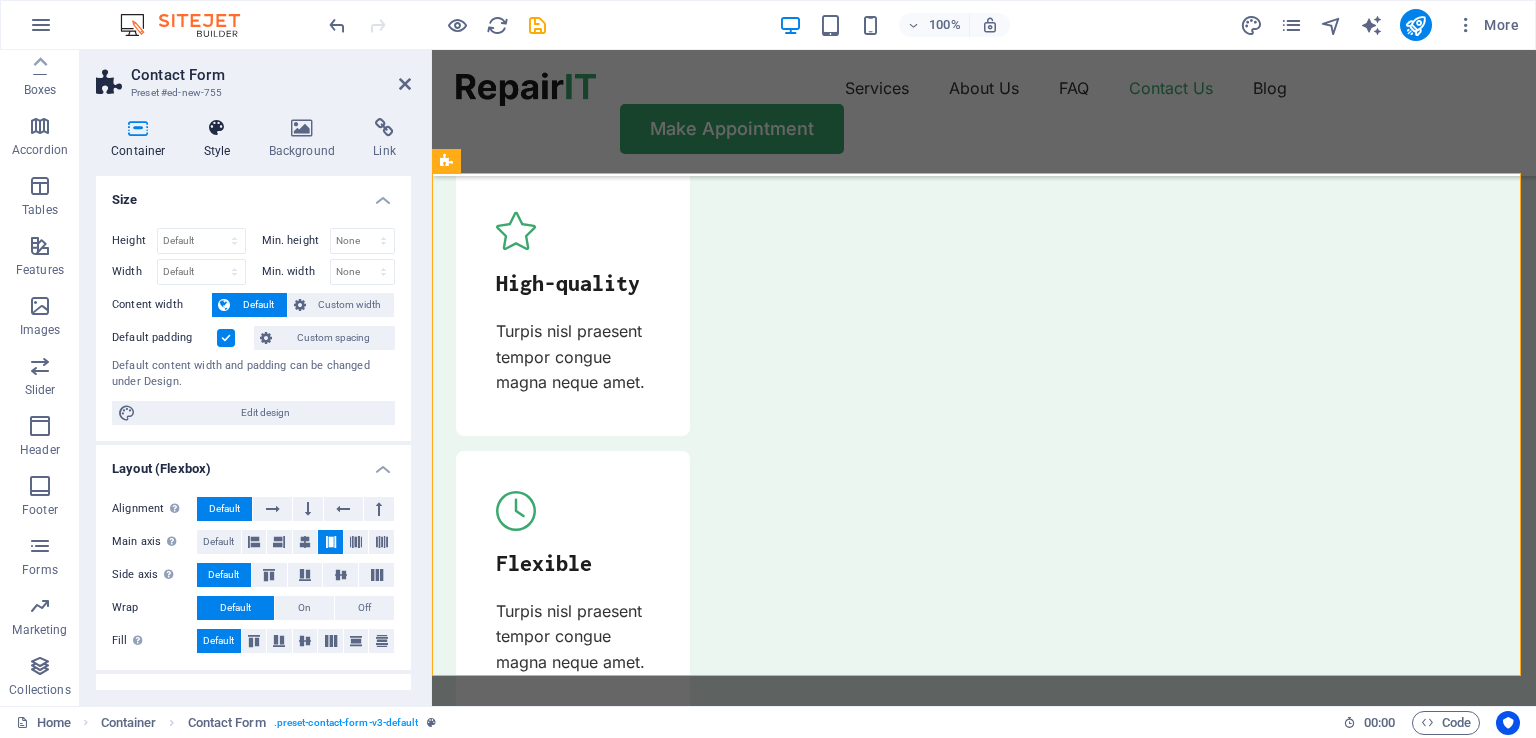 click at bounding box center [217, 128] 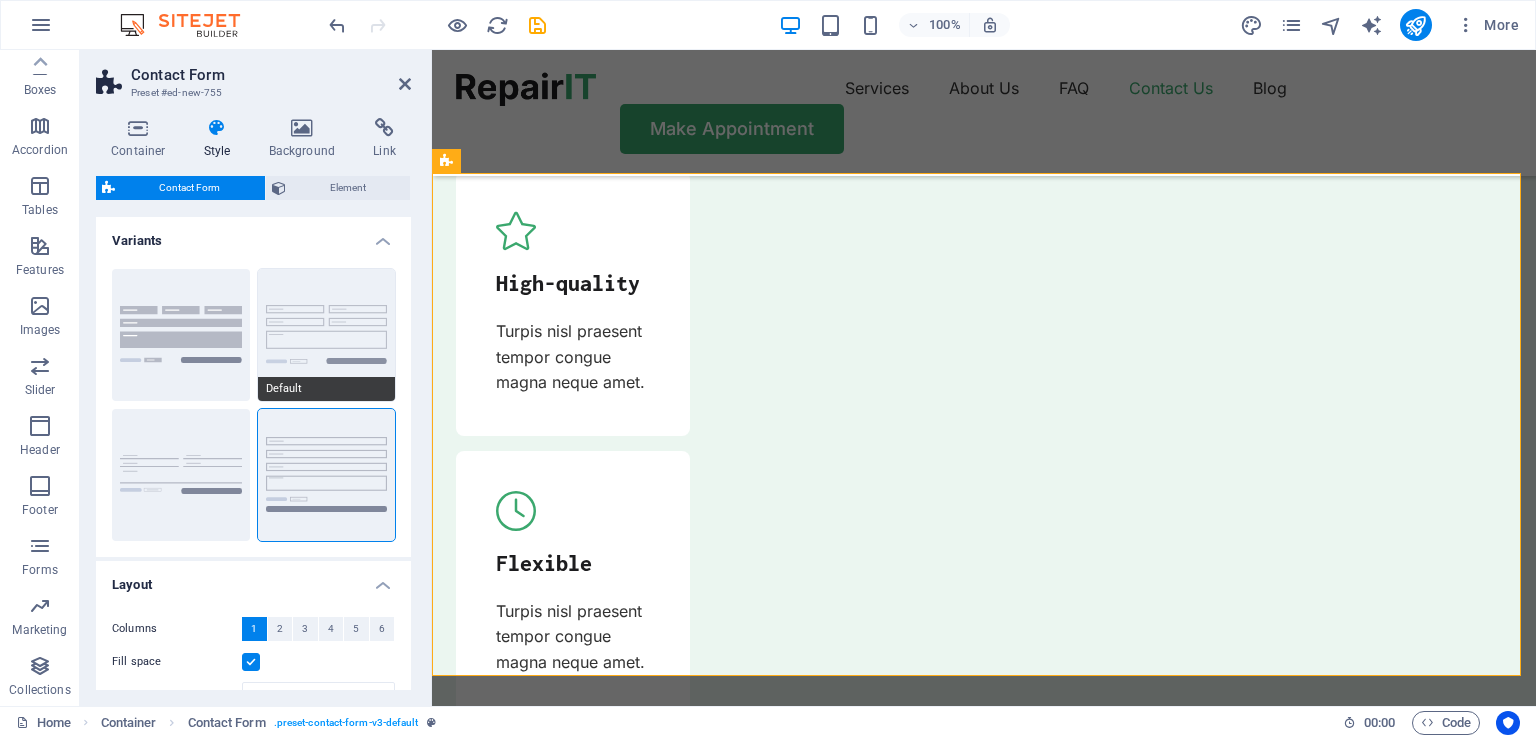scroll, scrollTop: 285, scrollLeft: 0, axis: vertical 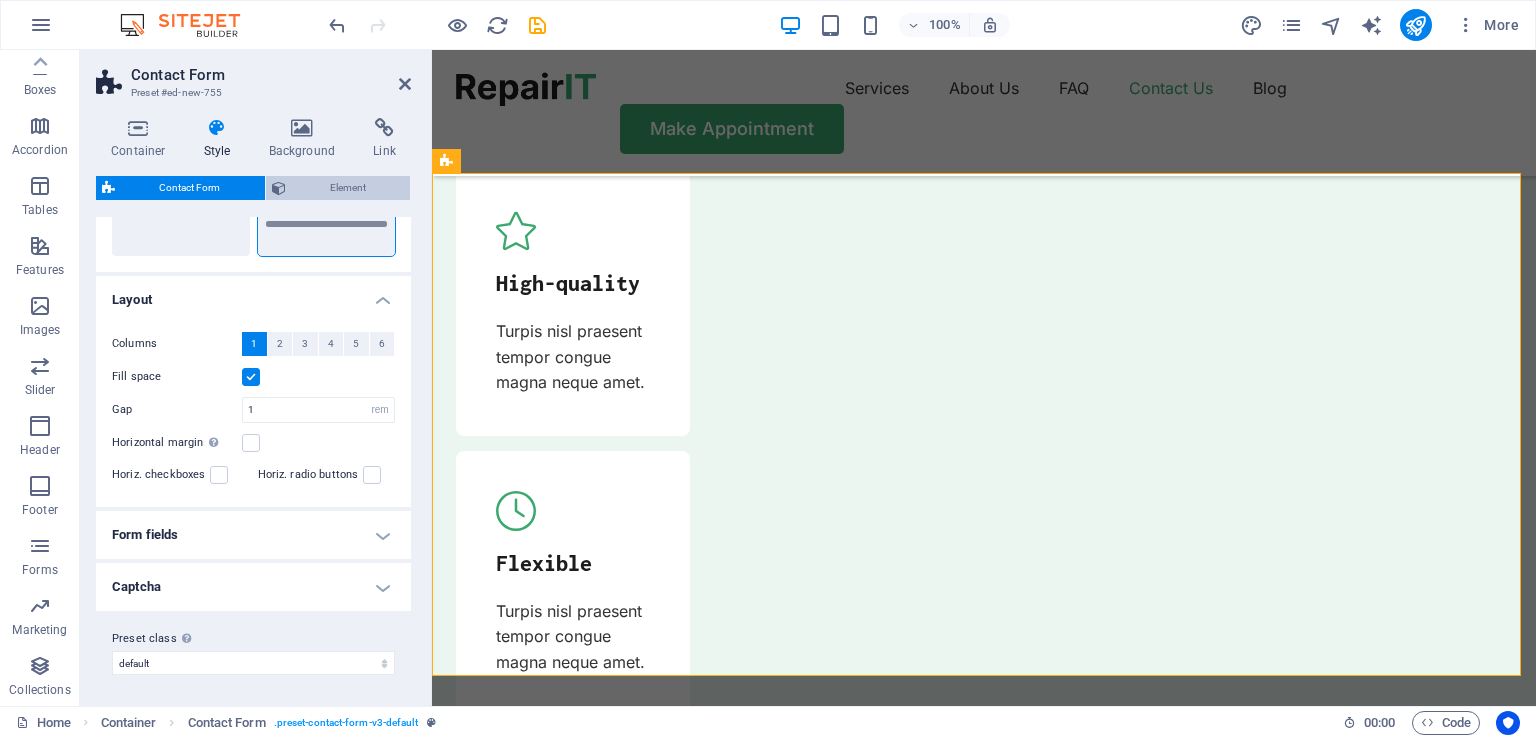 click on "Element" at bounding box center (348, 188) 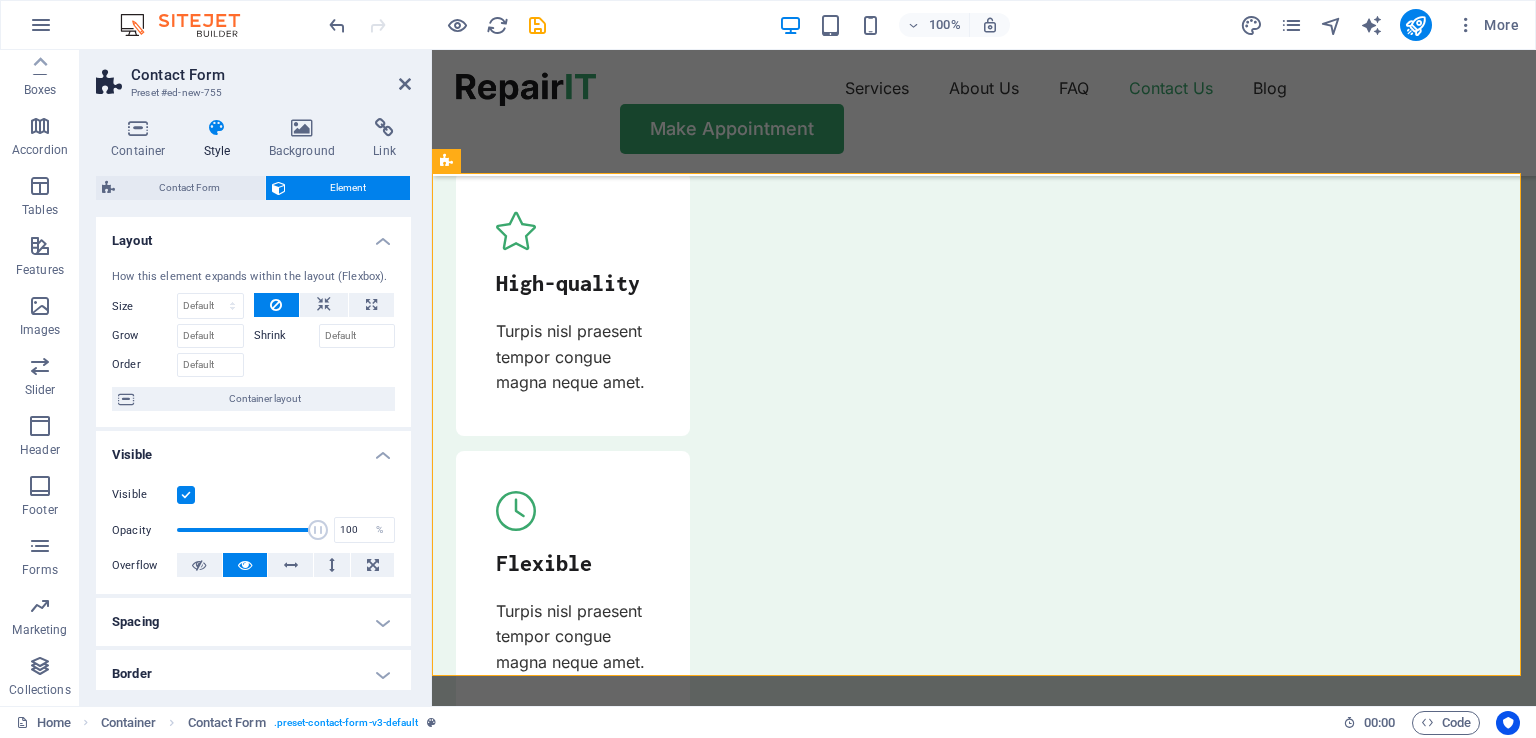 scroll, scrollTop: 372, scrollLeft: 0, axis: vertical 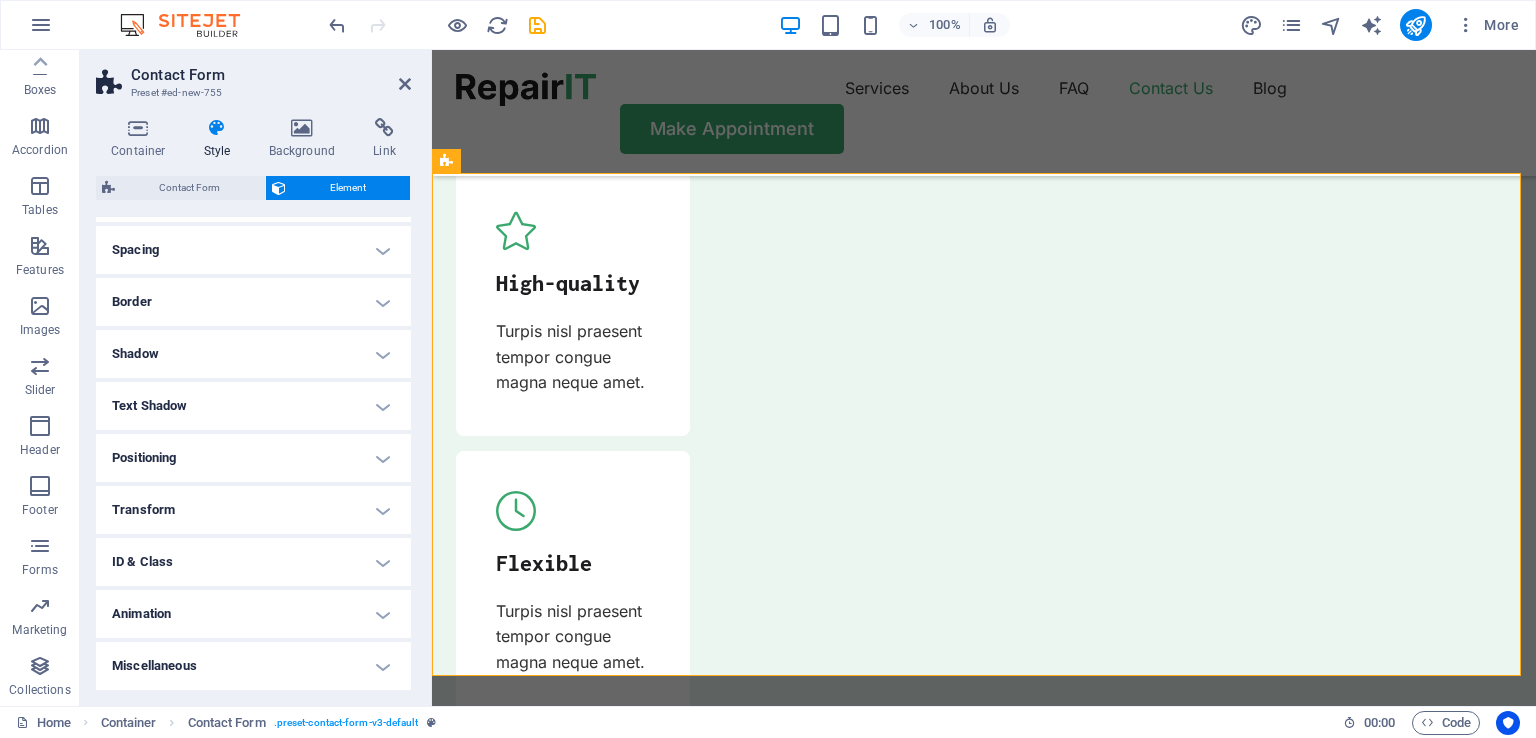 click on "Positioning" at bounding box center (253, 458) 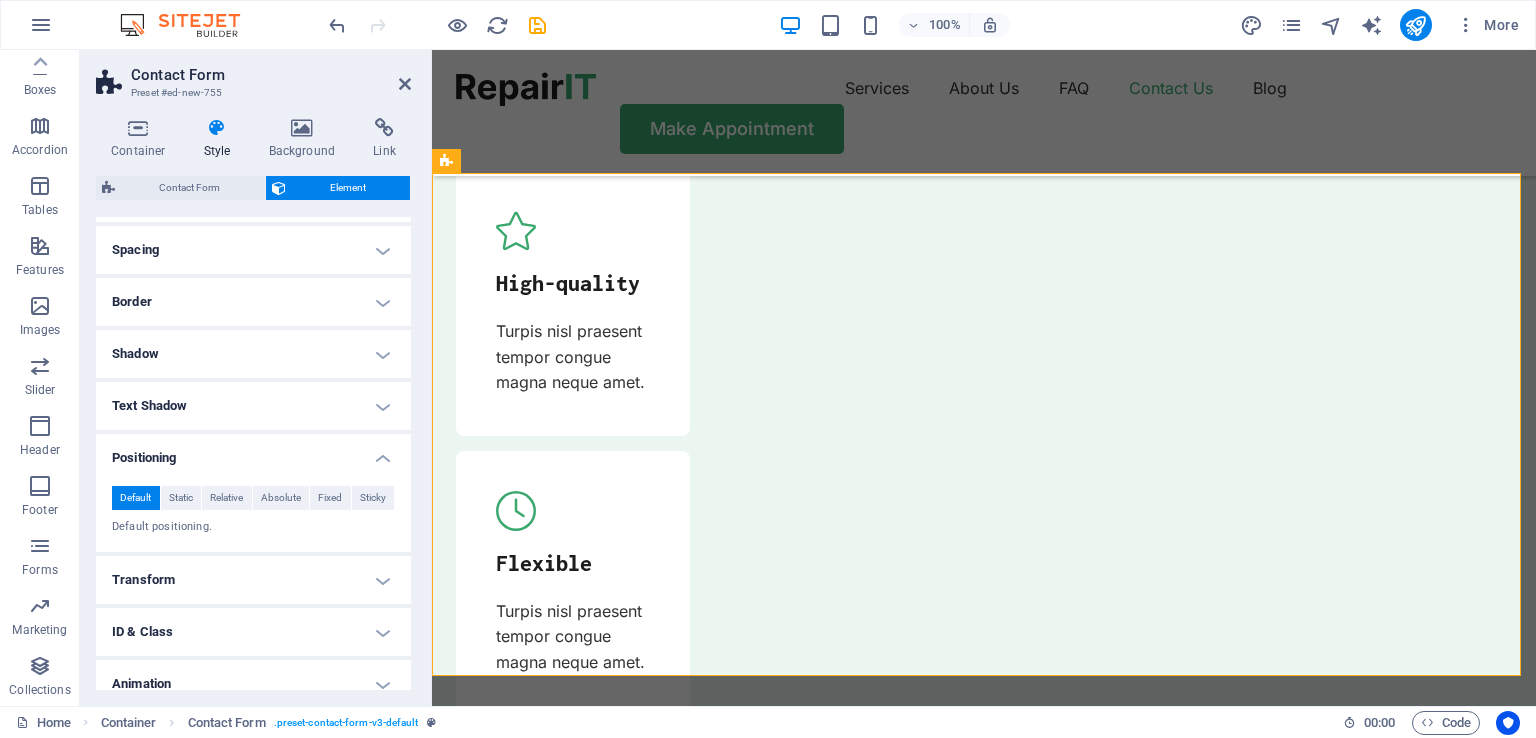 scroll, scrollTop: 100, scrollLeft: 0, axis: vertical 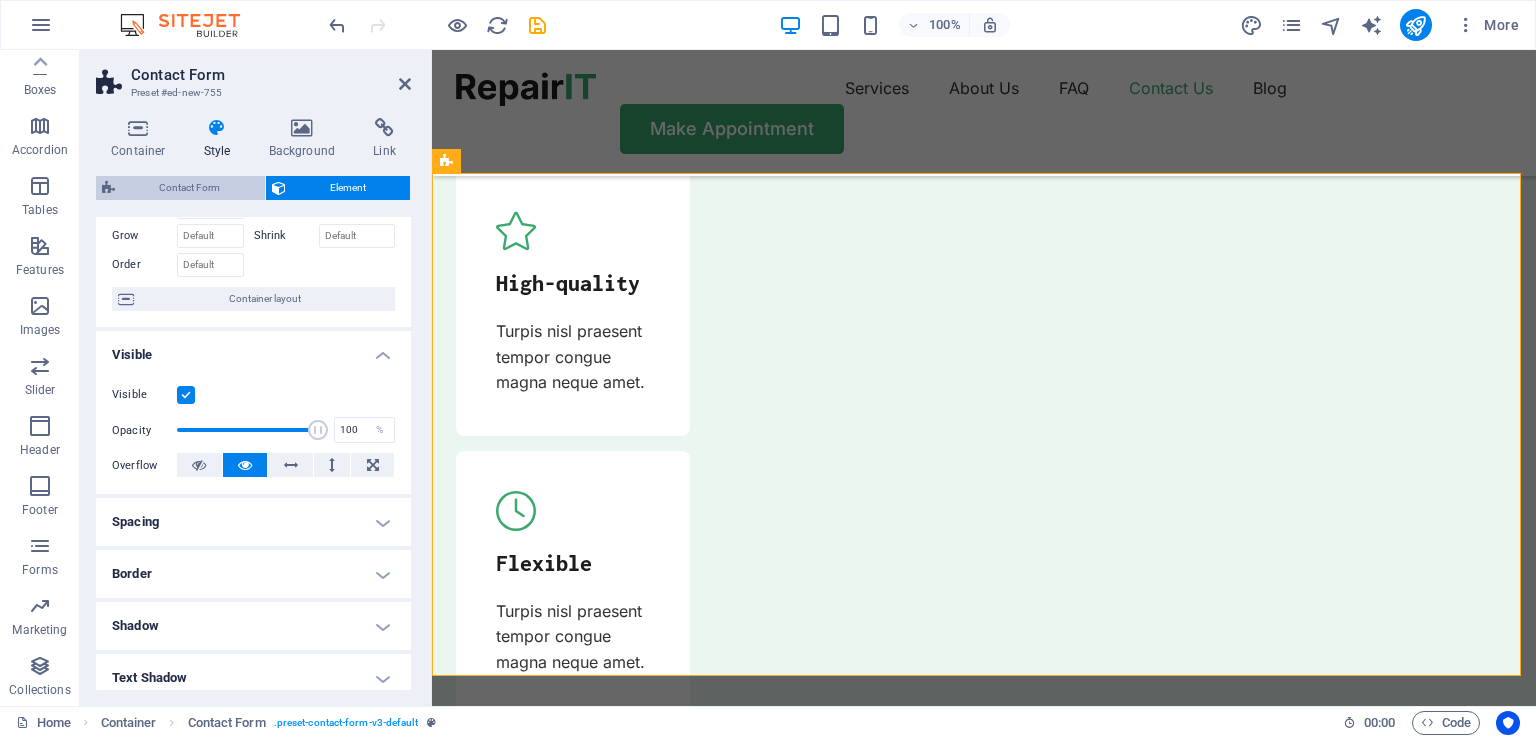 click on "Contact Form" at bounding box center [190, 188] 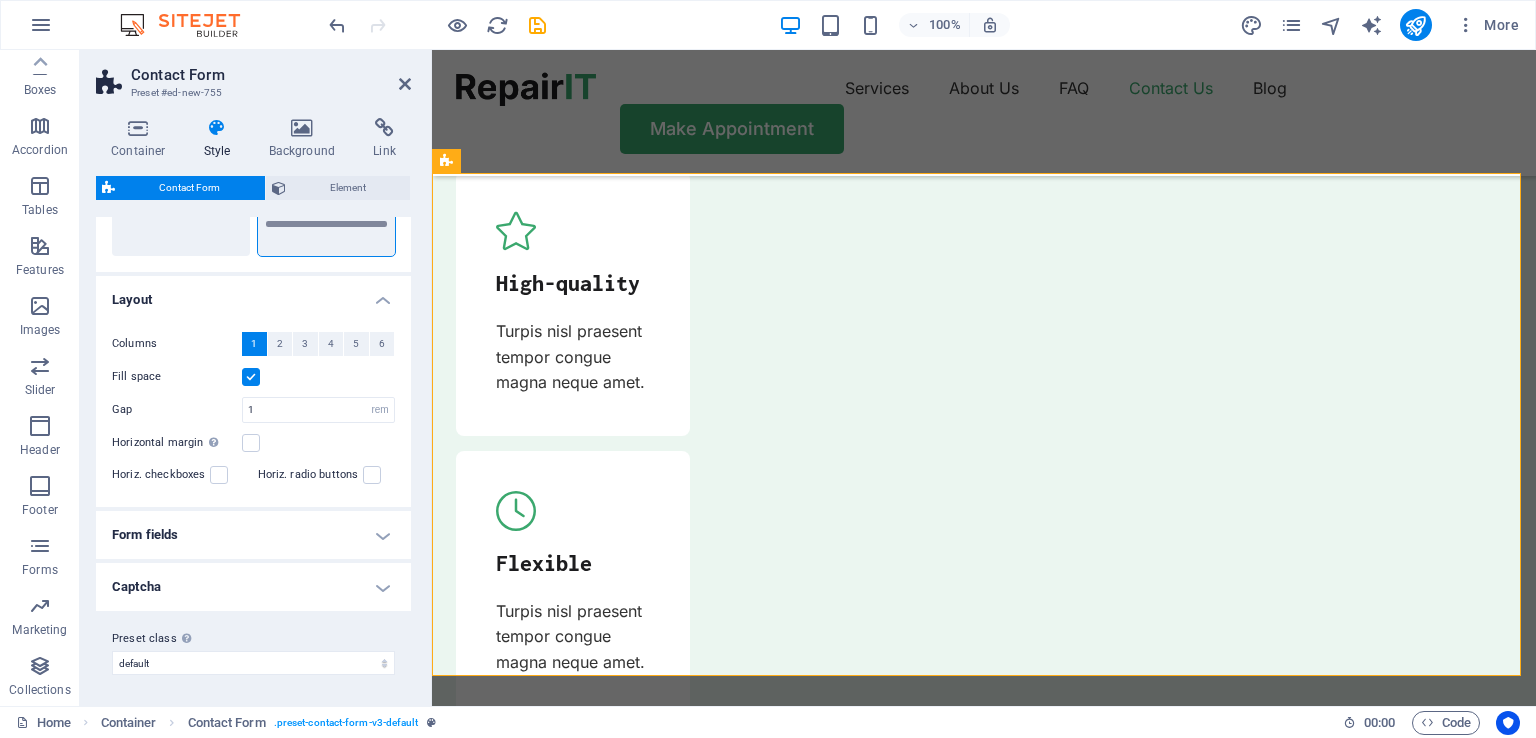 click on "Form fields" at bounding box center [253, 535] 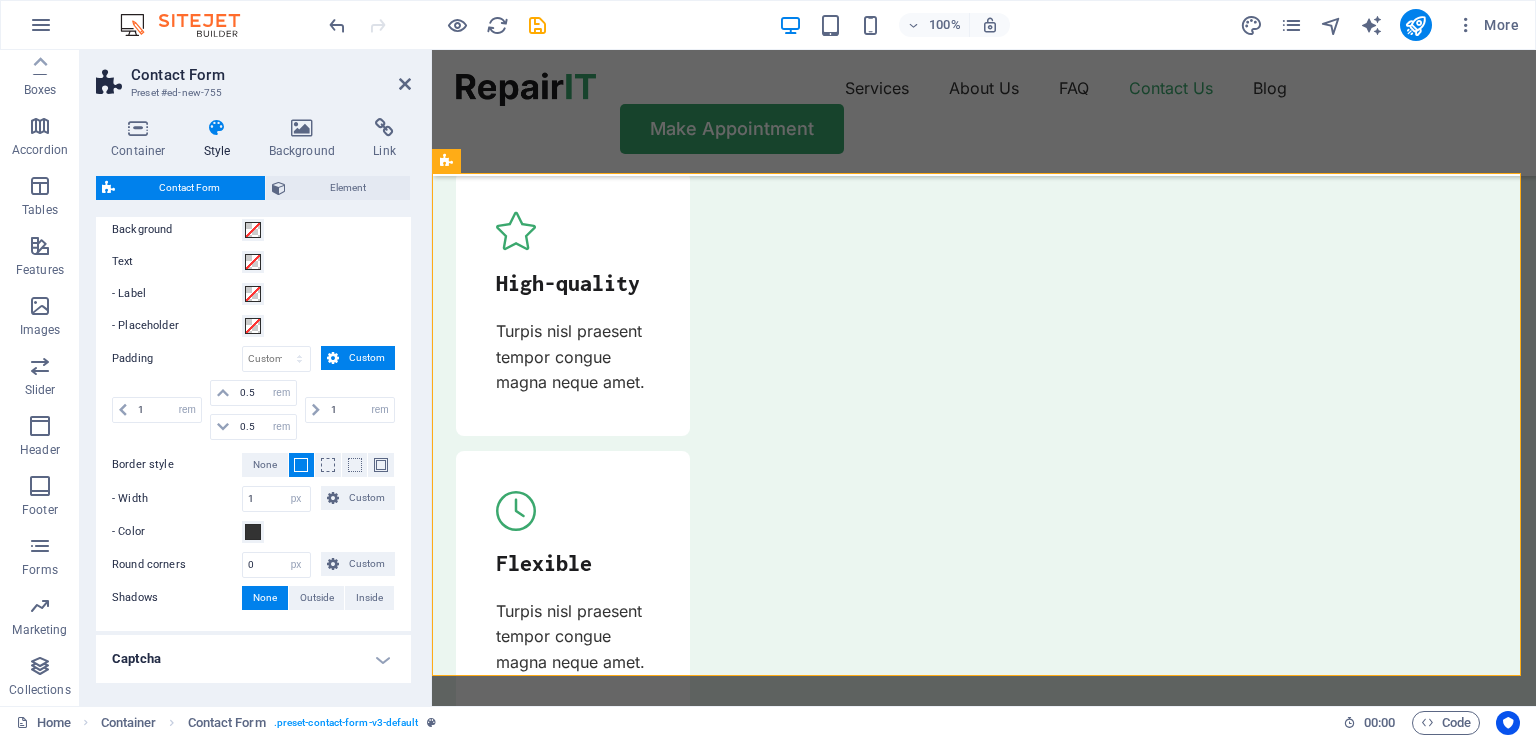 scroll, scrollTop: 778, scrollLeft: 0, axis: vertical 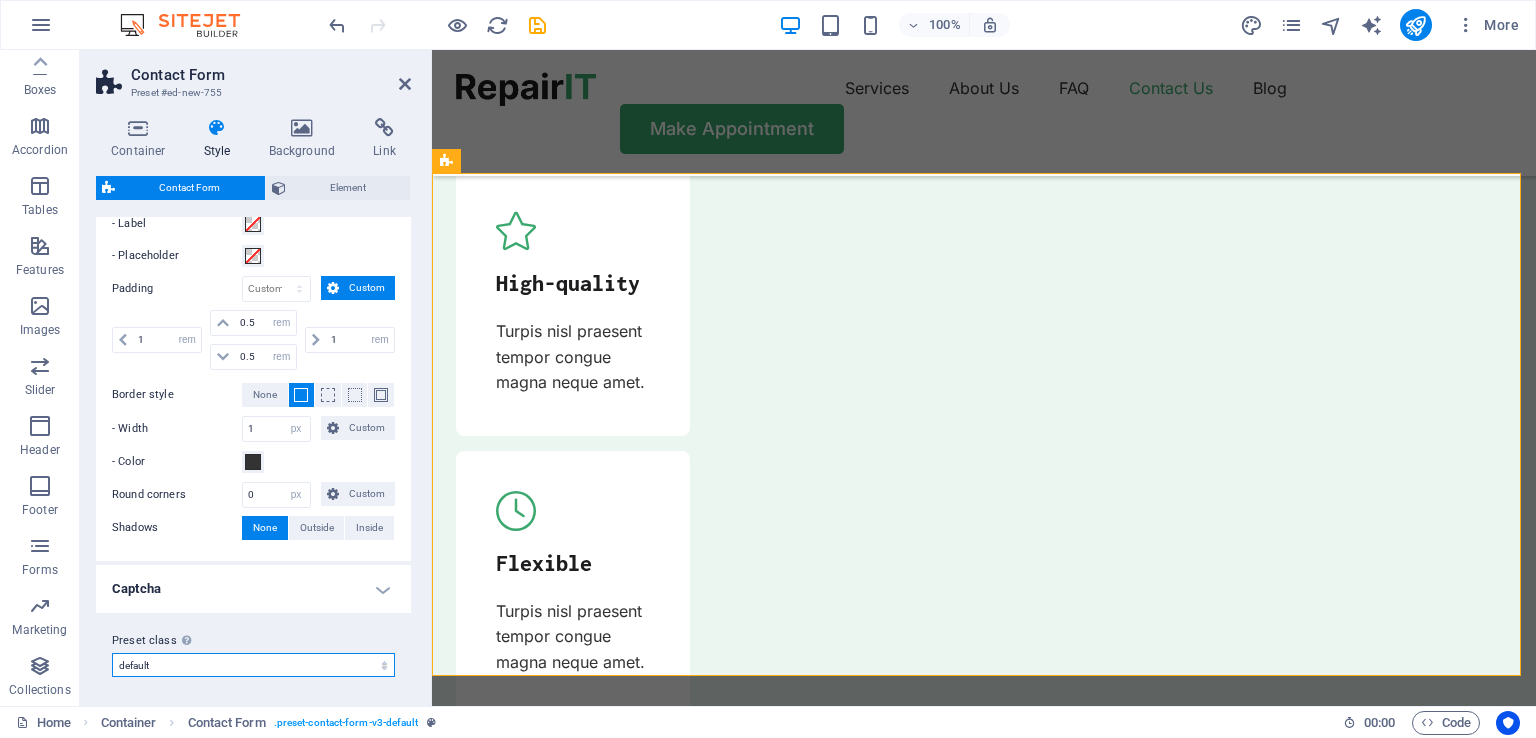 click on "default Add preset class" at bounding box center [253, 665] 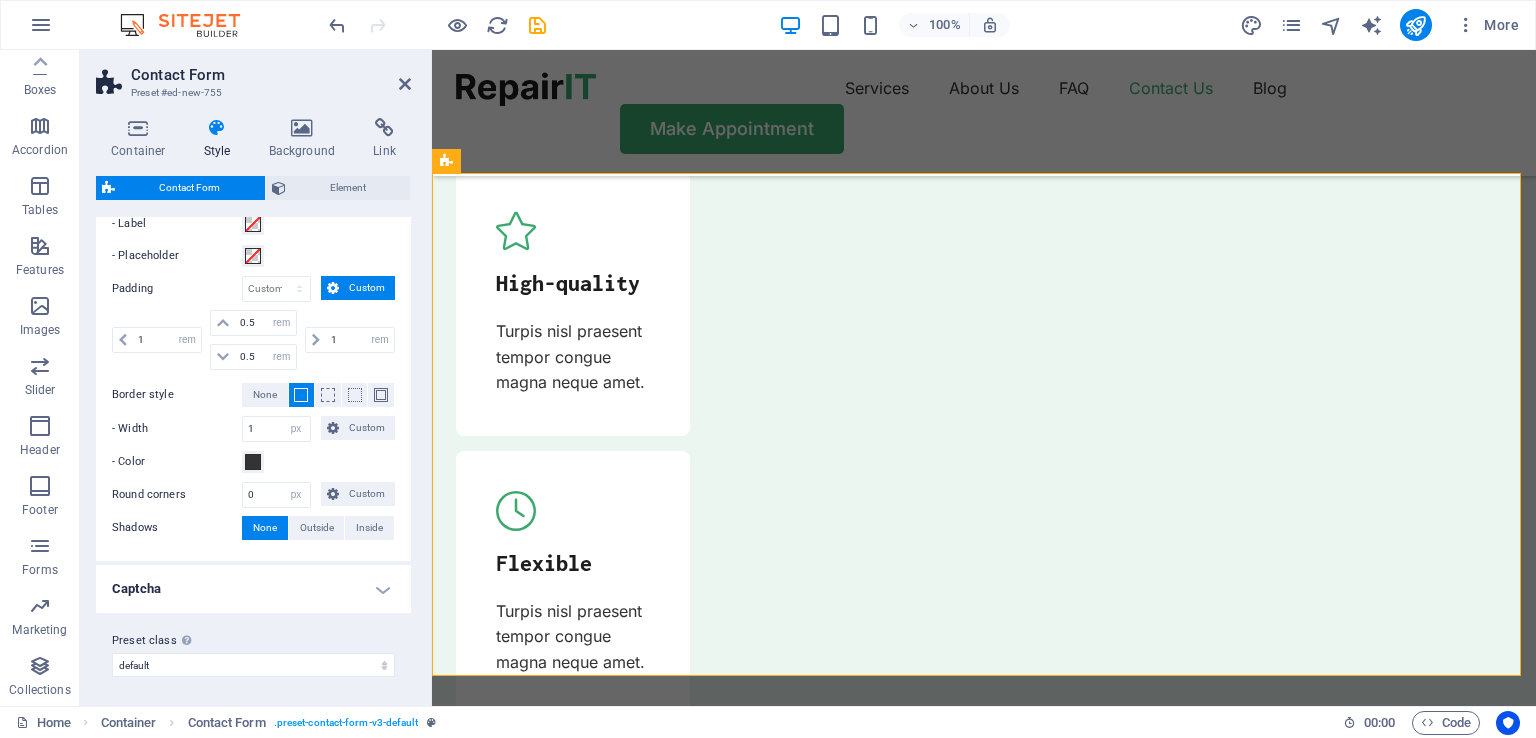 click on "Captcha" at bounding box center [253, 589] 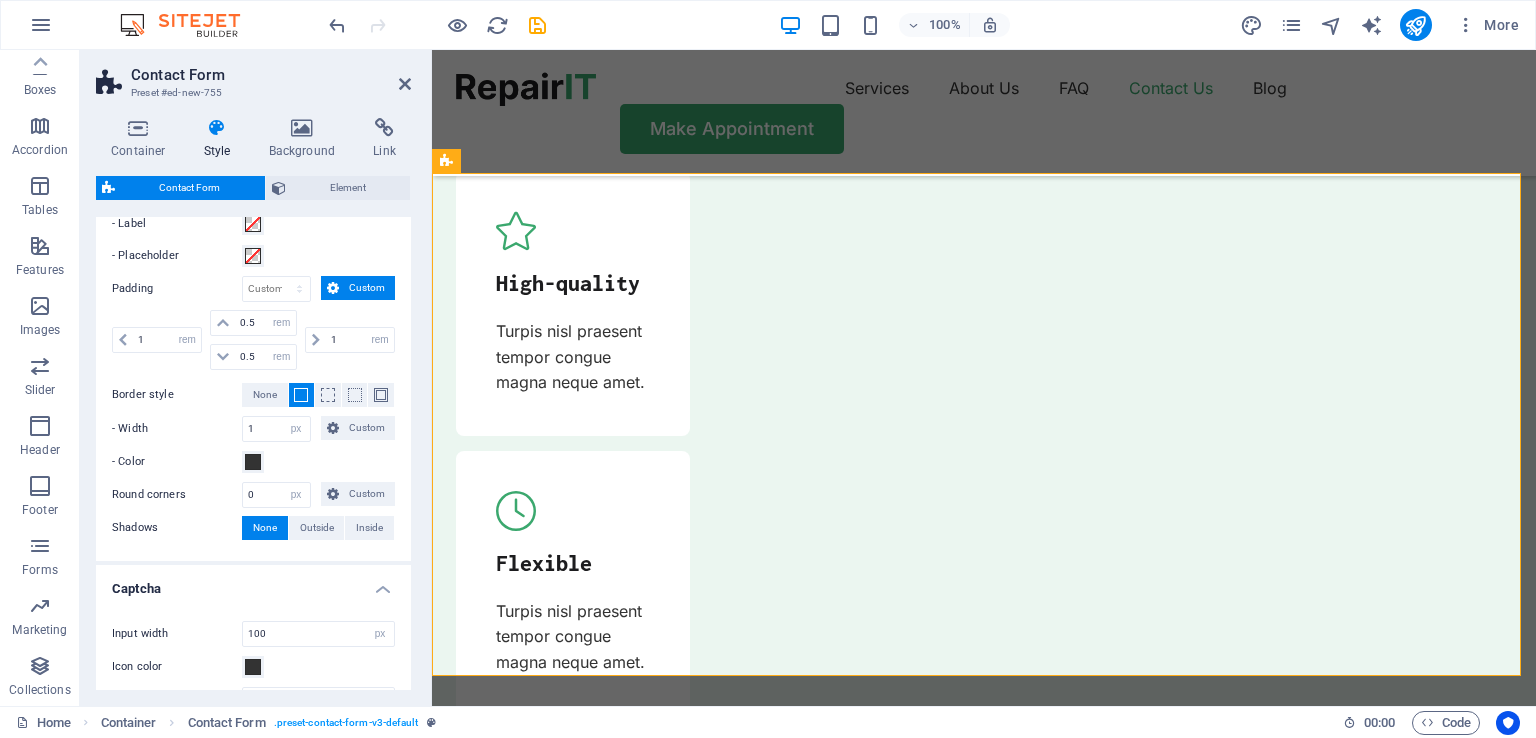 click on "Captcha" at bounding box center [253, 583] 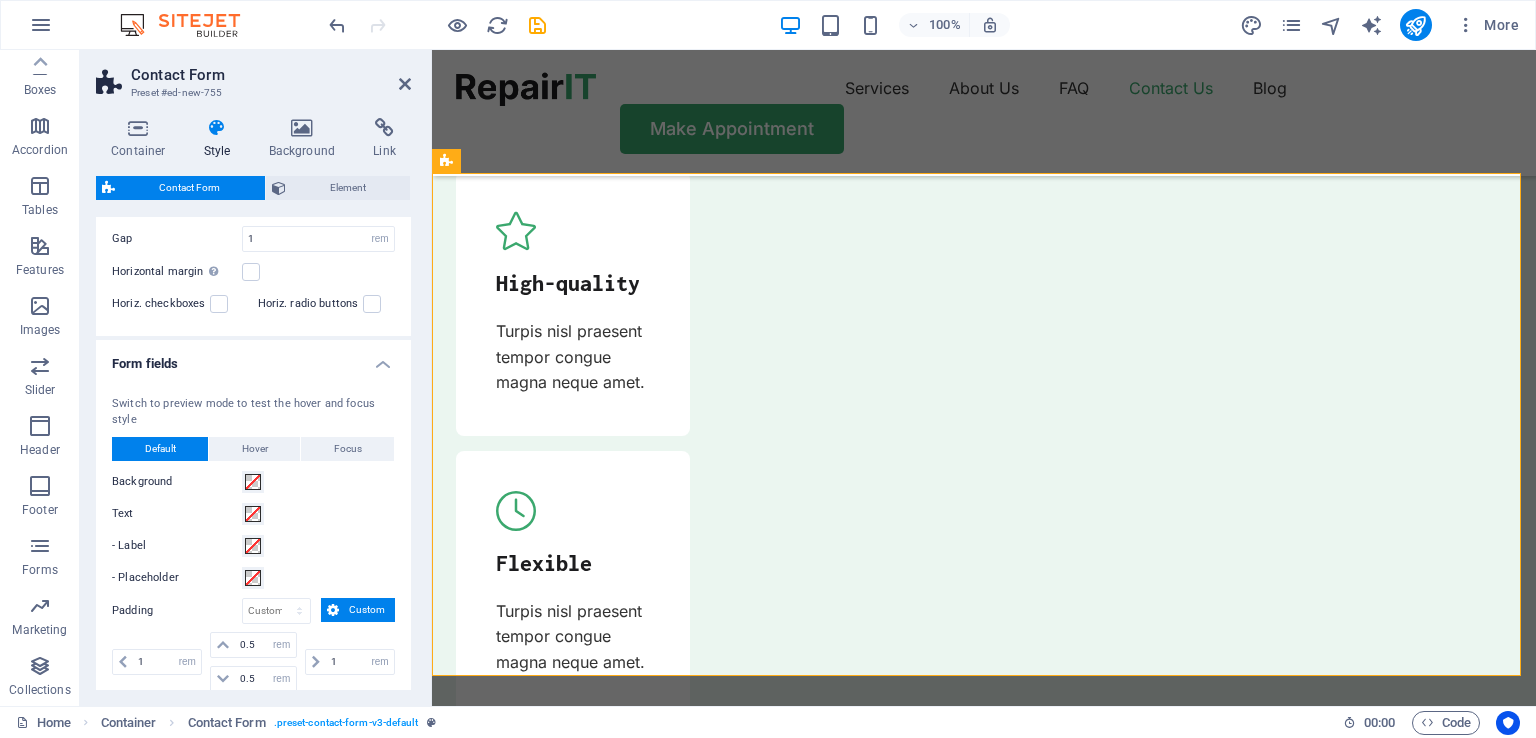 scroll, scrollTop: 0, scrollLeft: 0, axis: both 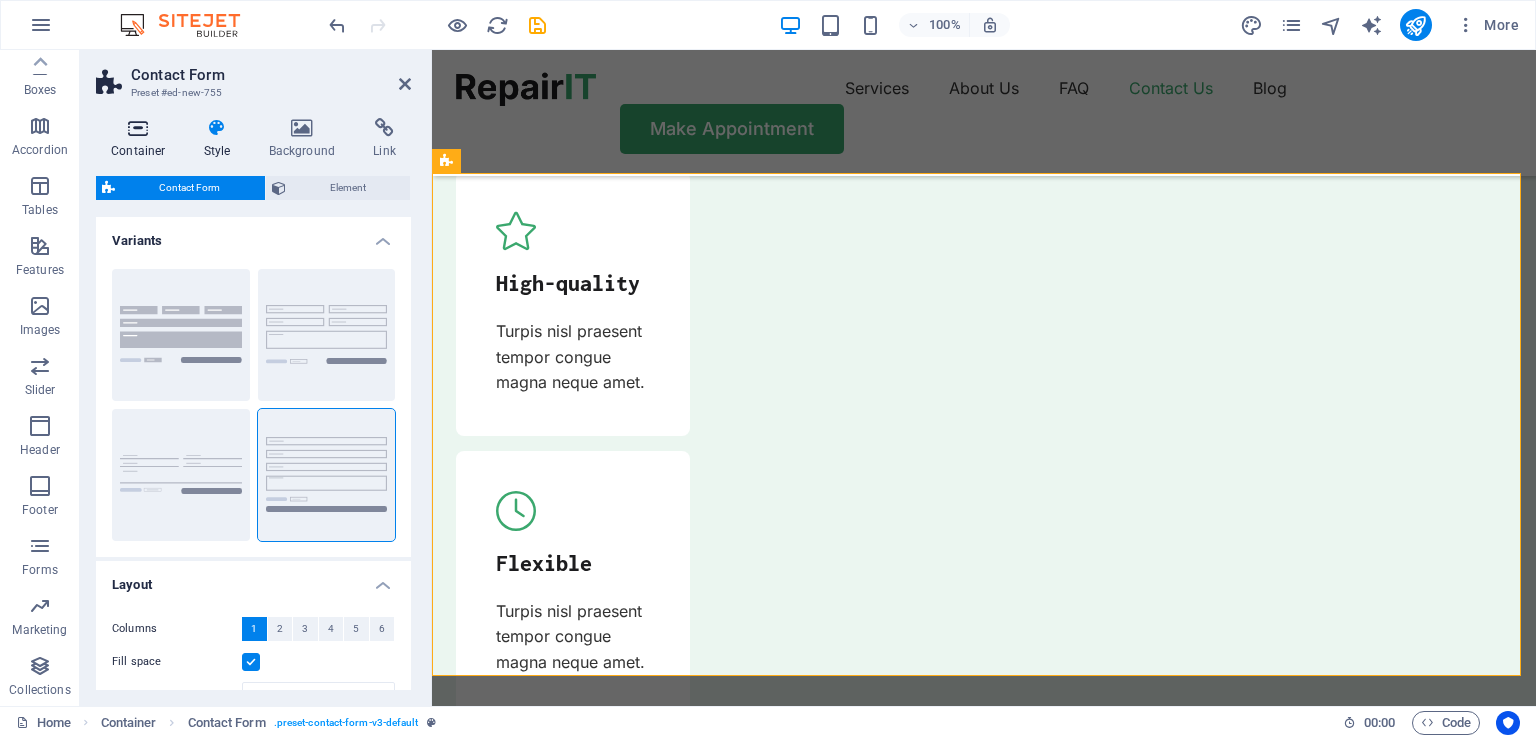 click on "Container" at bounding box center (142, 139) 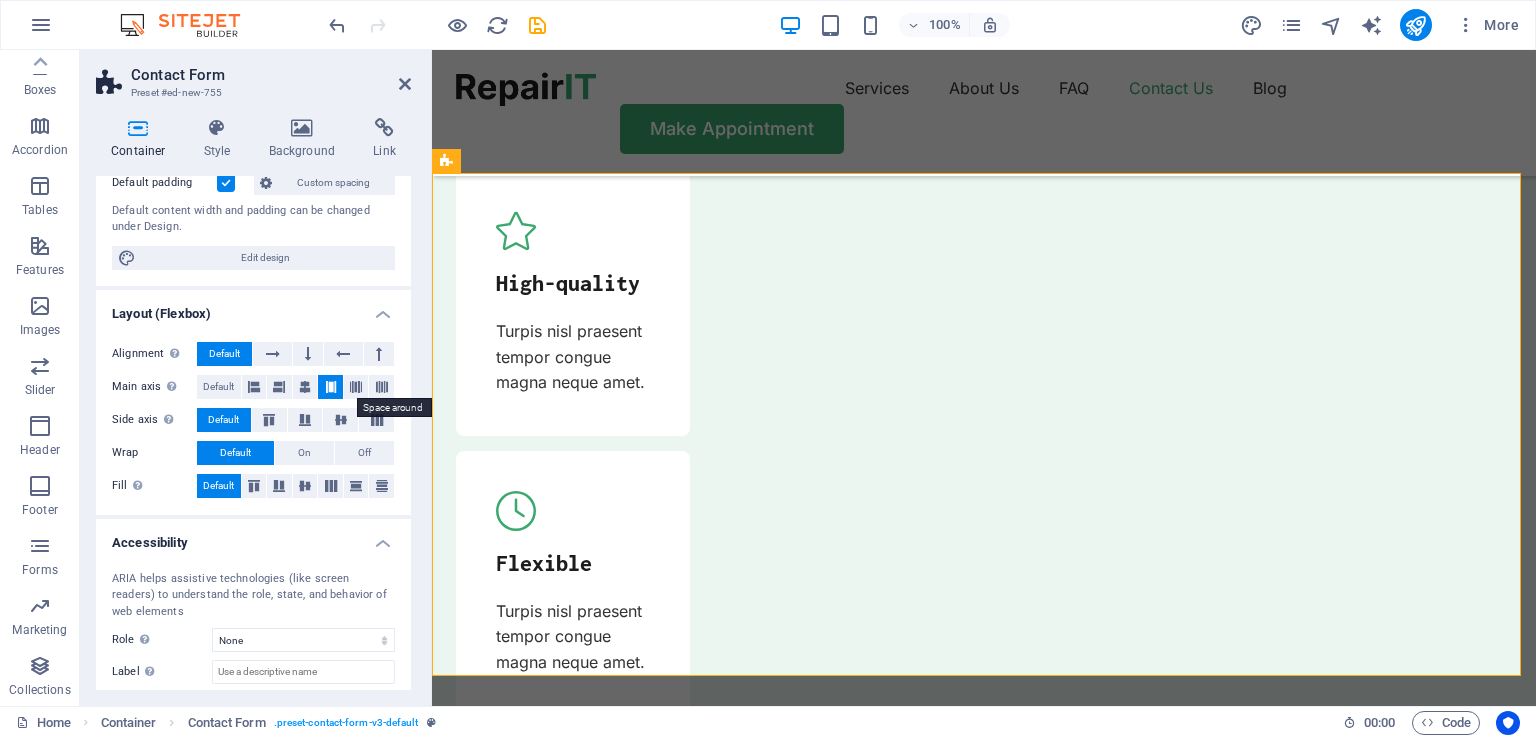 scroll, scrollTop: 260, scrollLeft: 0, axis: vertical 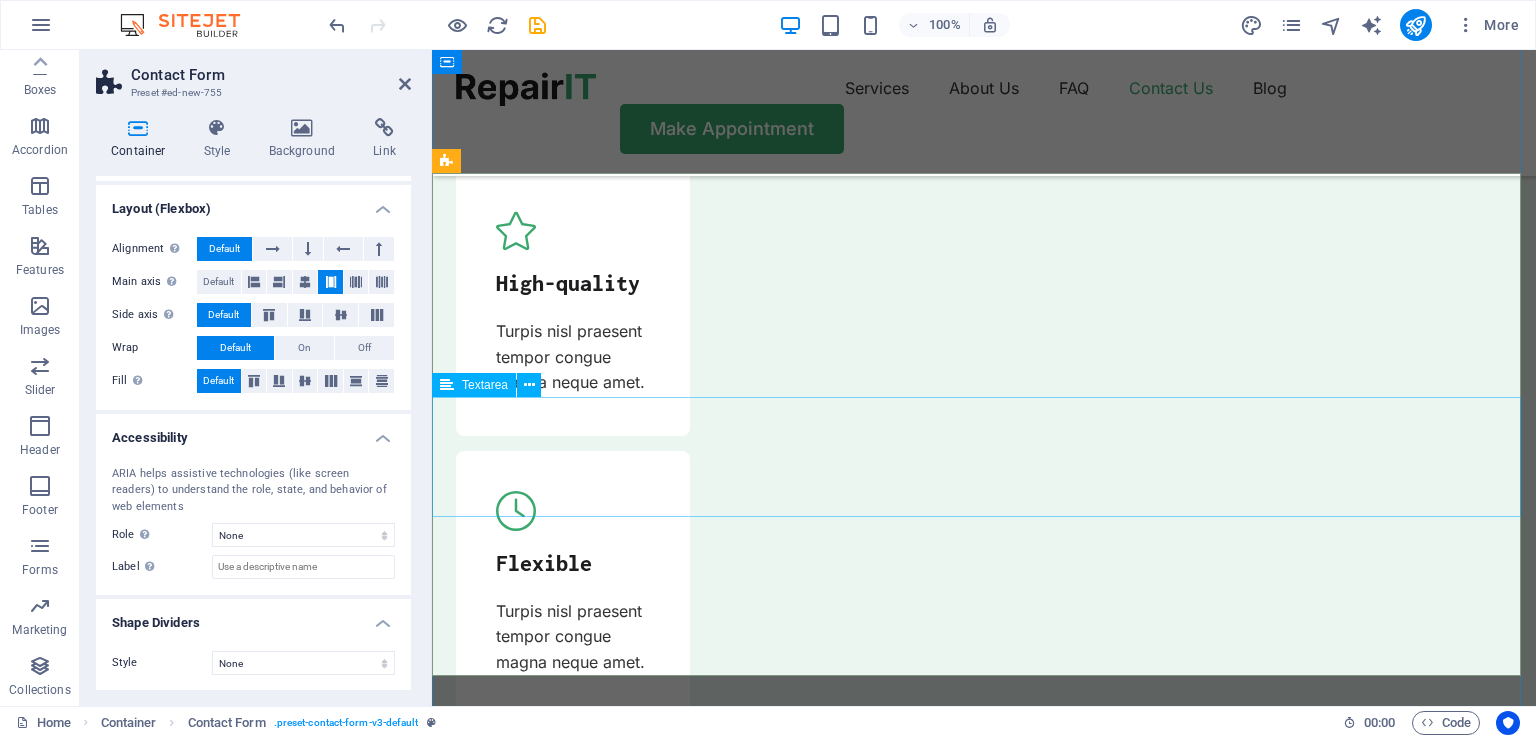 click at bounding box center (606, 7790) 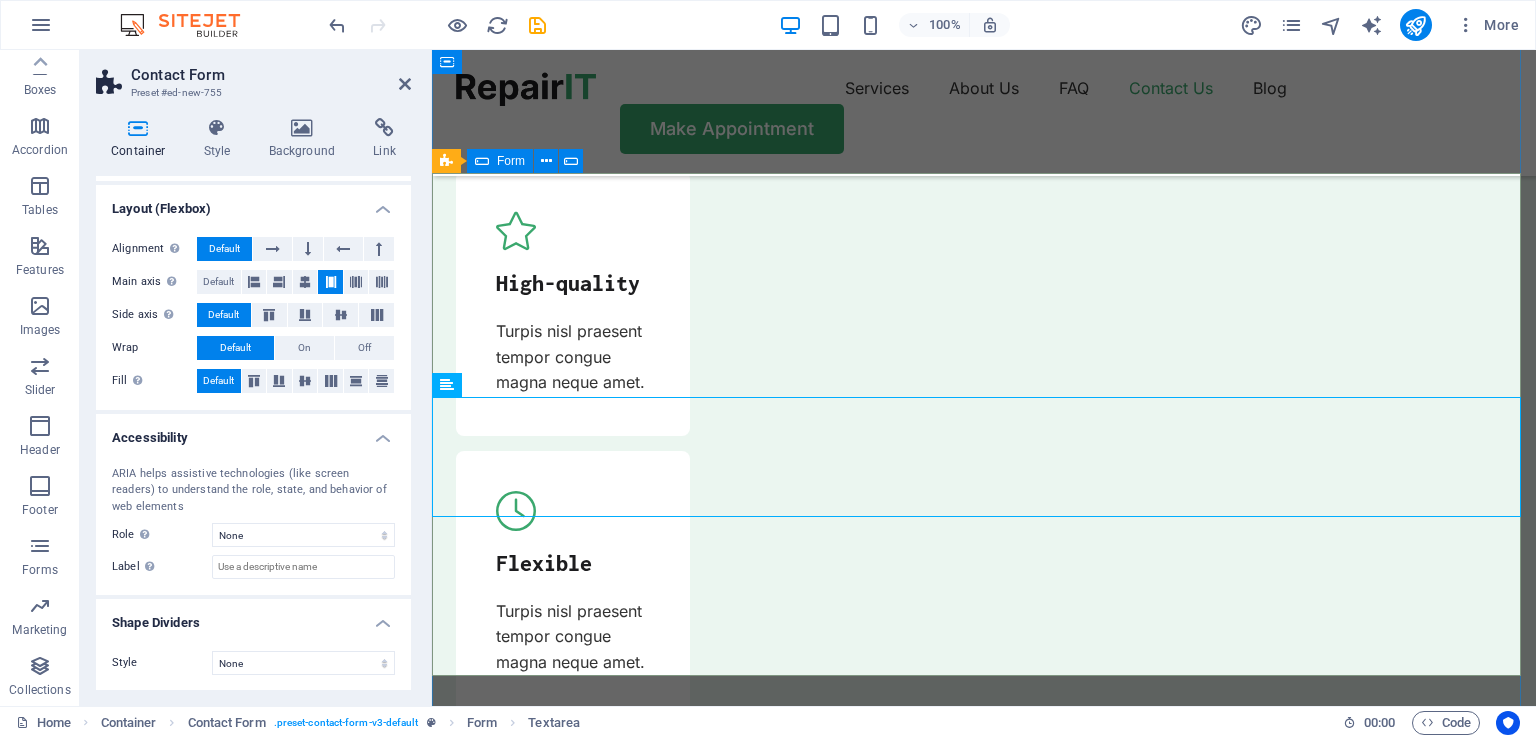 click on "{{ 'content.forms.privacy'|trans }} Unreadable? Load new Submit" at bounding box center (984, 7756) 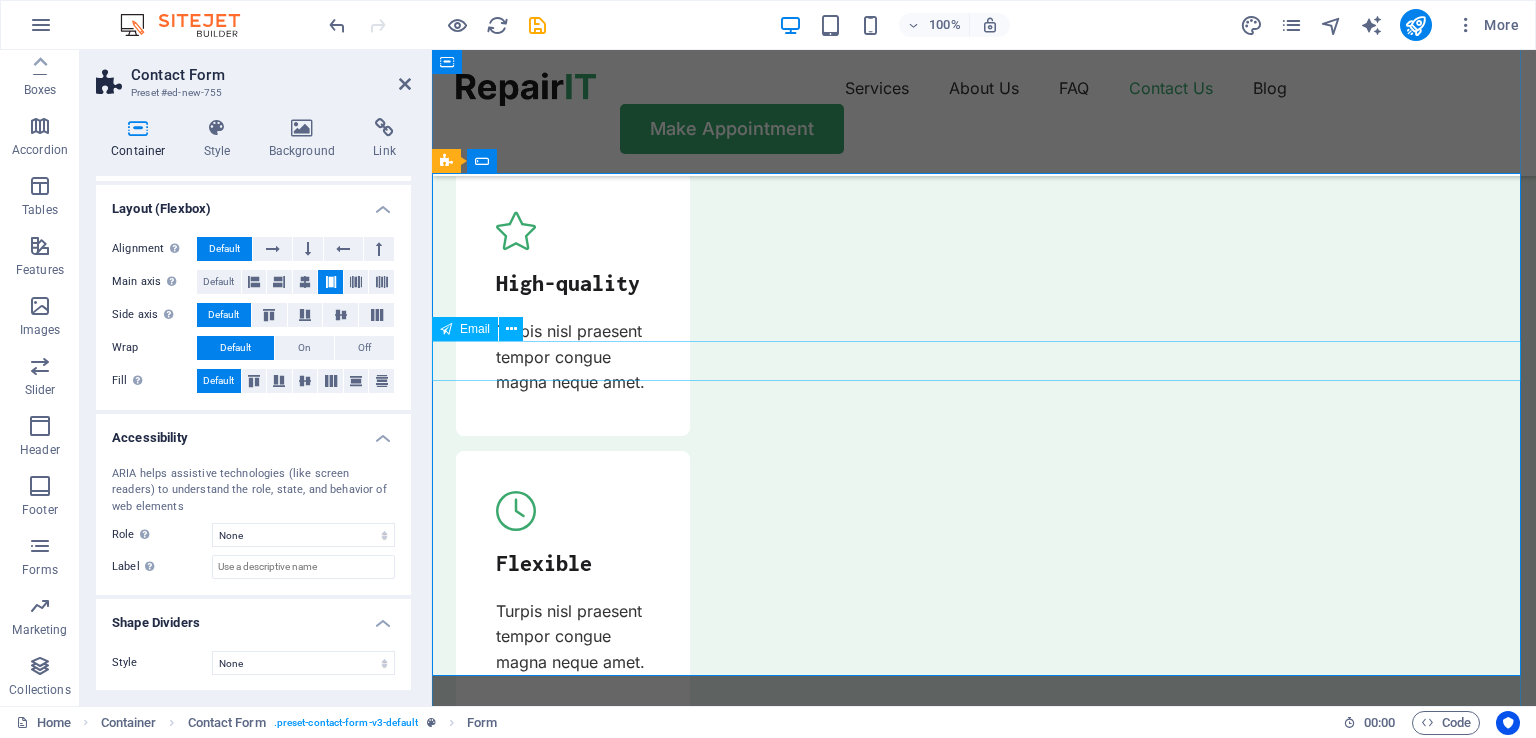 click at bounding box center (566, 7693) 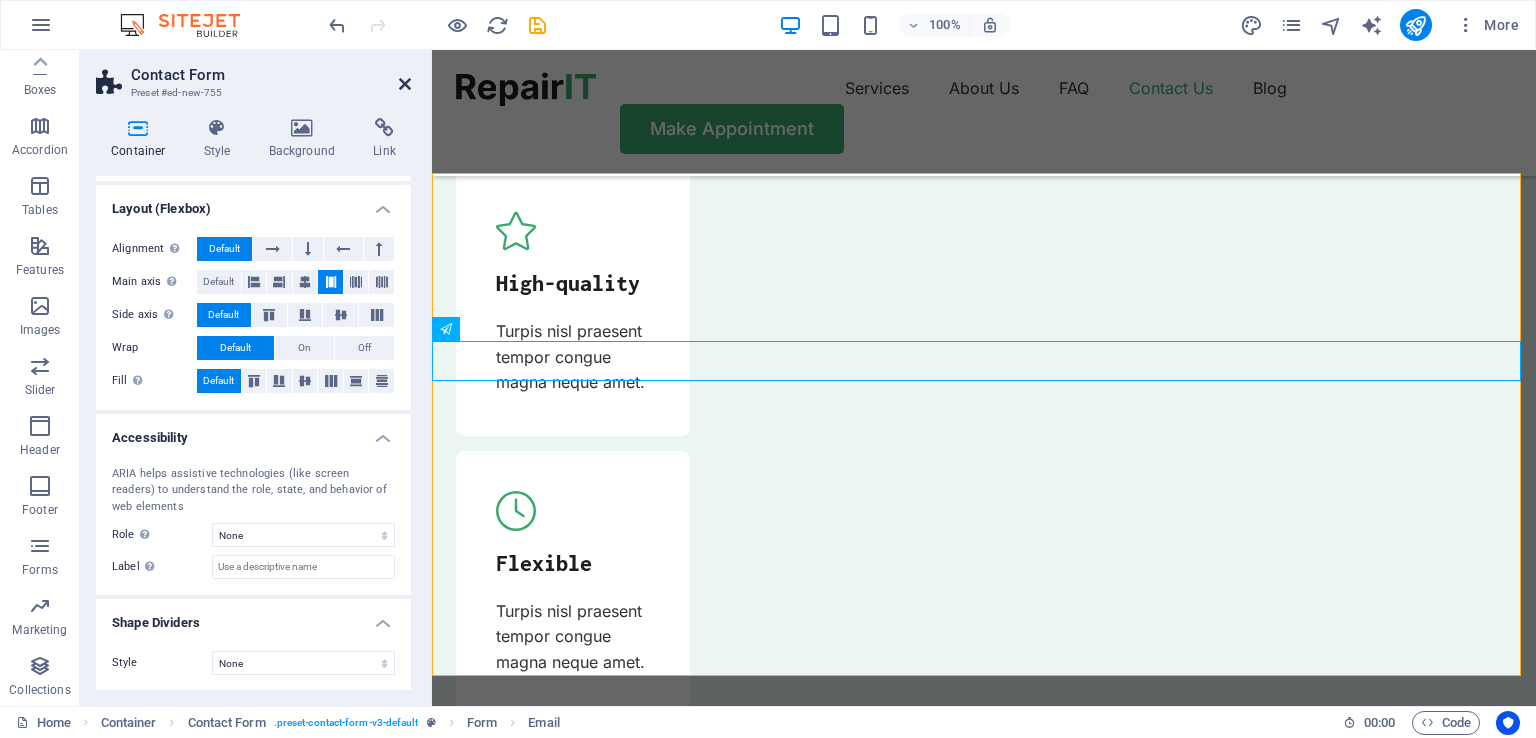 click at bounding box center (405, 84) 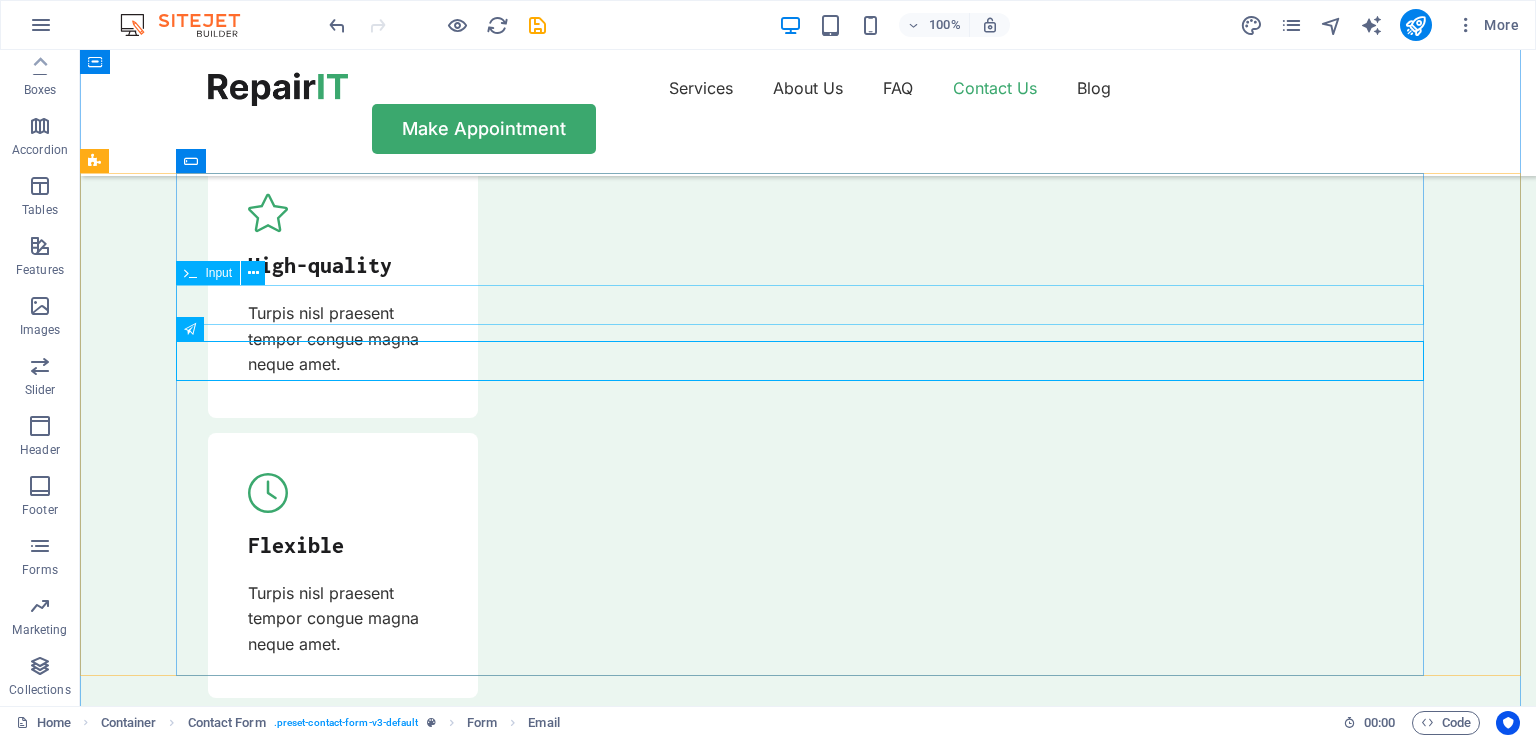 click at bounding box center (808, 7666) 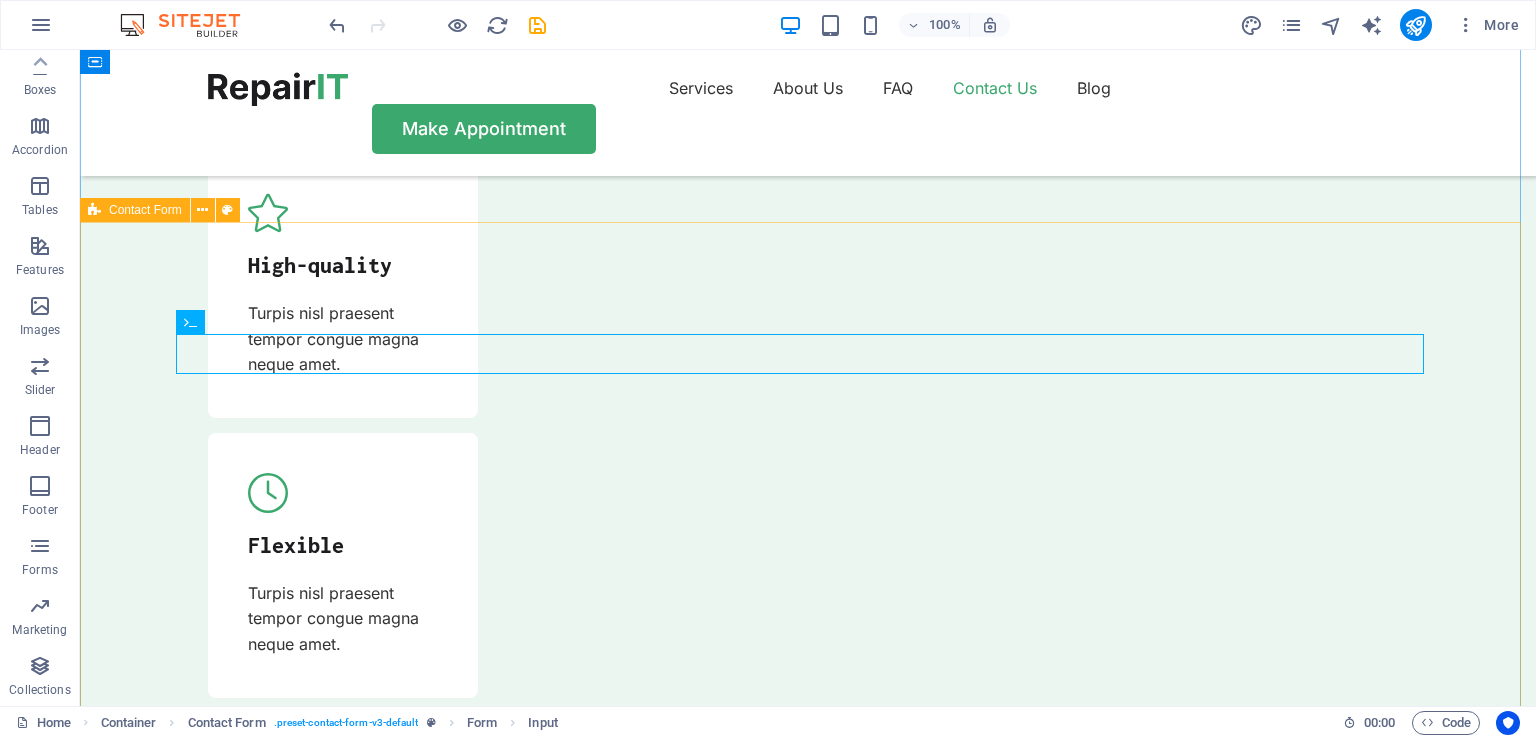 scroll, scrollTop: 6580, scrollLeft: 0, axis: vertical 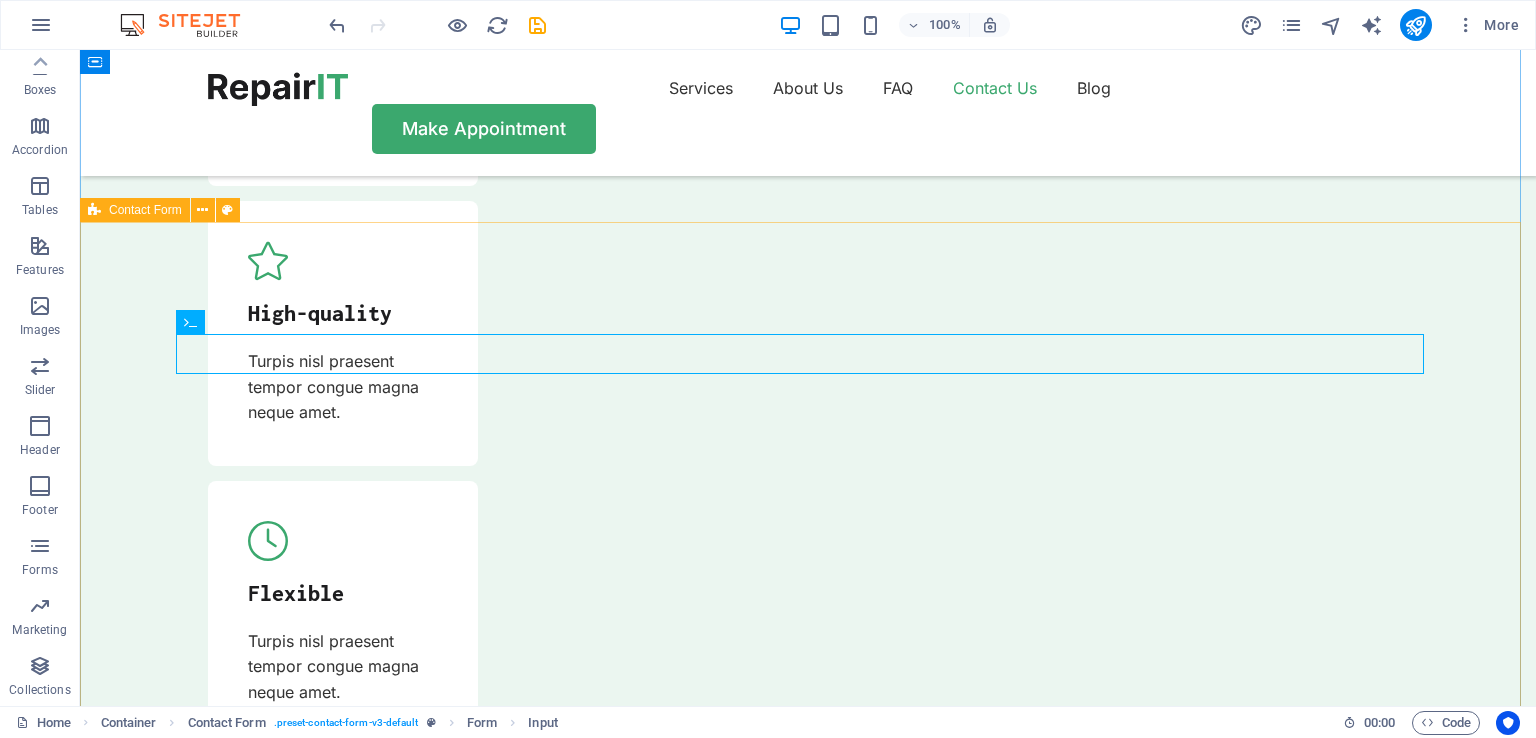 click on "Contact Form" at bounding box center (145, 210) 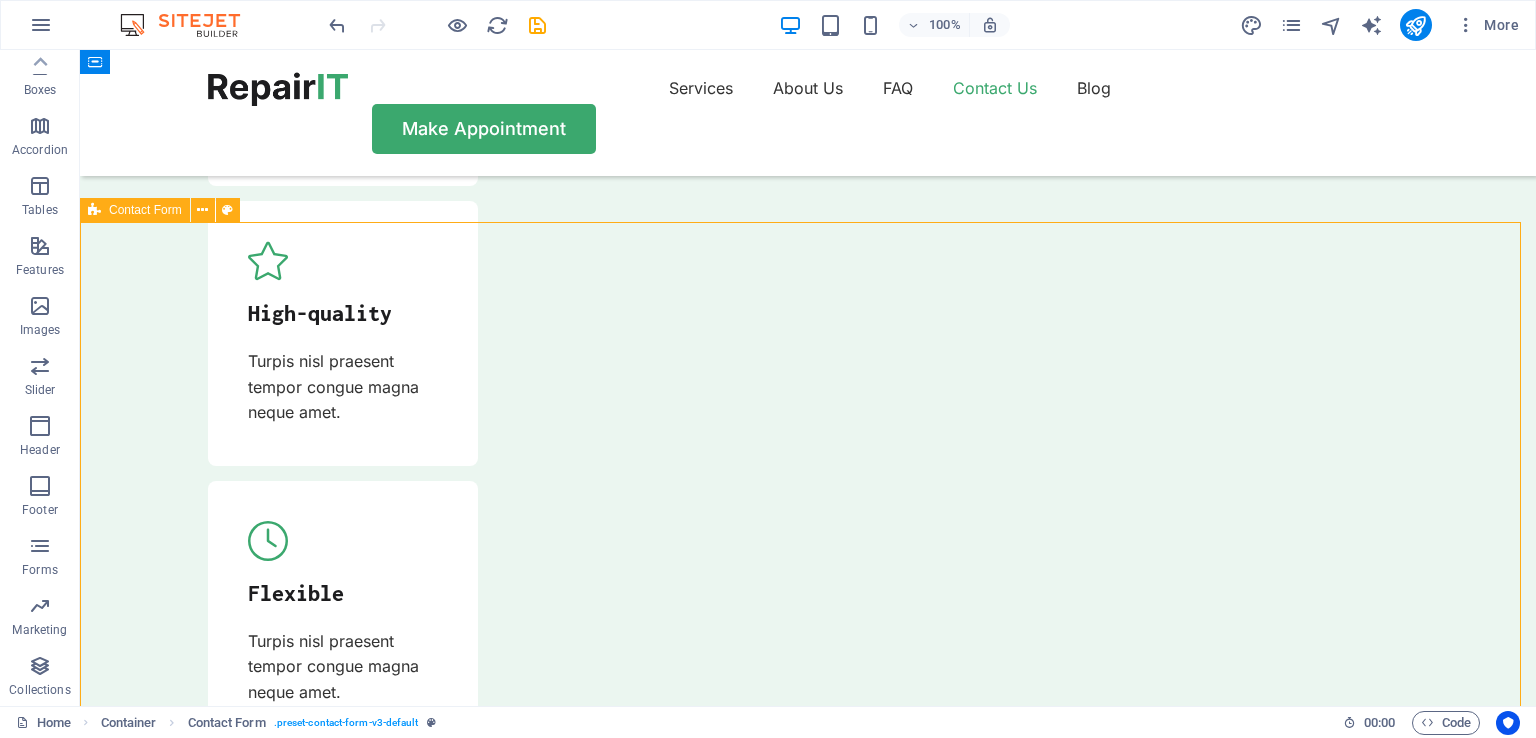 click on "Contact Form" at bounding box center [145, 210] 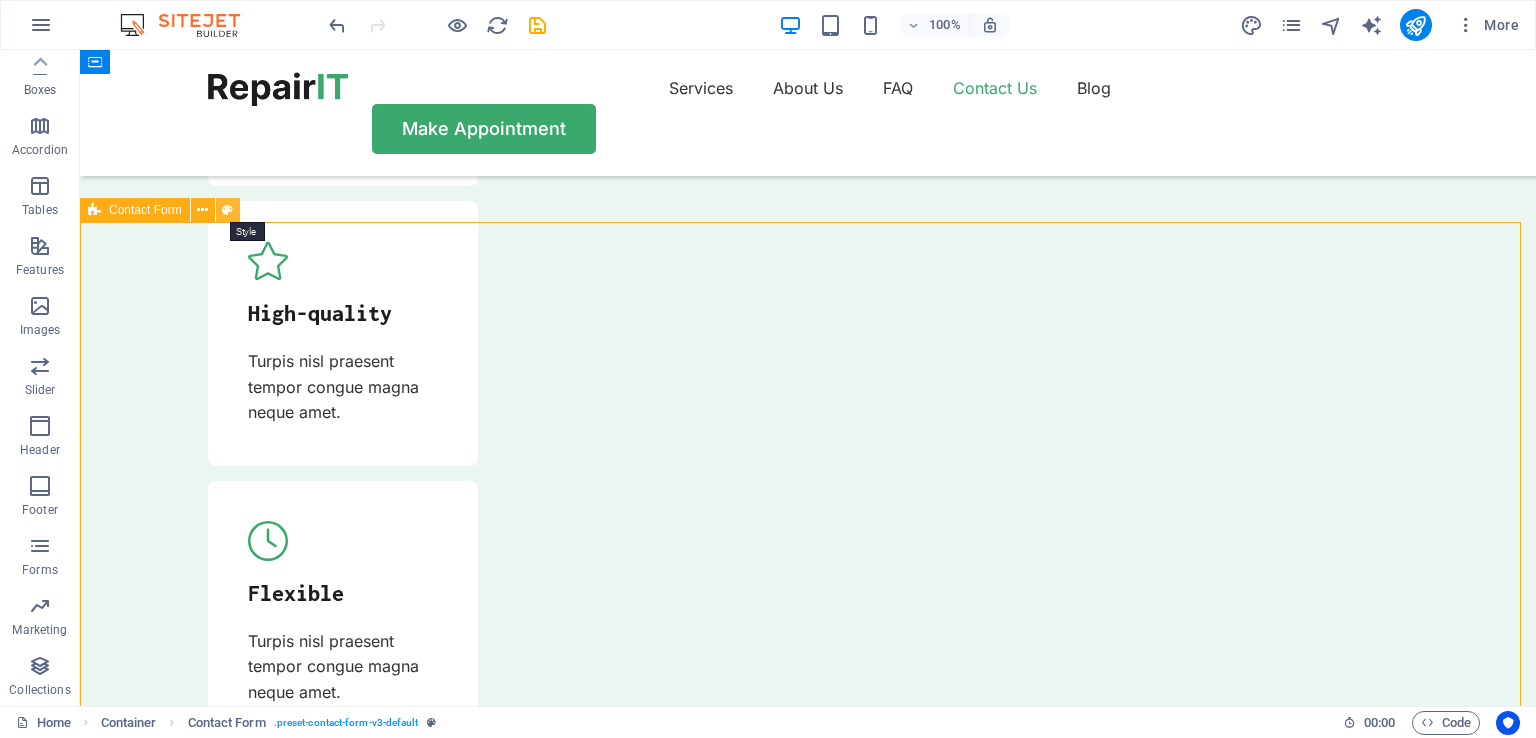 click at bounding box center [227, 210] 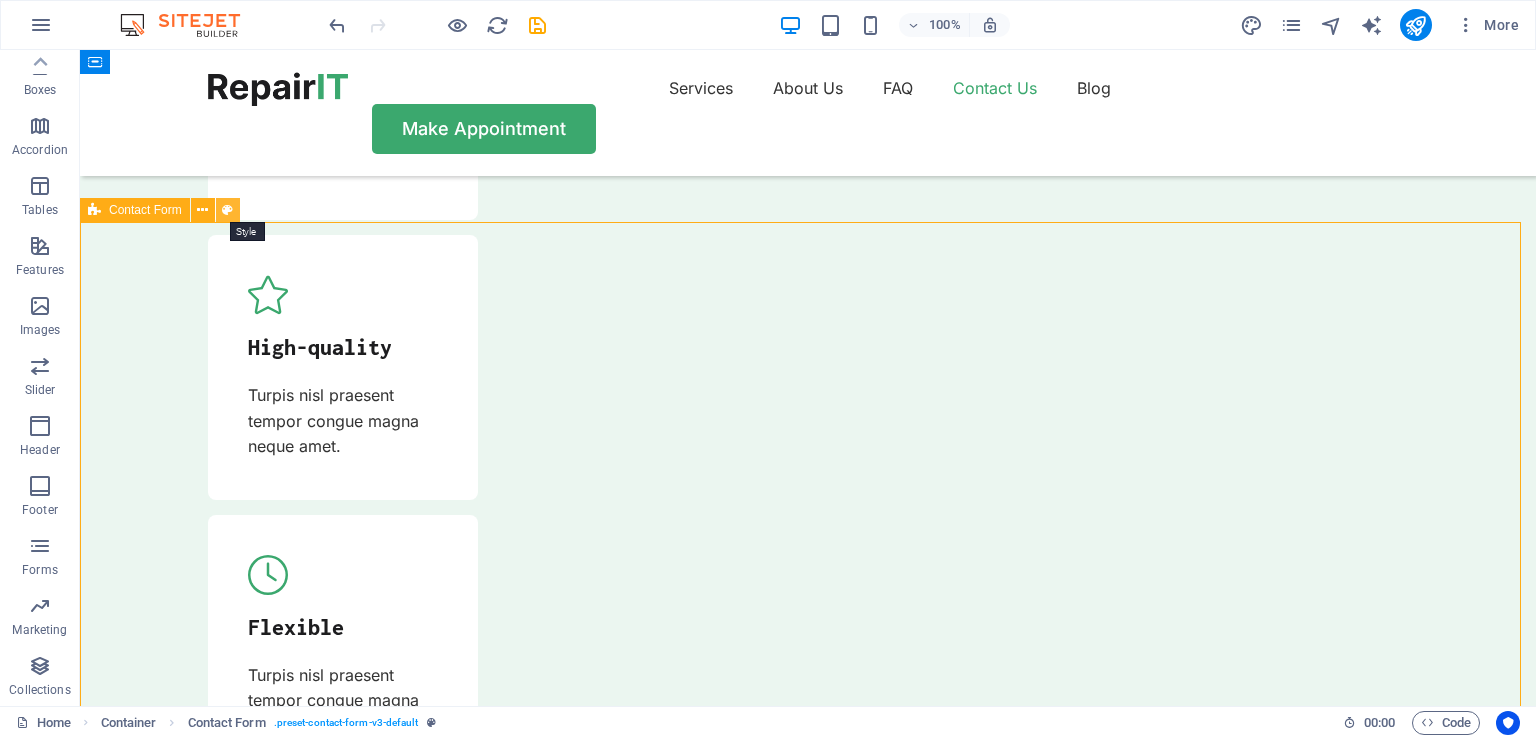 select on "rem" 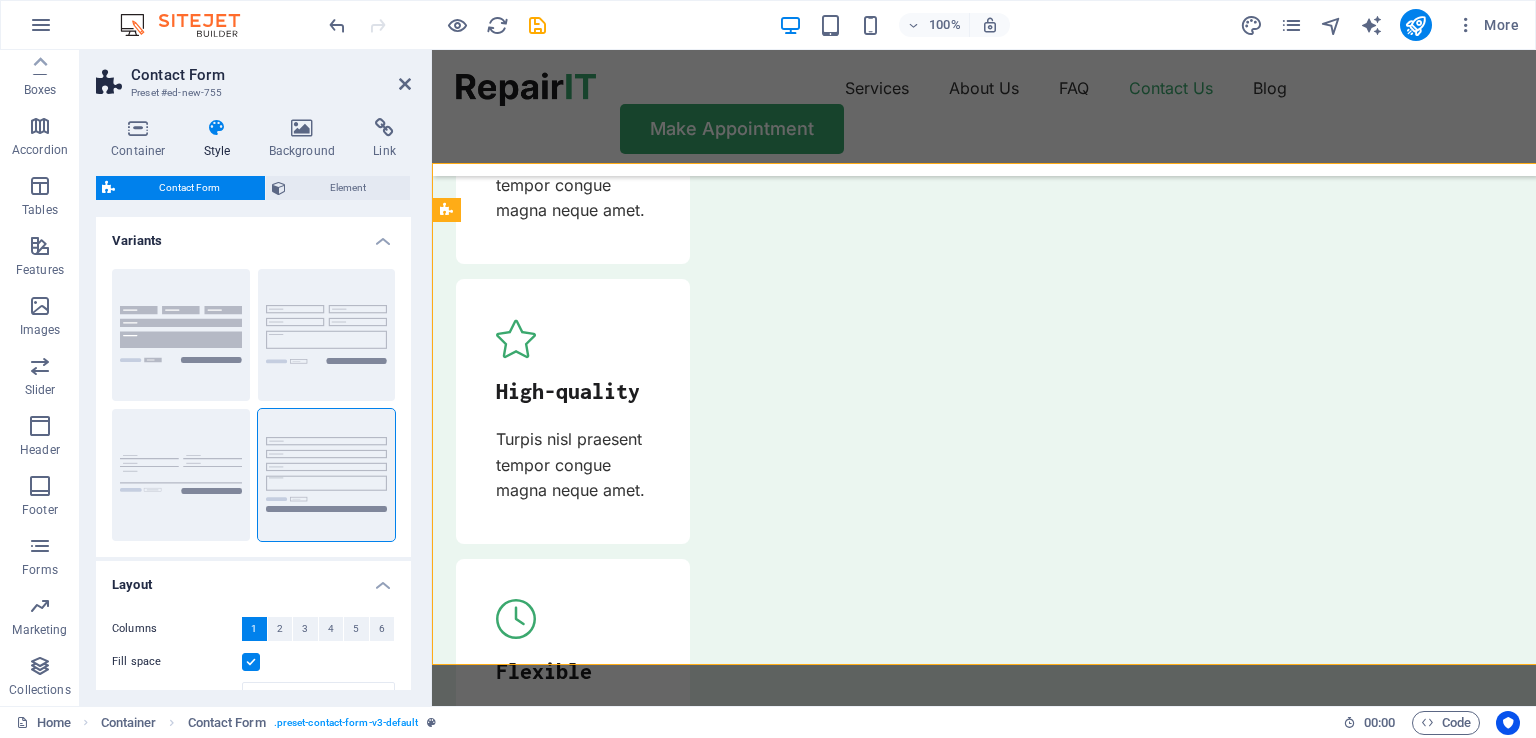 scroll, scrollTop: 6639, scrollLeft: 0, axis: vertical 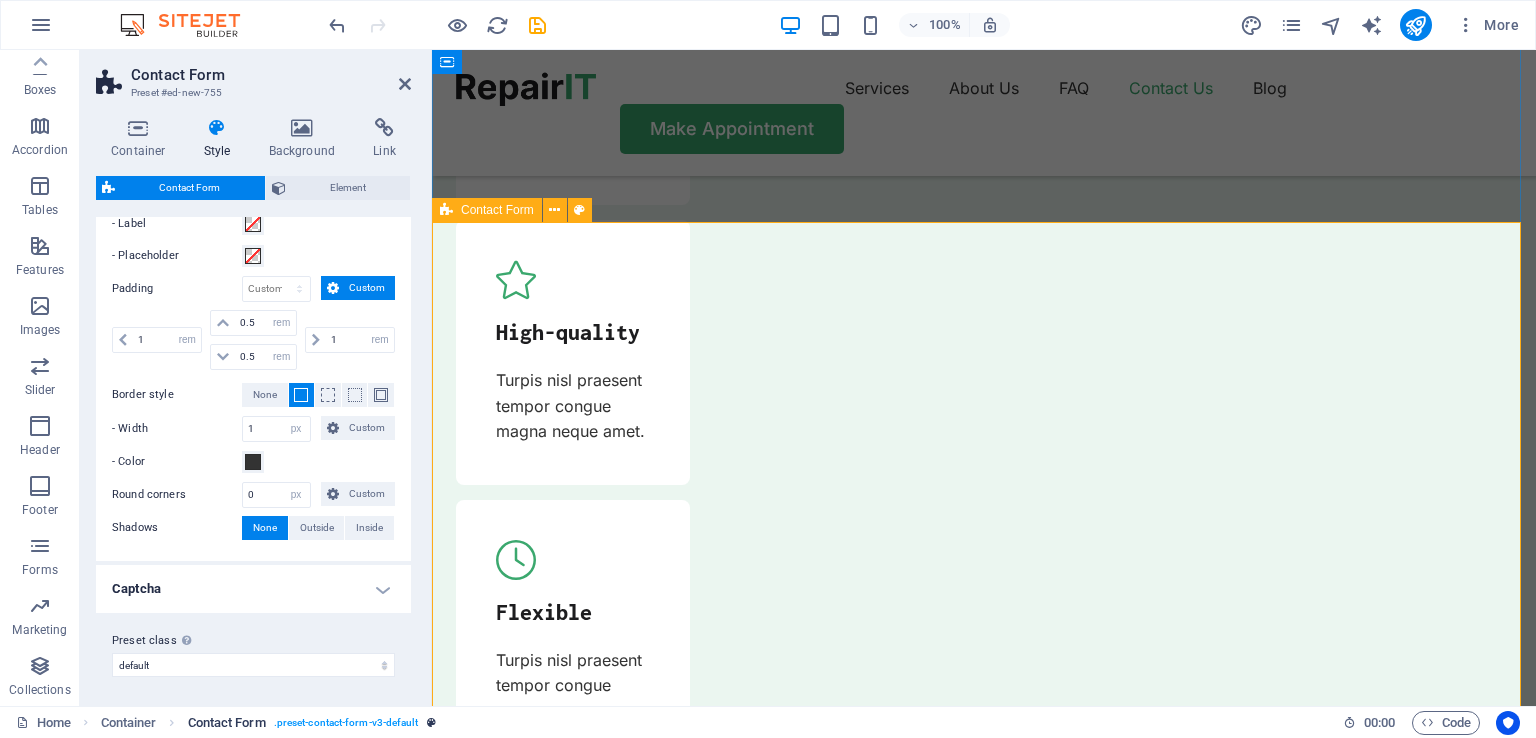 click on ". preset-contact-form-v3-default" at bounding box center [346, 723] 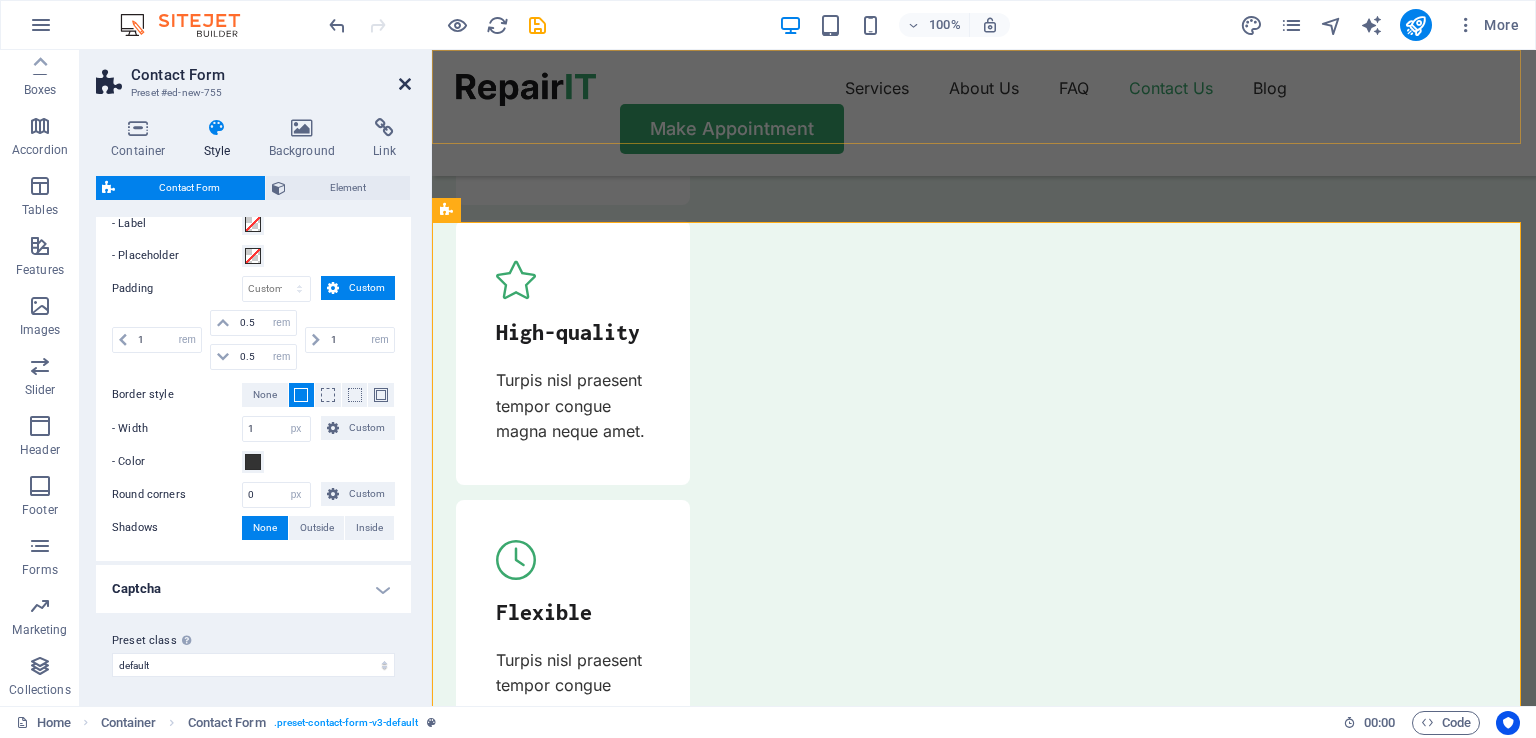 click at bounding box center [405, 84] 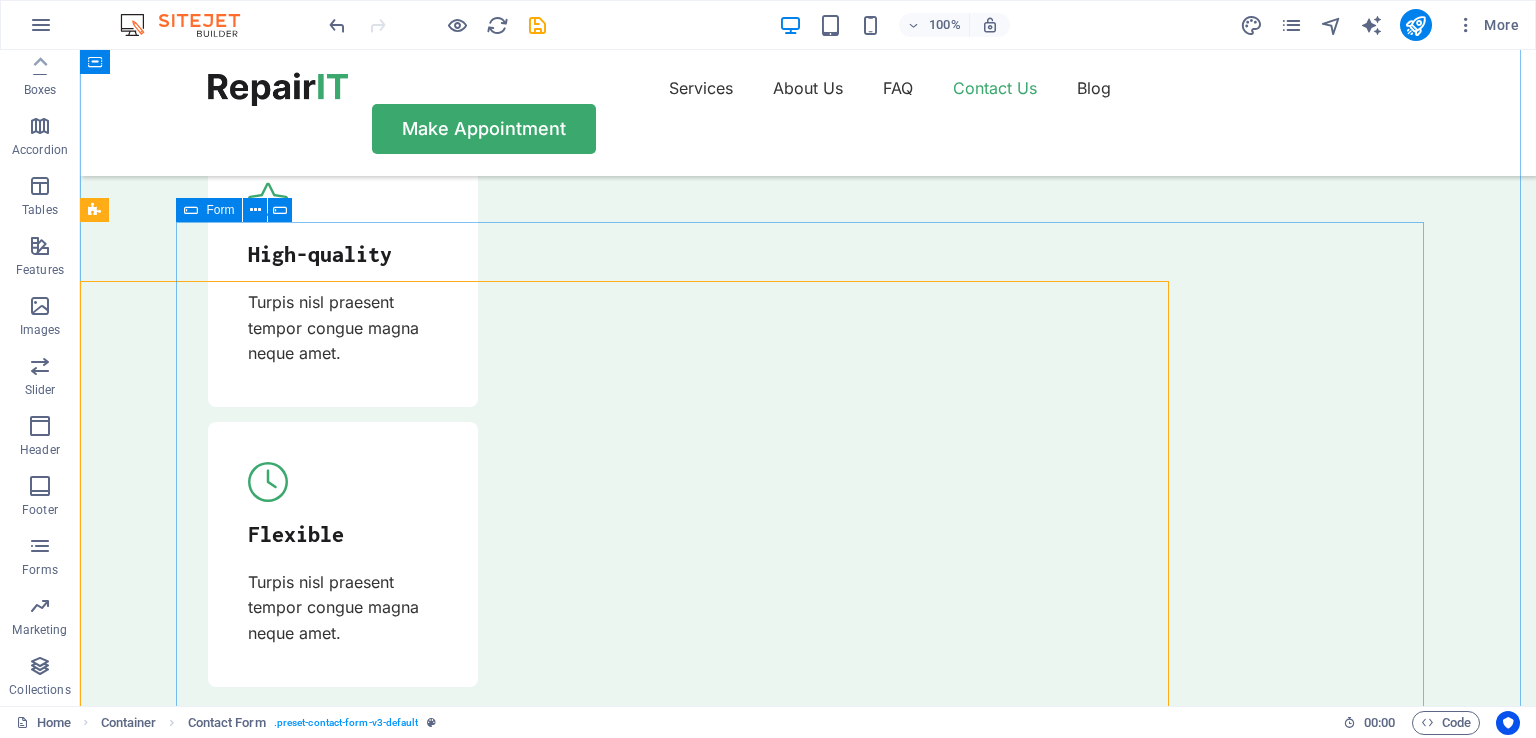 scroll, scrollTop: 6580, scrollLeft: 0, axis: vertical 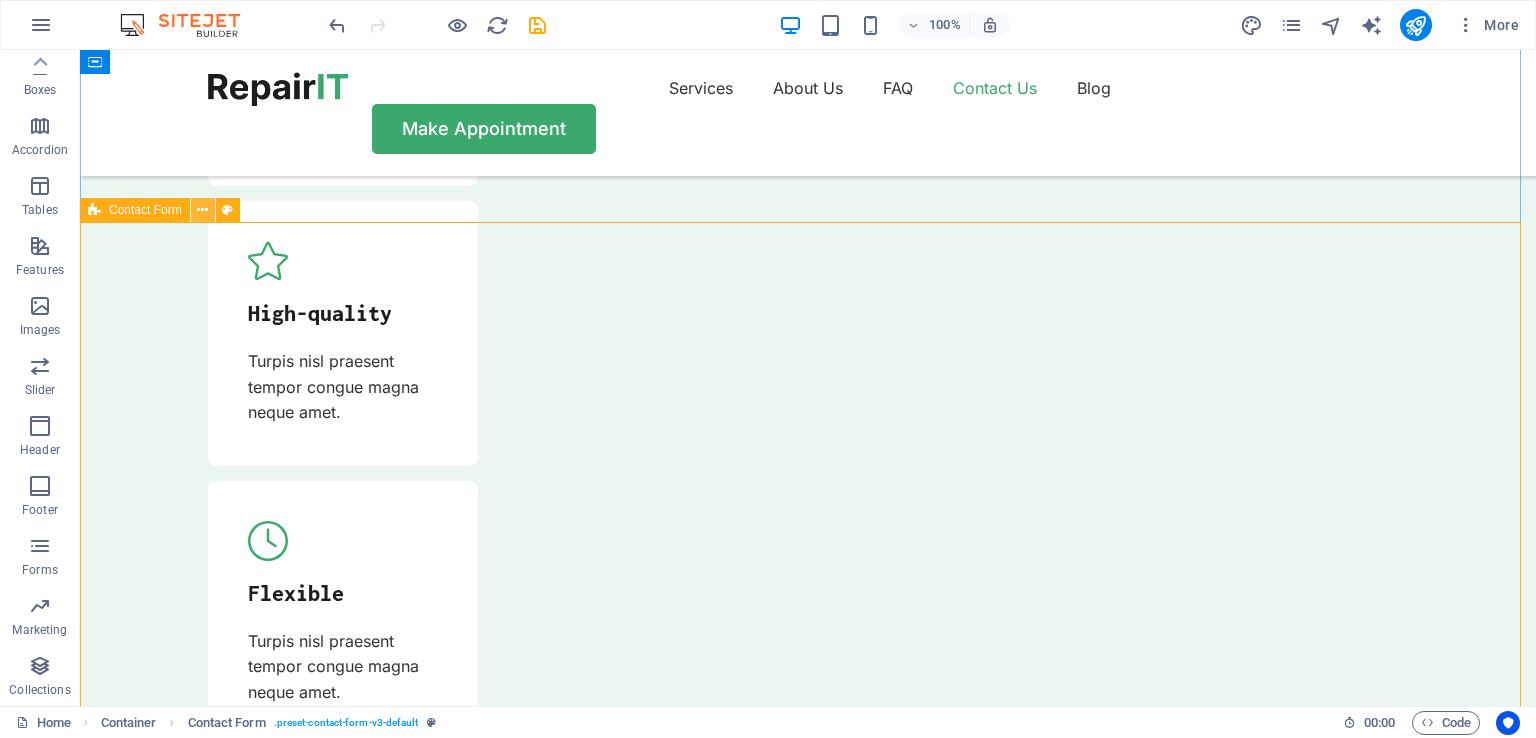 click at bounding box center [203, 210] 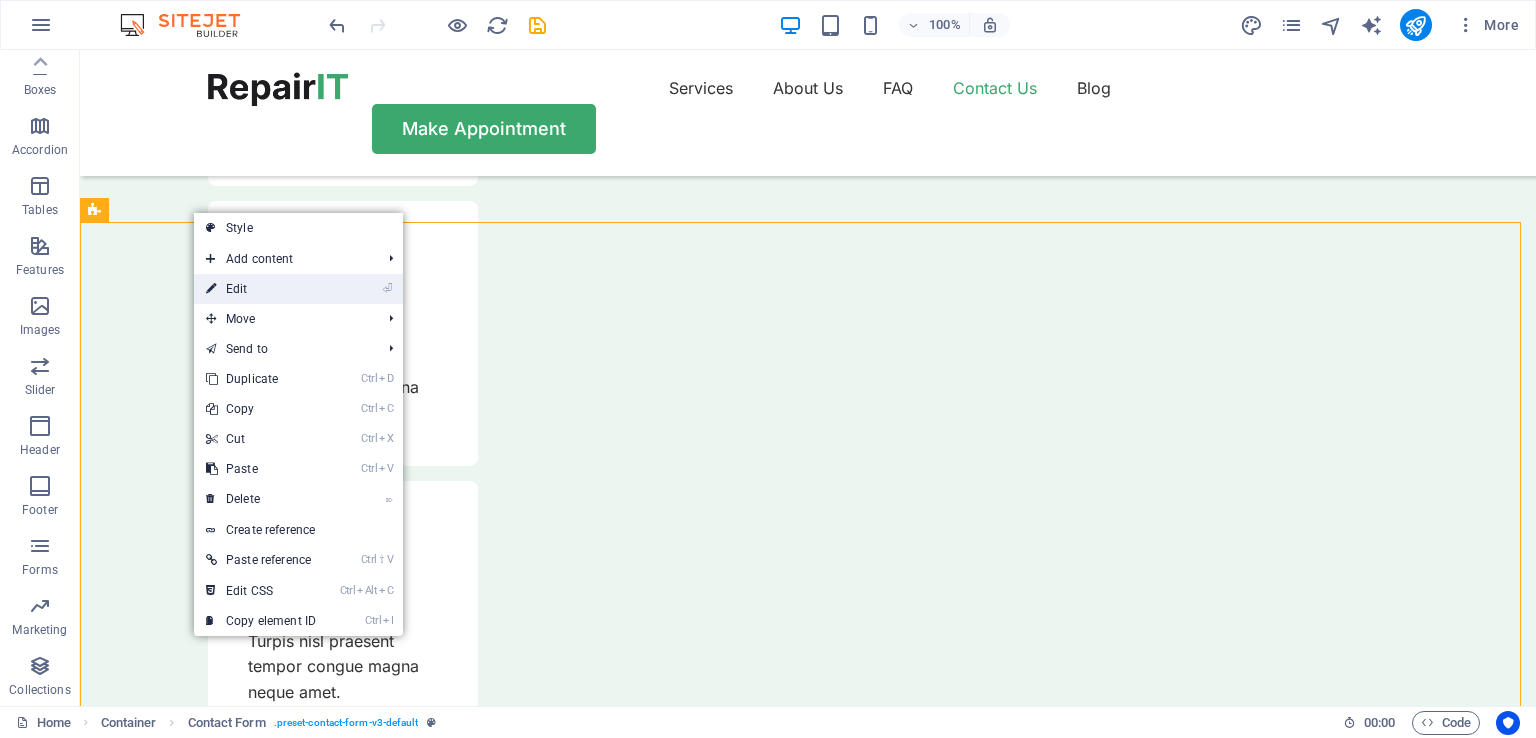click on "⏎  Edit" at bounding box center (261, 289) 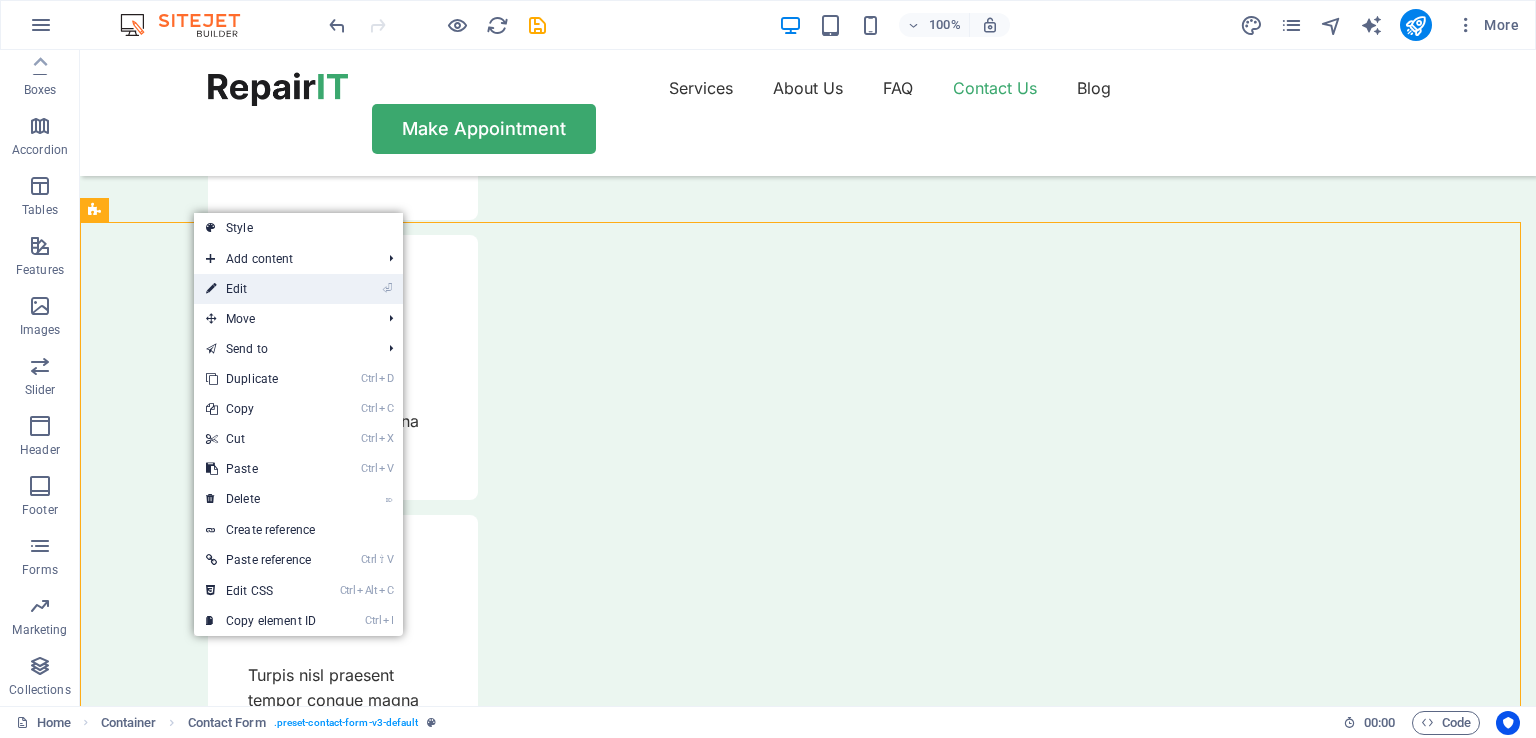select on "rem" 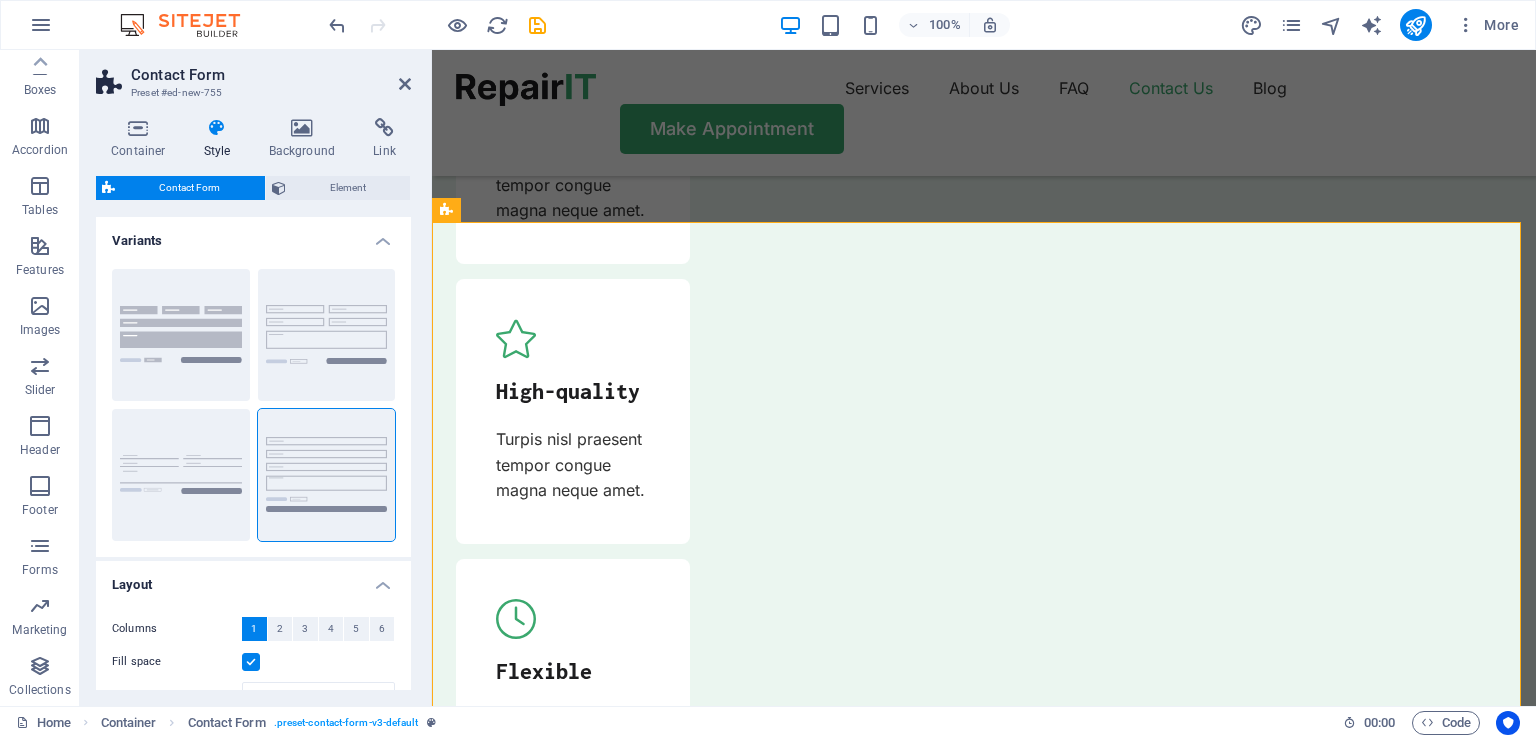 scroll, scrollTop: 6639, scrollLeft: 0, axis: vertical 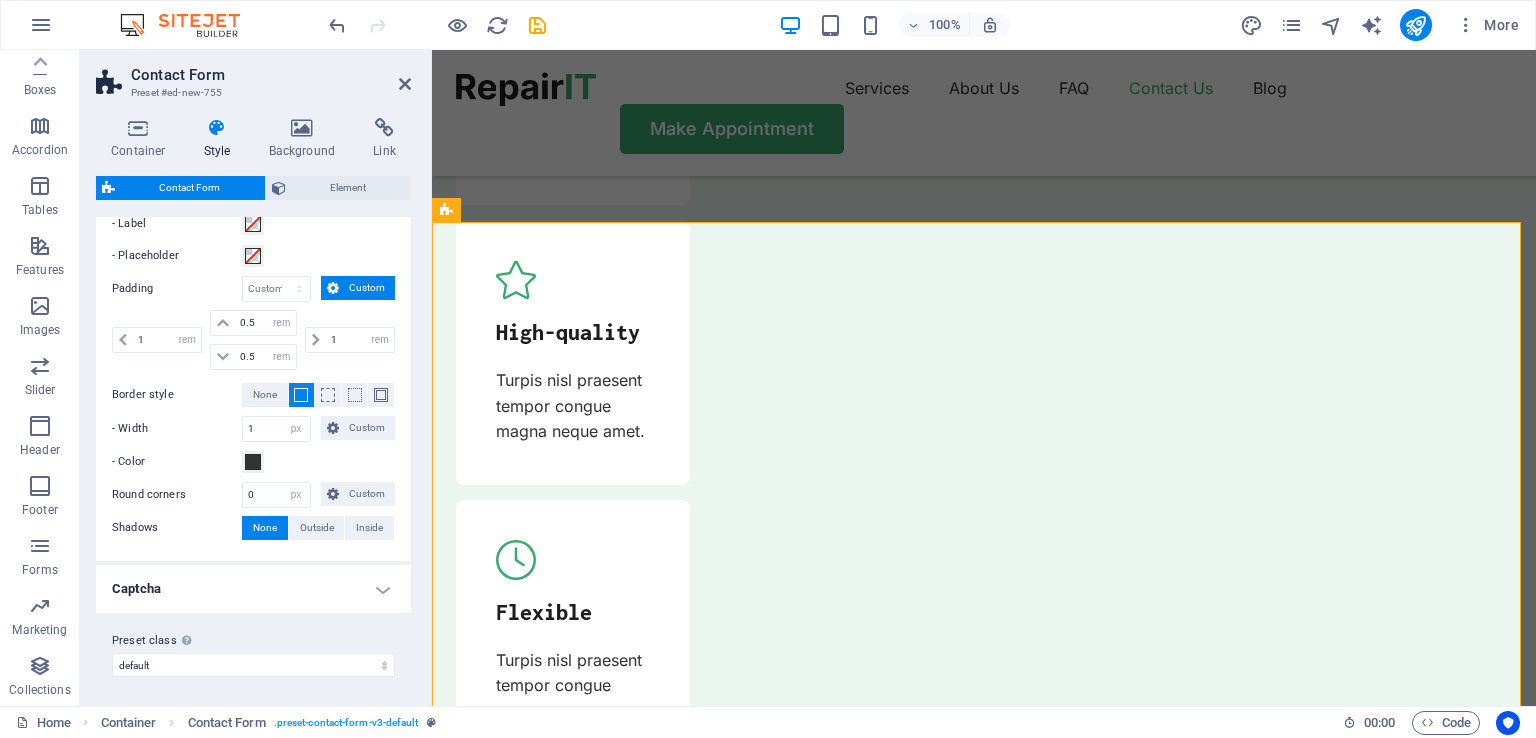 click on "Captcha" at bounding box center (253, 589) 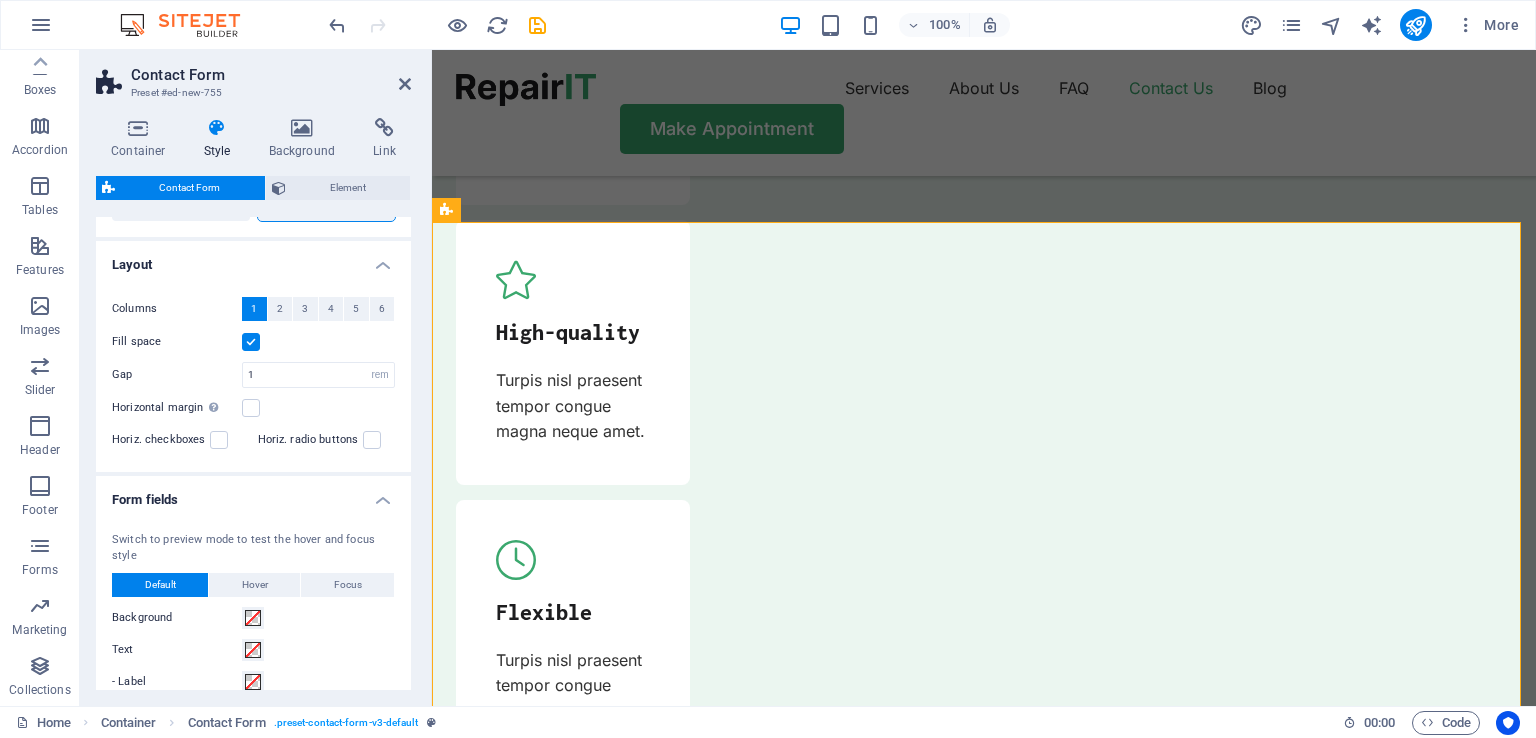 scroll, scrollTop: 317, scrollLeft: 0, axis: vertical 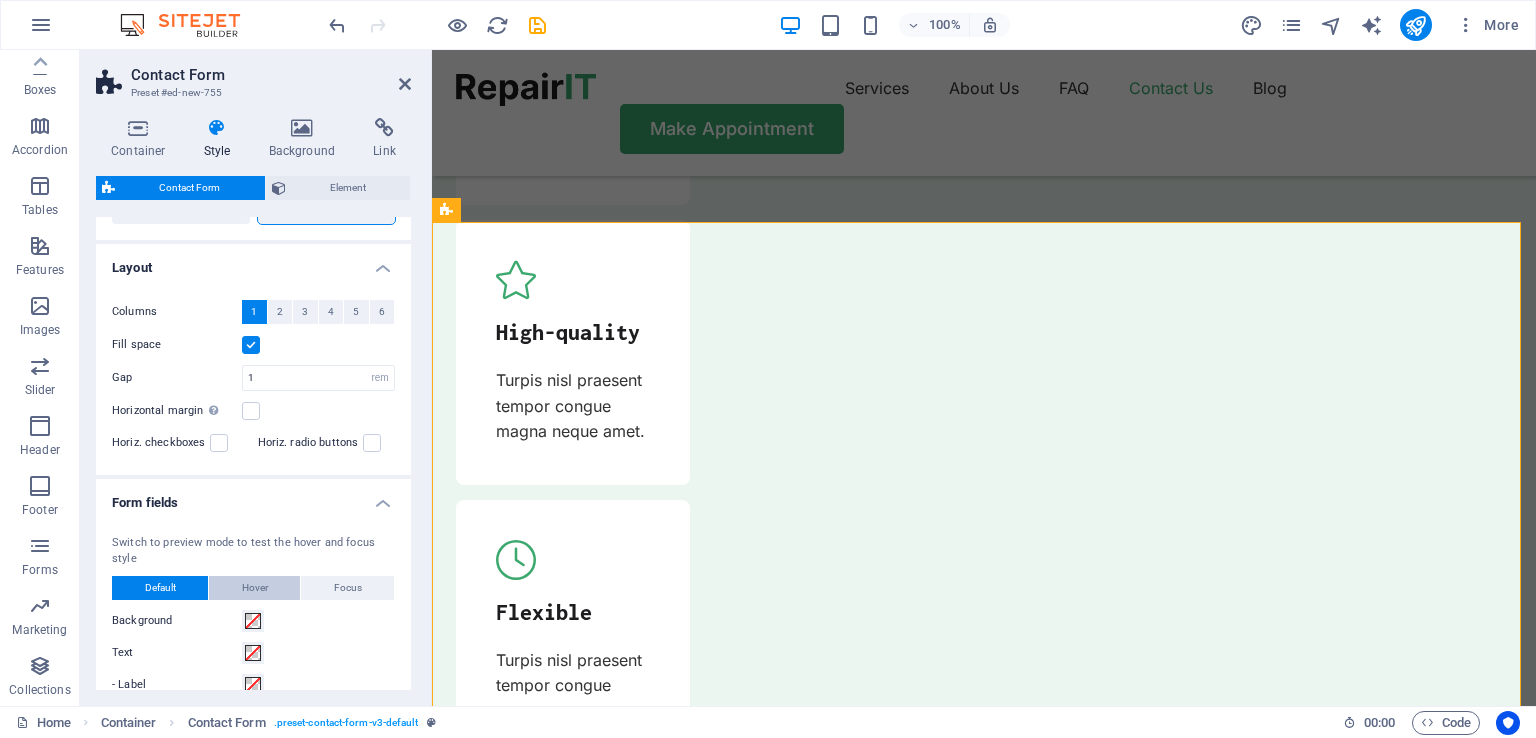 click on "Hover" at bounding box center [255, 588] 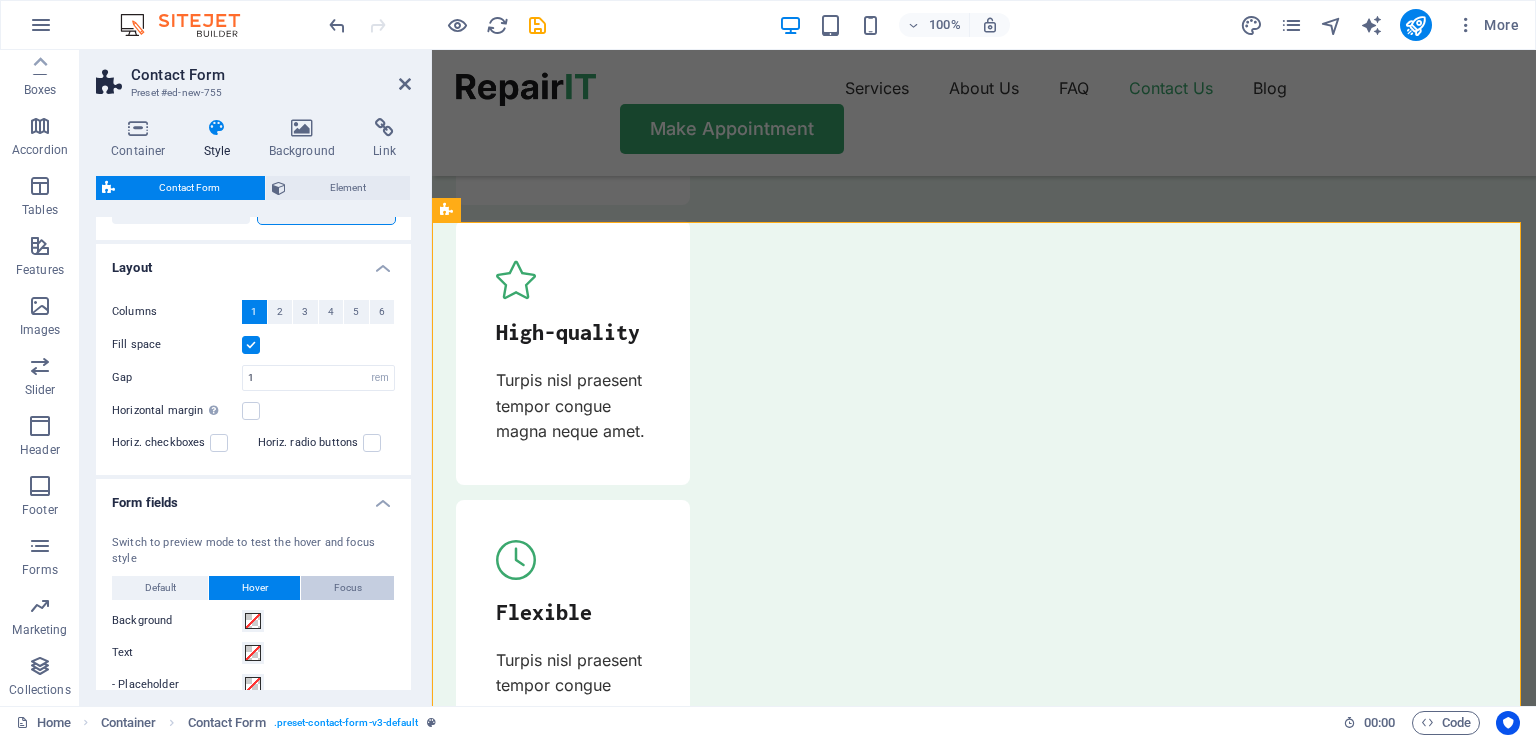 click on "Focus" at bounding box center [348, 588] 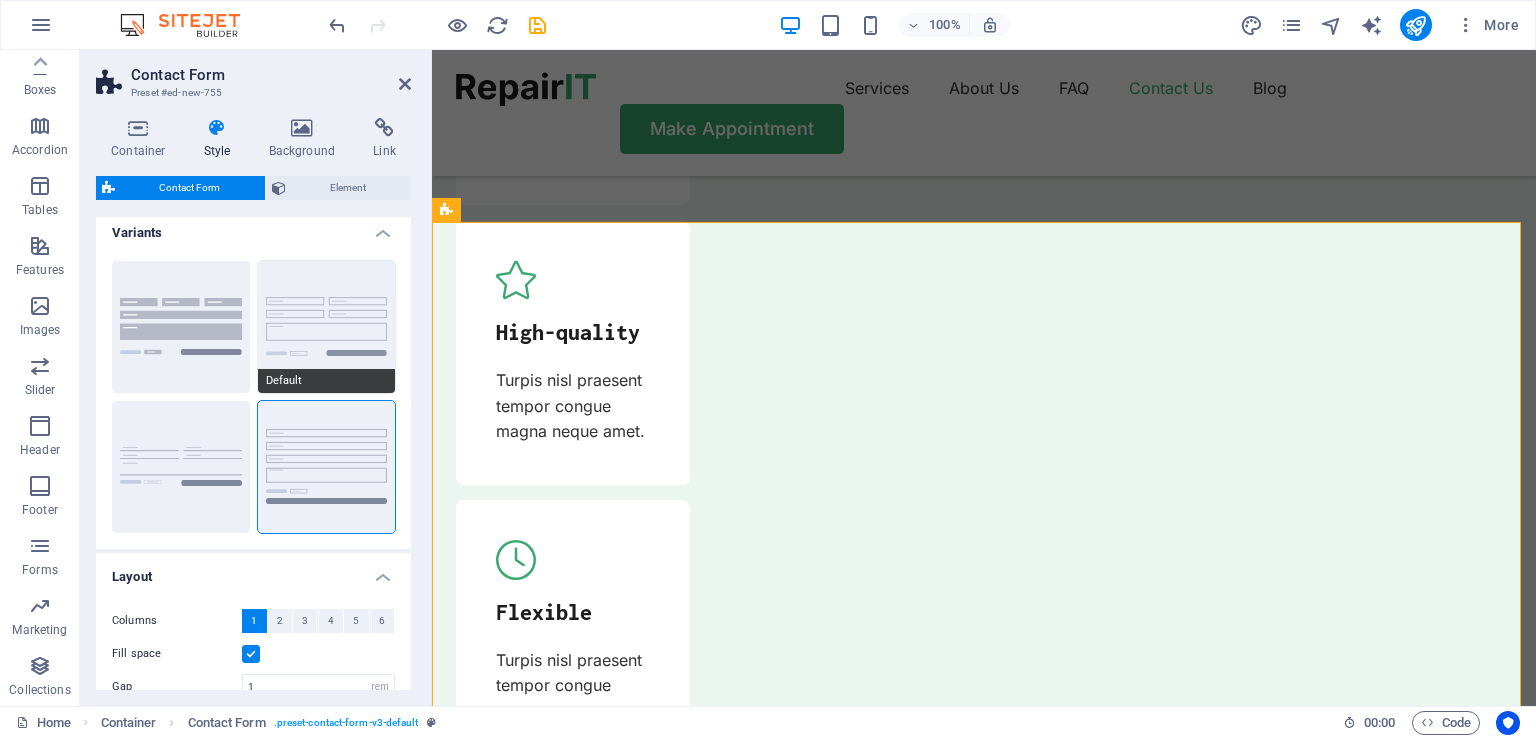 scroll, scrollTop: 0, scrollLeft: 0, axis: both 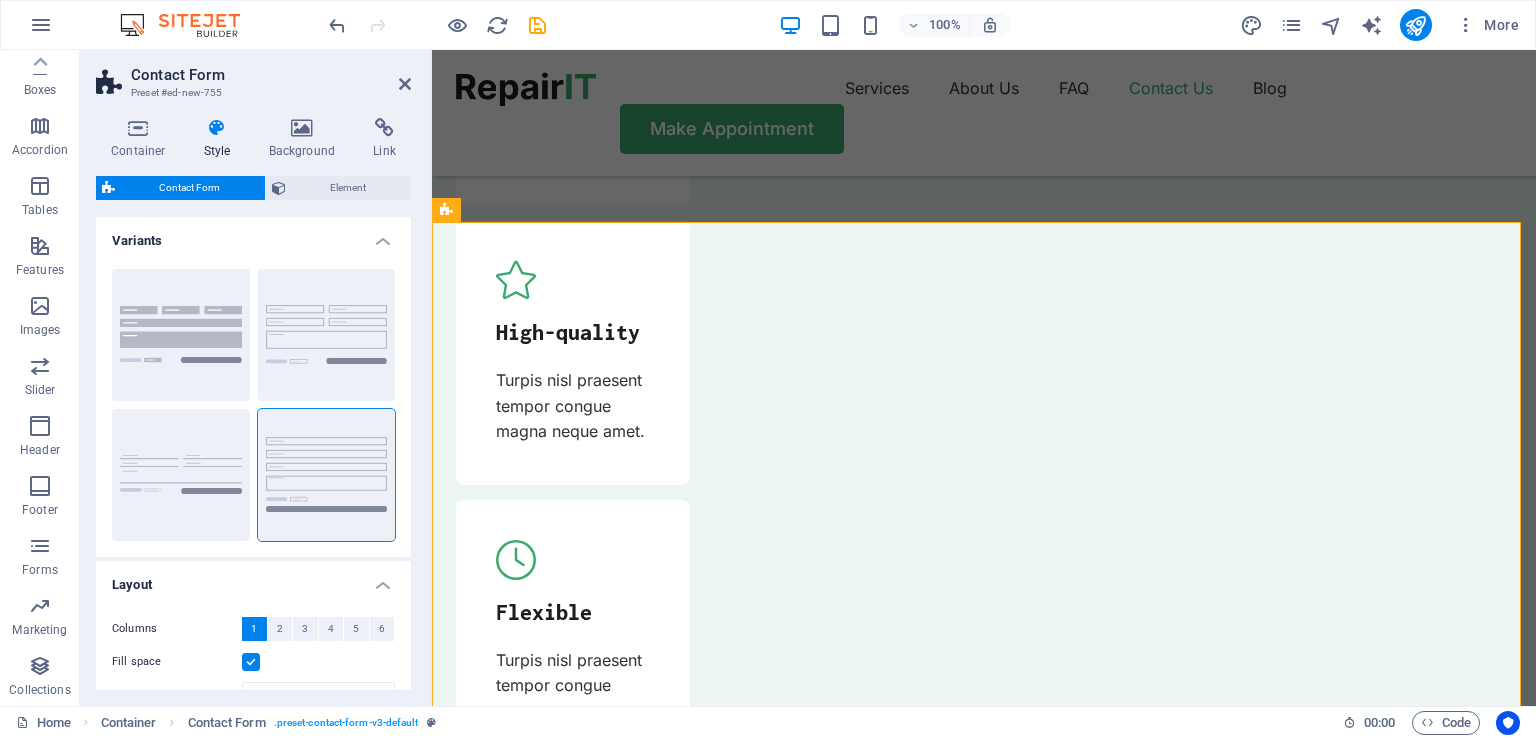click on "Container Style Background Link Size Height Default px rem % vh vw Min. height None px rem % vh vw Width Default px rem % em vh vw Min. width None px rem % vh vw Content width Default Custom width Width Default px rem % em vh vw Min. width None px rem % vh vw Default padding Custom spacing Default content width and padding can be changed under Design. Edit design Layout (Flexbox) Alignment Determines the flex direction. Default Main axis Determine how elements should behave along the main axis inside this container (justify content). Default Side axis Control the vertical direction of the element inside of the container (align items). Default Wrap Default On Off Fill Controls the distances and direction of elements on the y-axis across several lines (align content). Default Accessibility ARIA helps assistive technologies (like screen readers) to understand the role, state, and behavior of web elements Role The ARIA role defines the purpose of an element.  None Alert Article Banner Comment Fan" at bounding box center [253, 404] 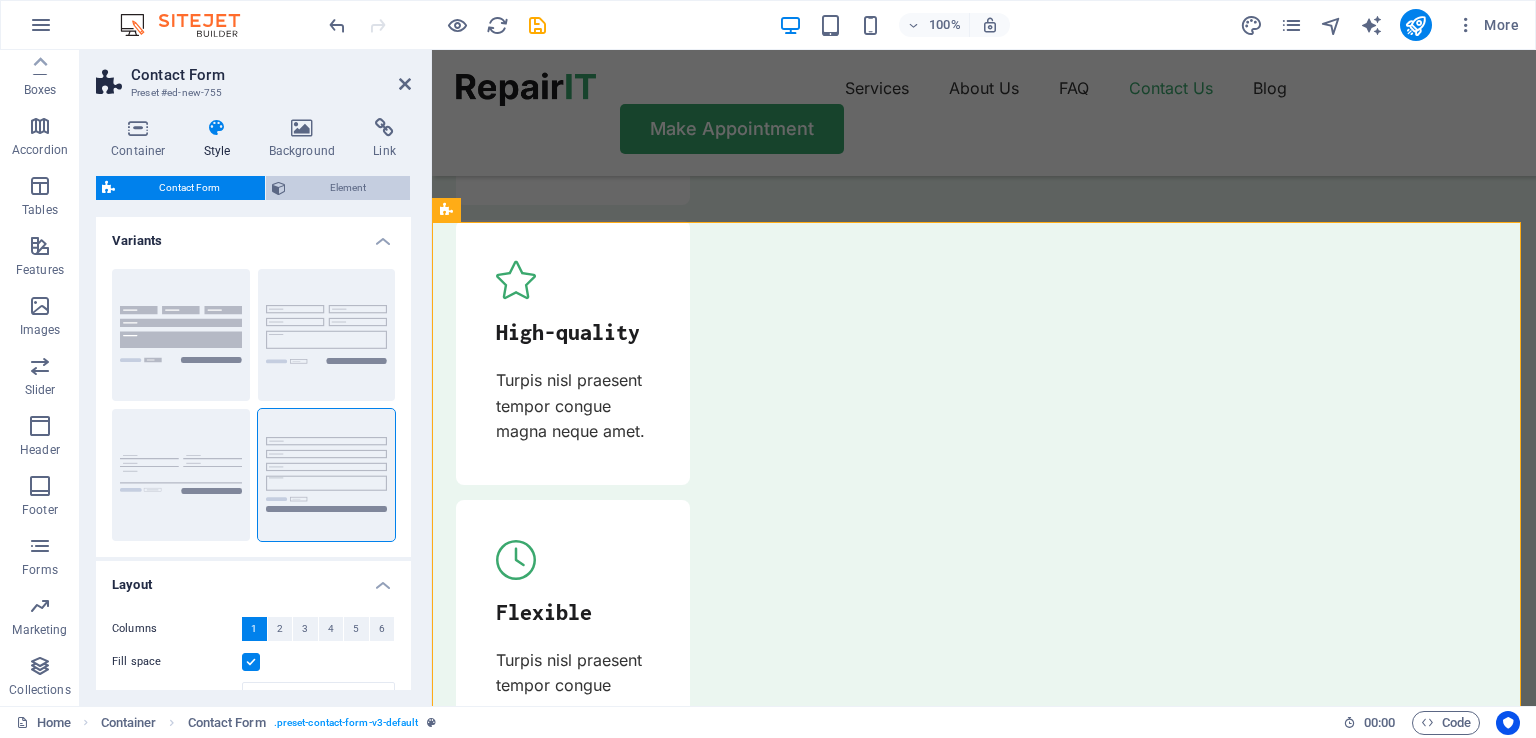 click on "Element" at bounding box center [348, 188] 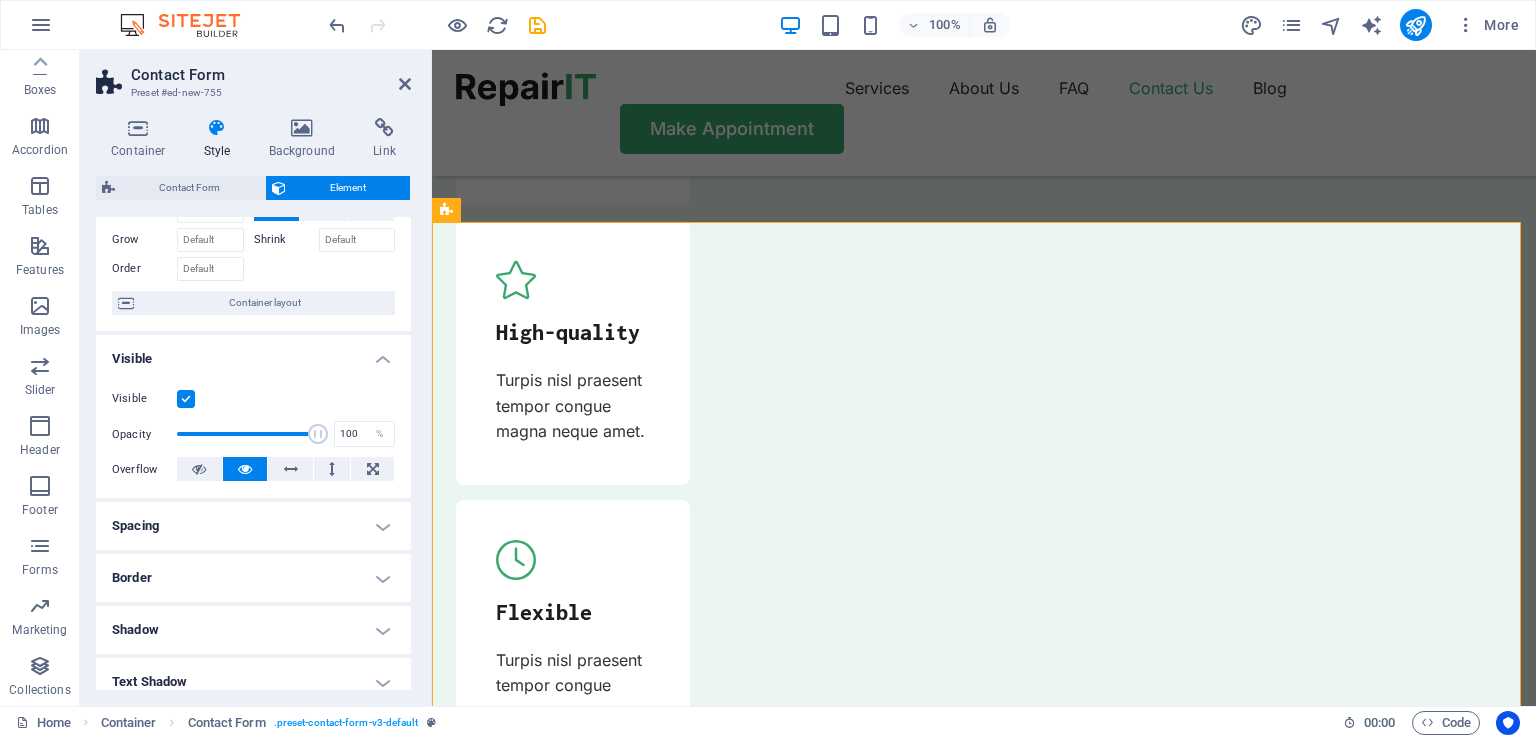 scroll, scrollTop: 98, scrollLeft: 0, axis: vertical 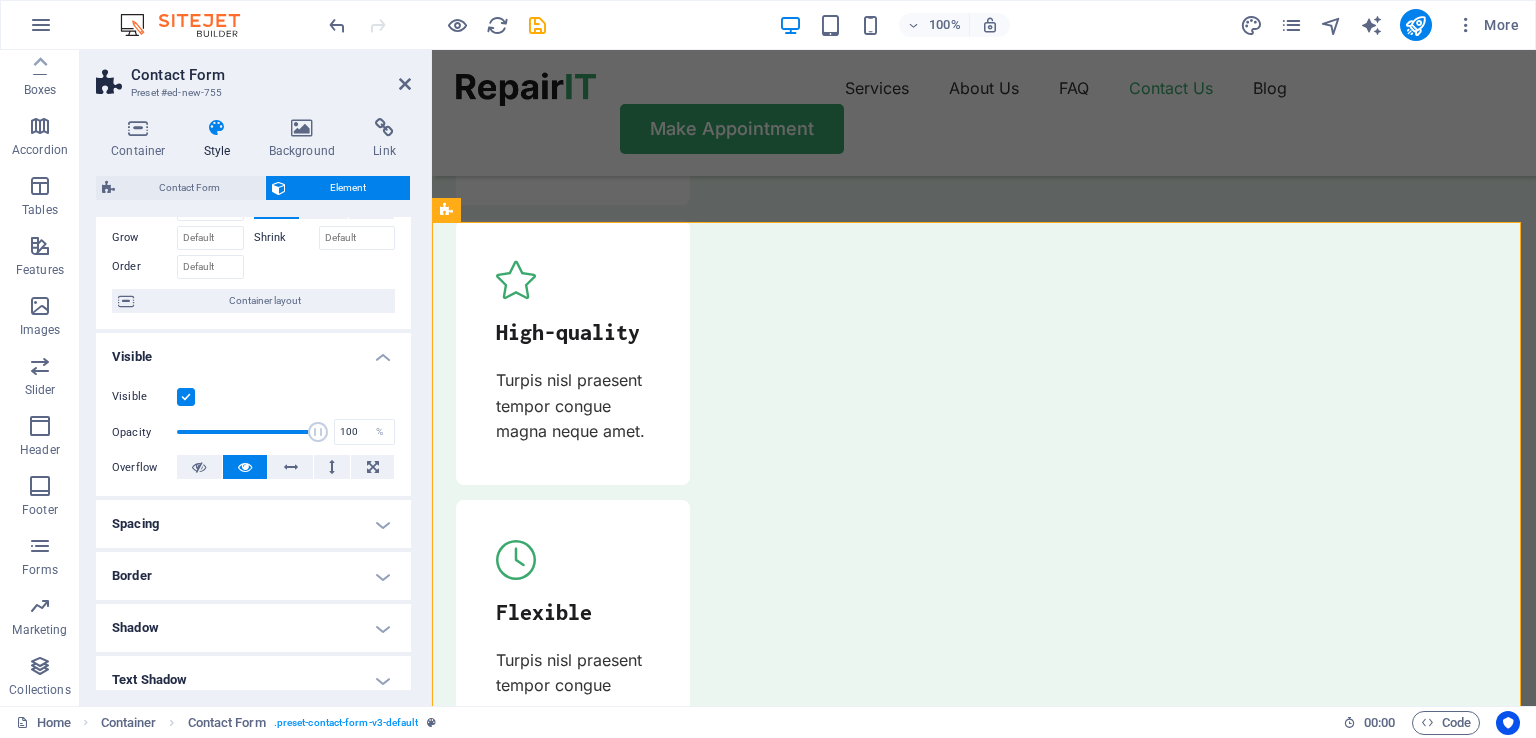 click on "Visible" at bounding box center [253, 351] 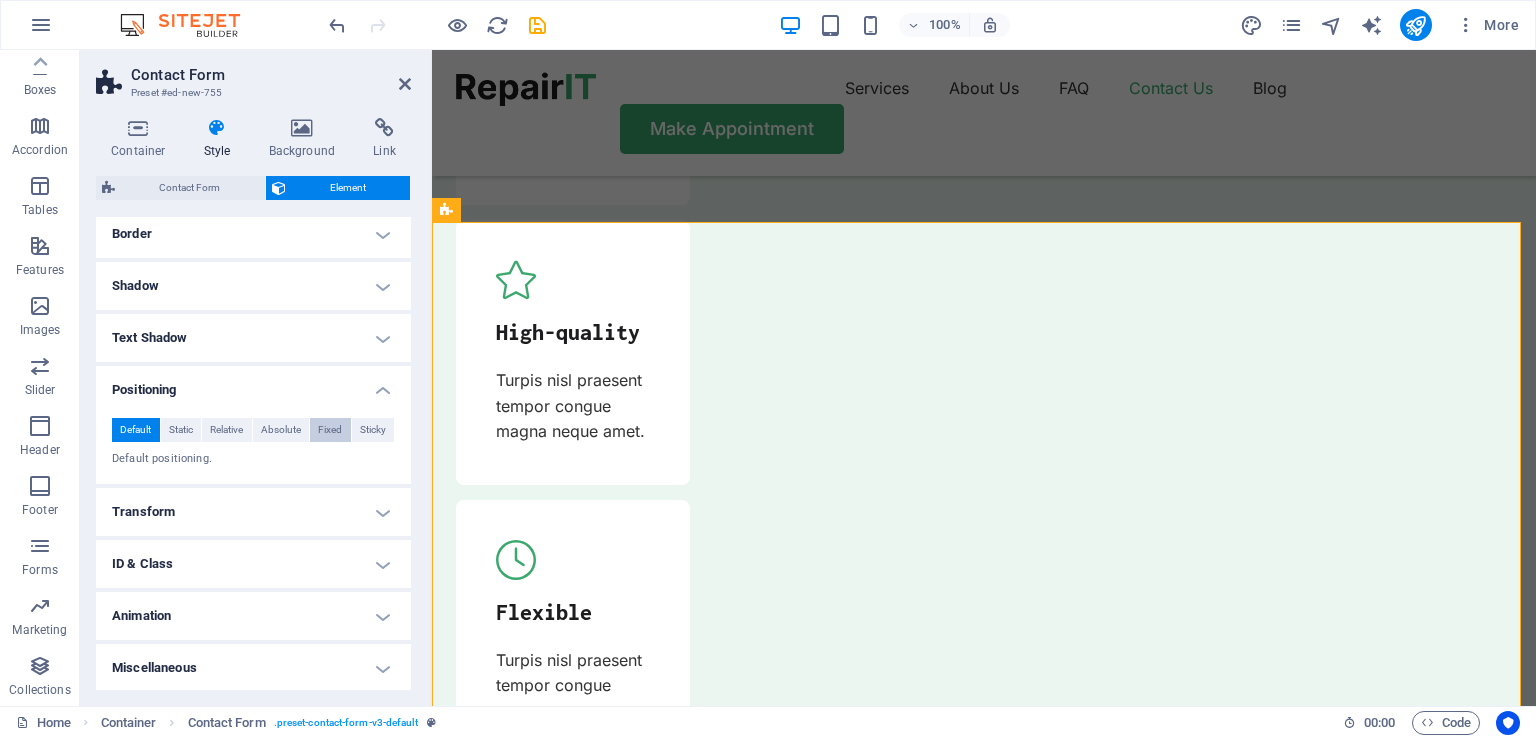 scroll, scrollTop: 326, scrollLeft: 0, axis: vertical 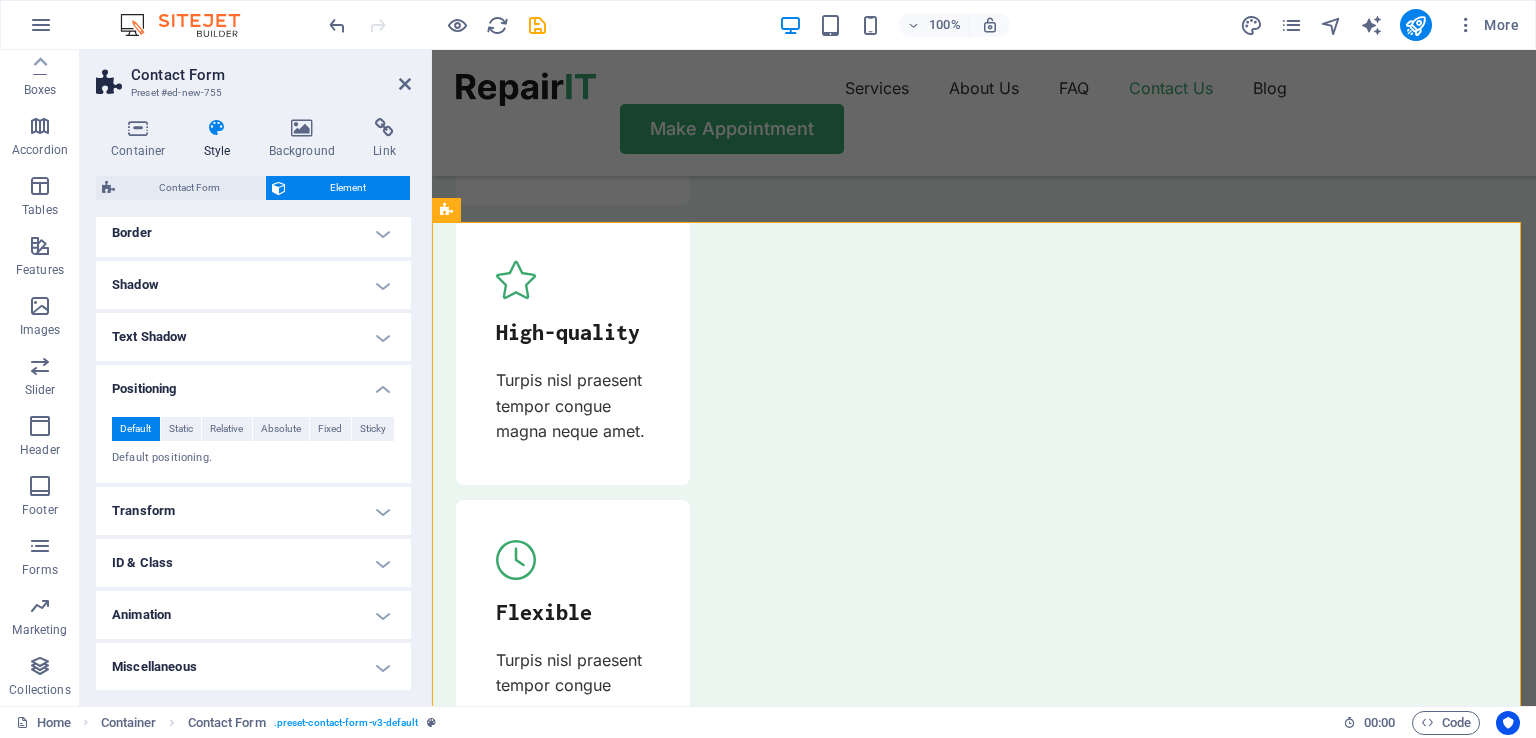 click on "Miscellaneous" at bounding box center (253, 667) 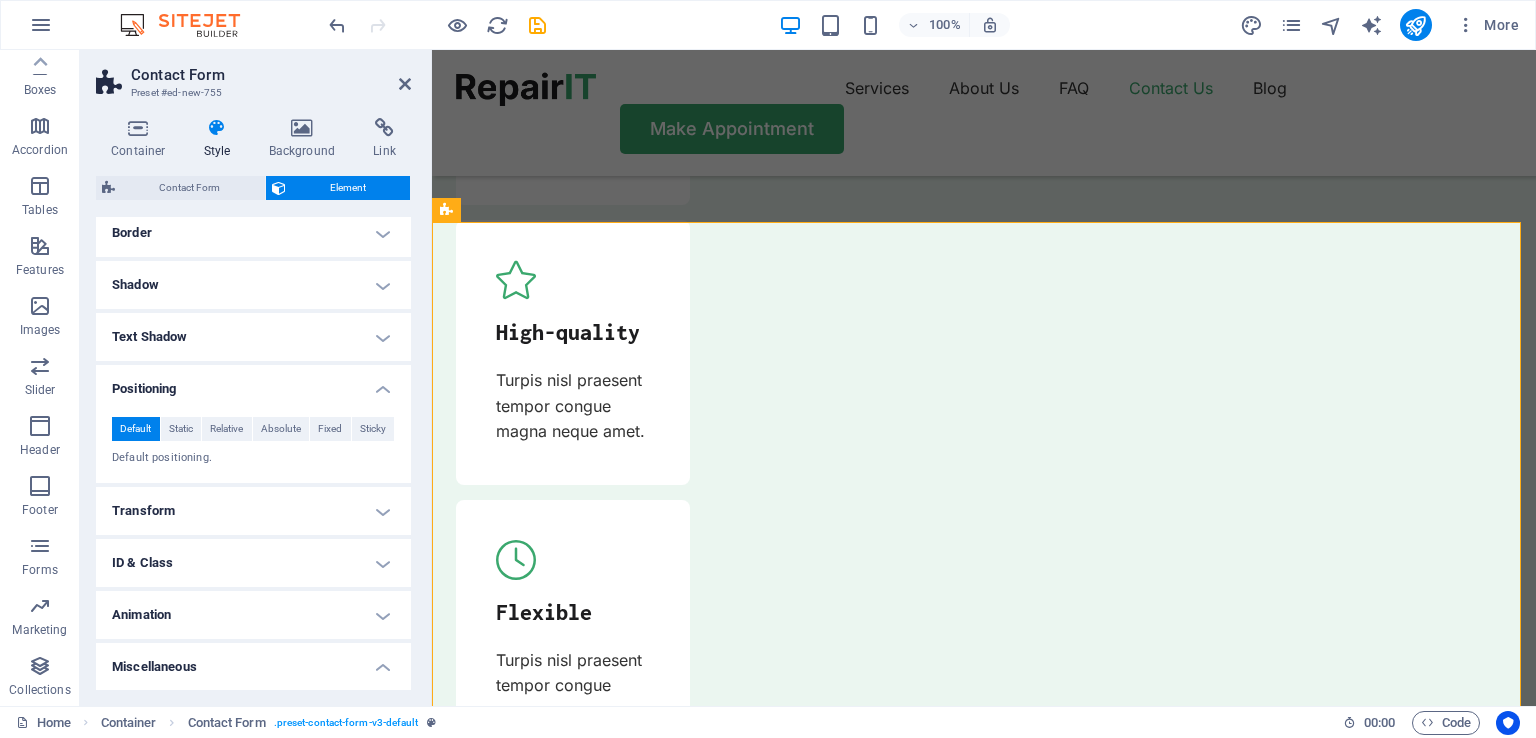 scroll, scrollTop: 449, scrollLeft: 0, axis: vertical 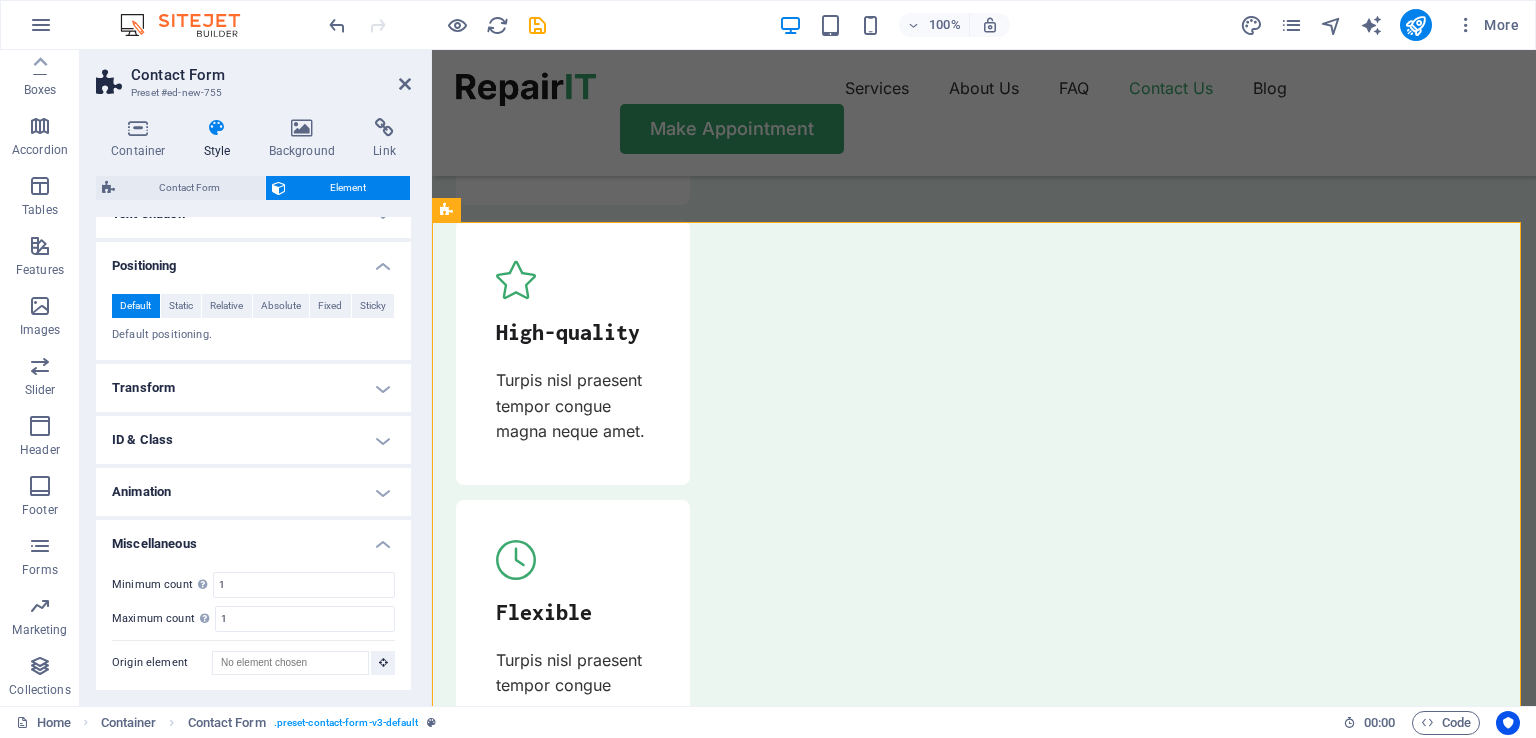 click on "Miscellaneous" at bounding box center (253, 538) 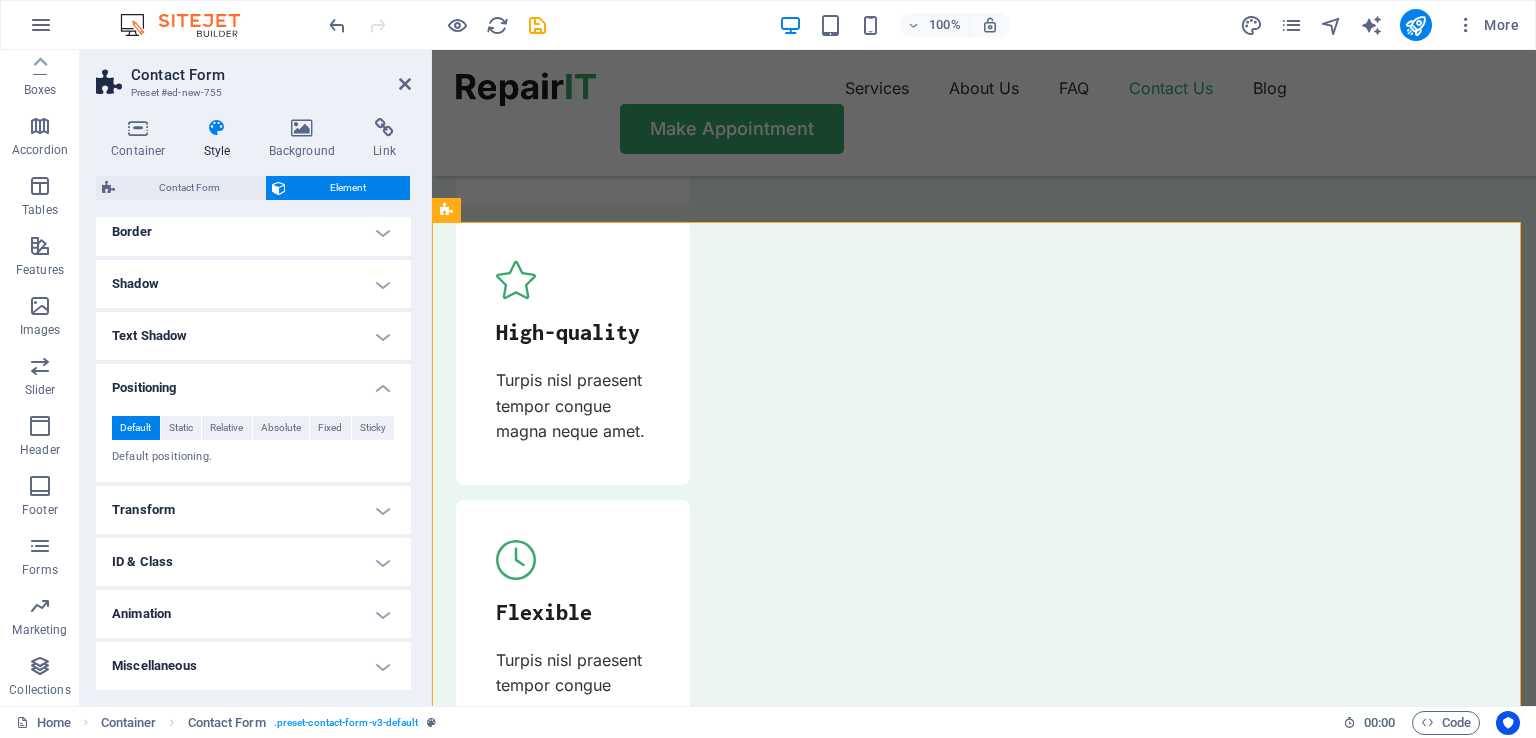 click on "ID & Class" at bounding box center (253, 562) 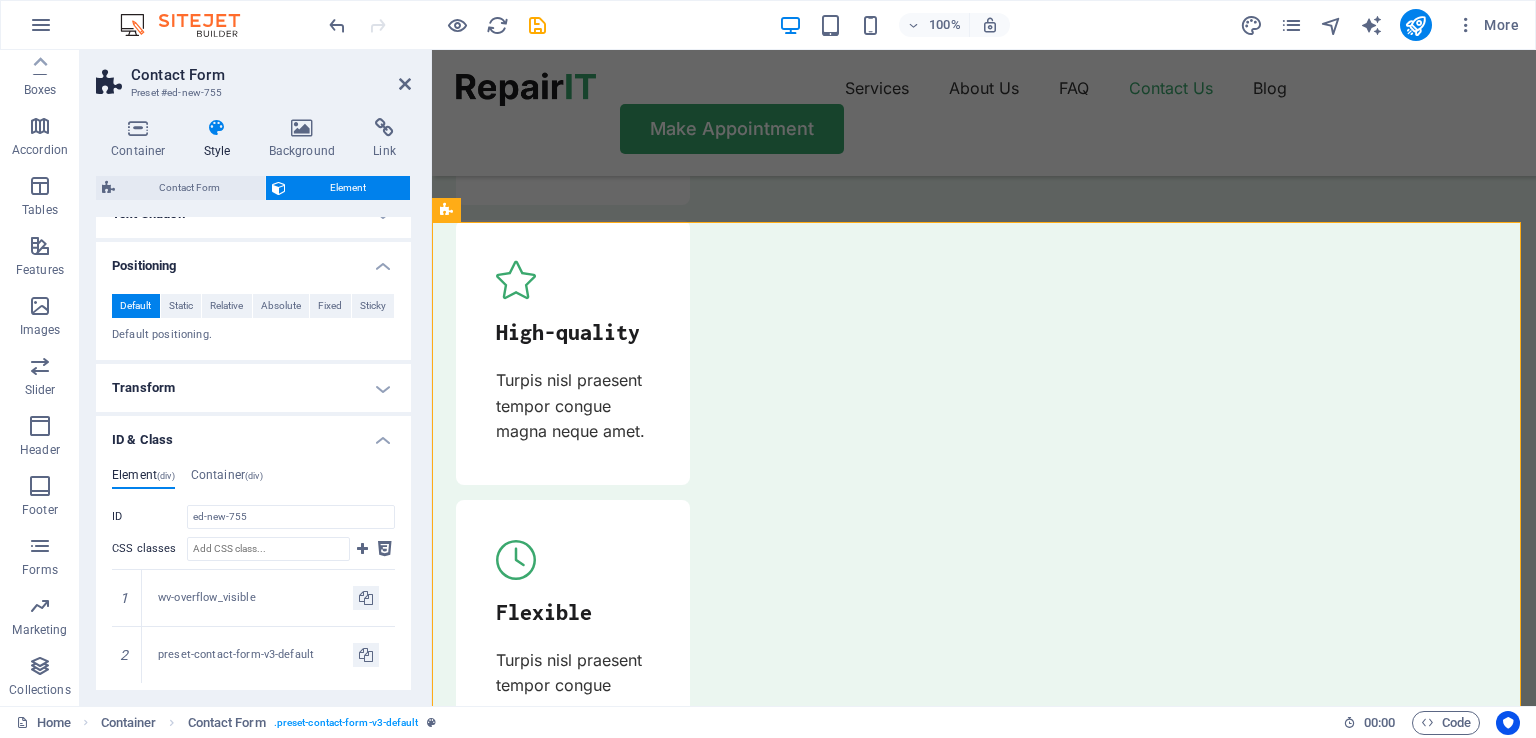 click on "ID & Class" at bounding box center [253, 434] 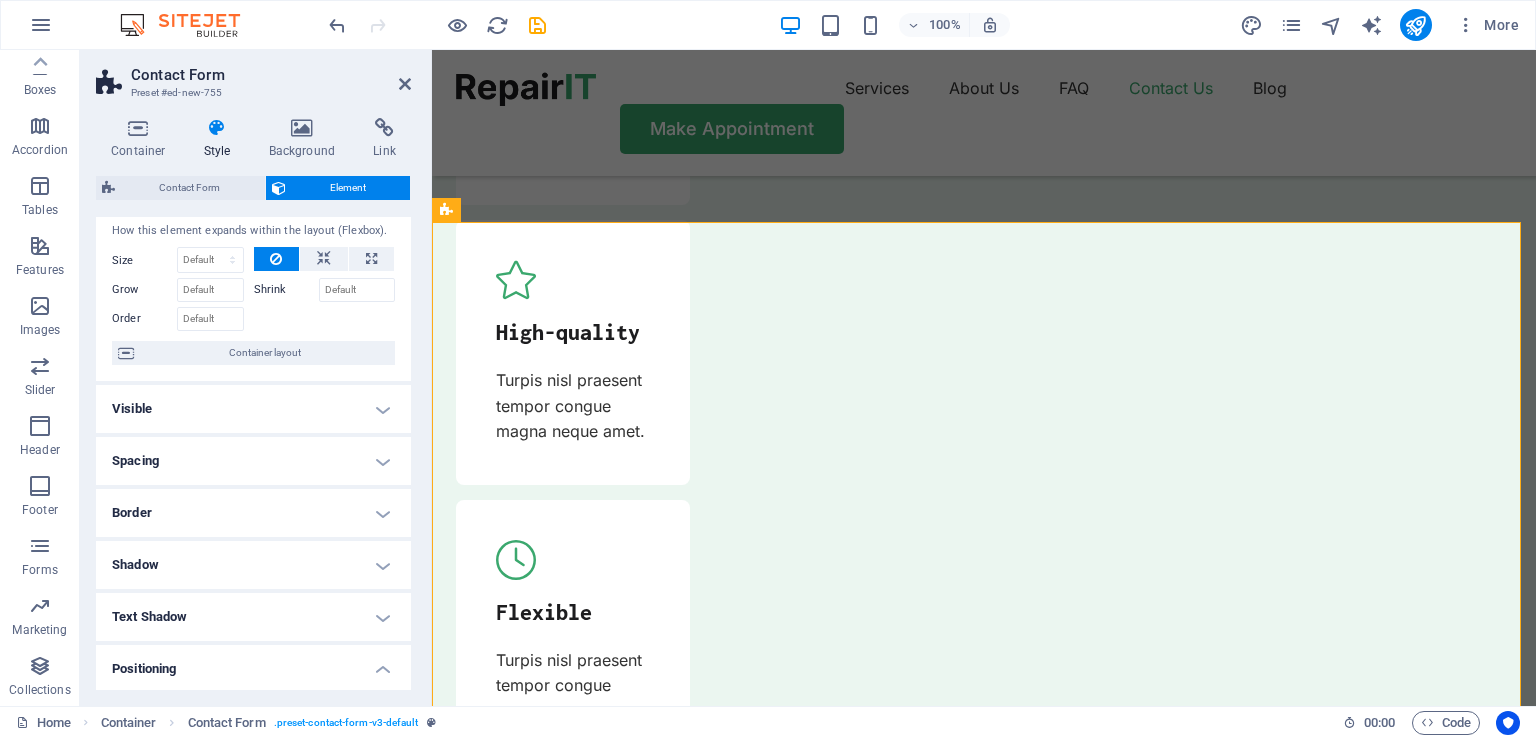 scroll, scrollTop: 0, scrollLeft: 0, axis: both 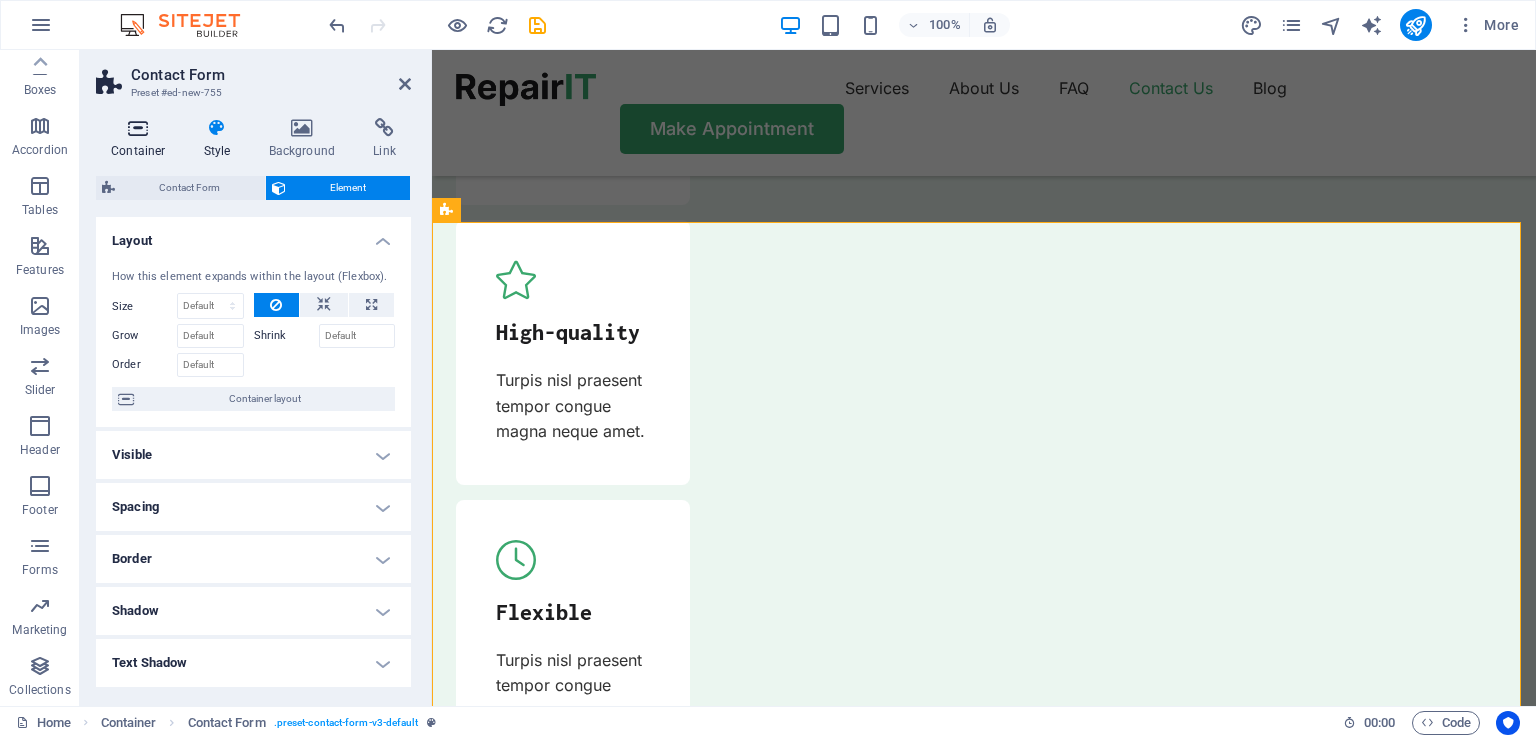 click at bounding box center (138, 128) 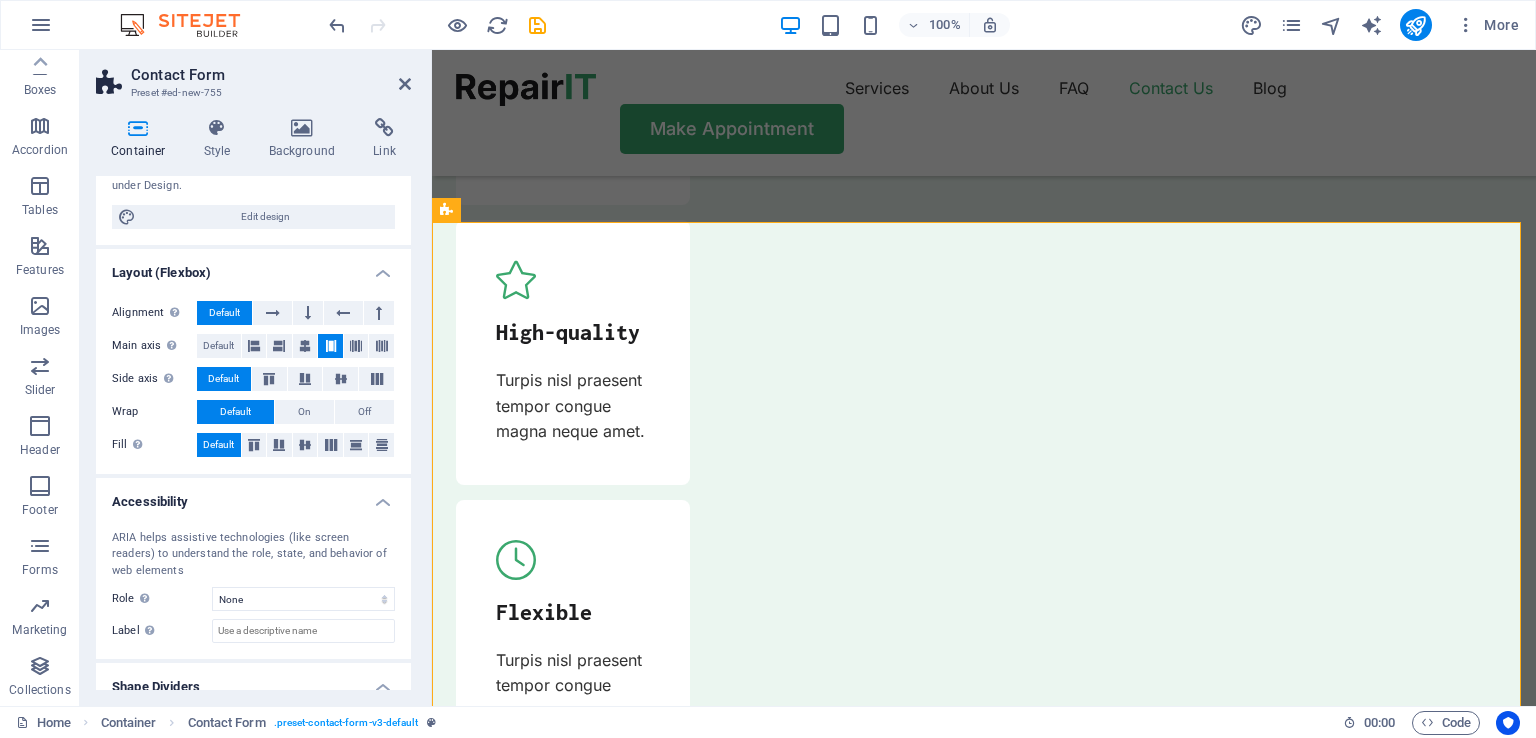 scroll, scrollTop: 260, scrollLeft: 0, axis: vertical 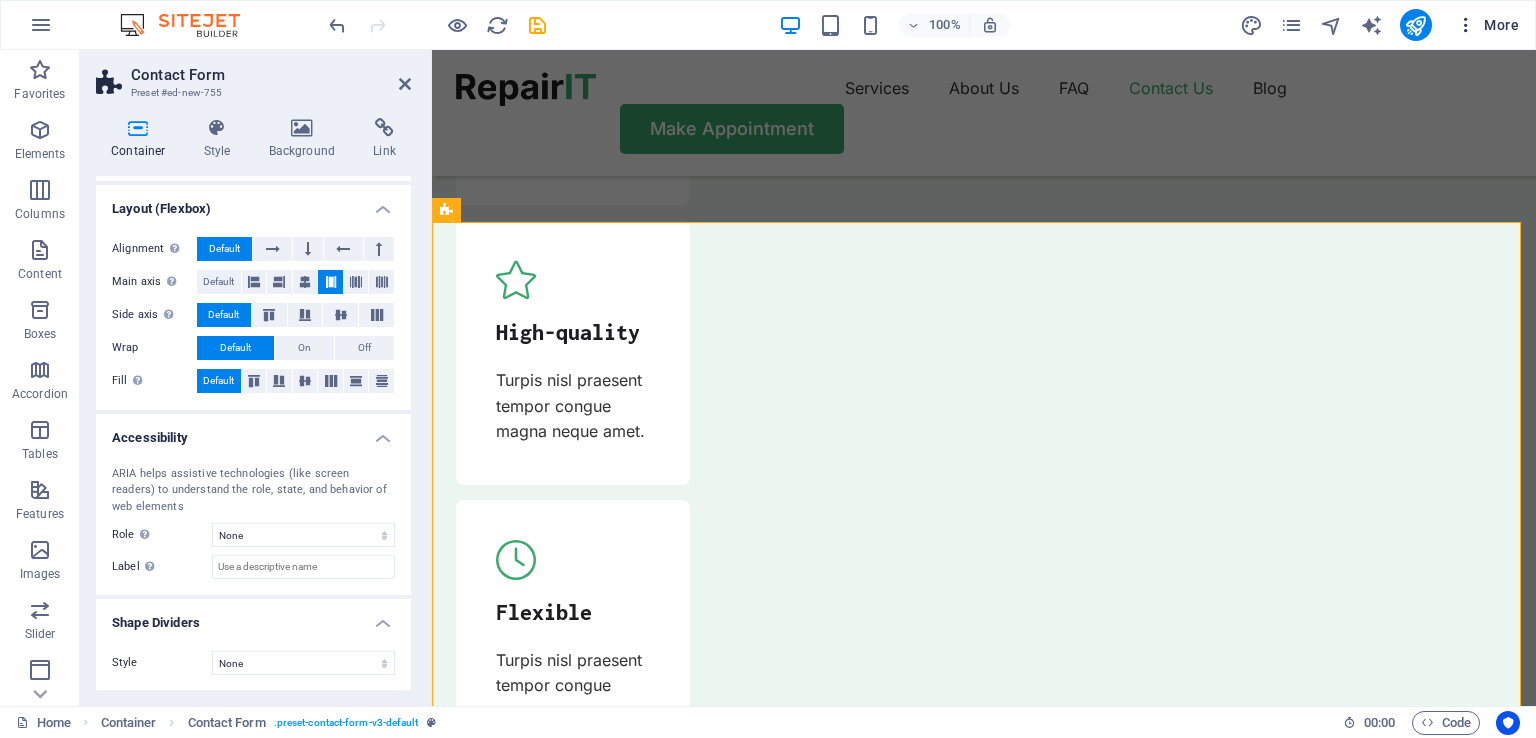 click on "More" at bounding box center (1487, 25) 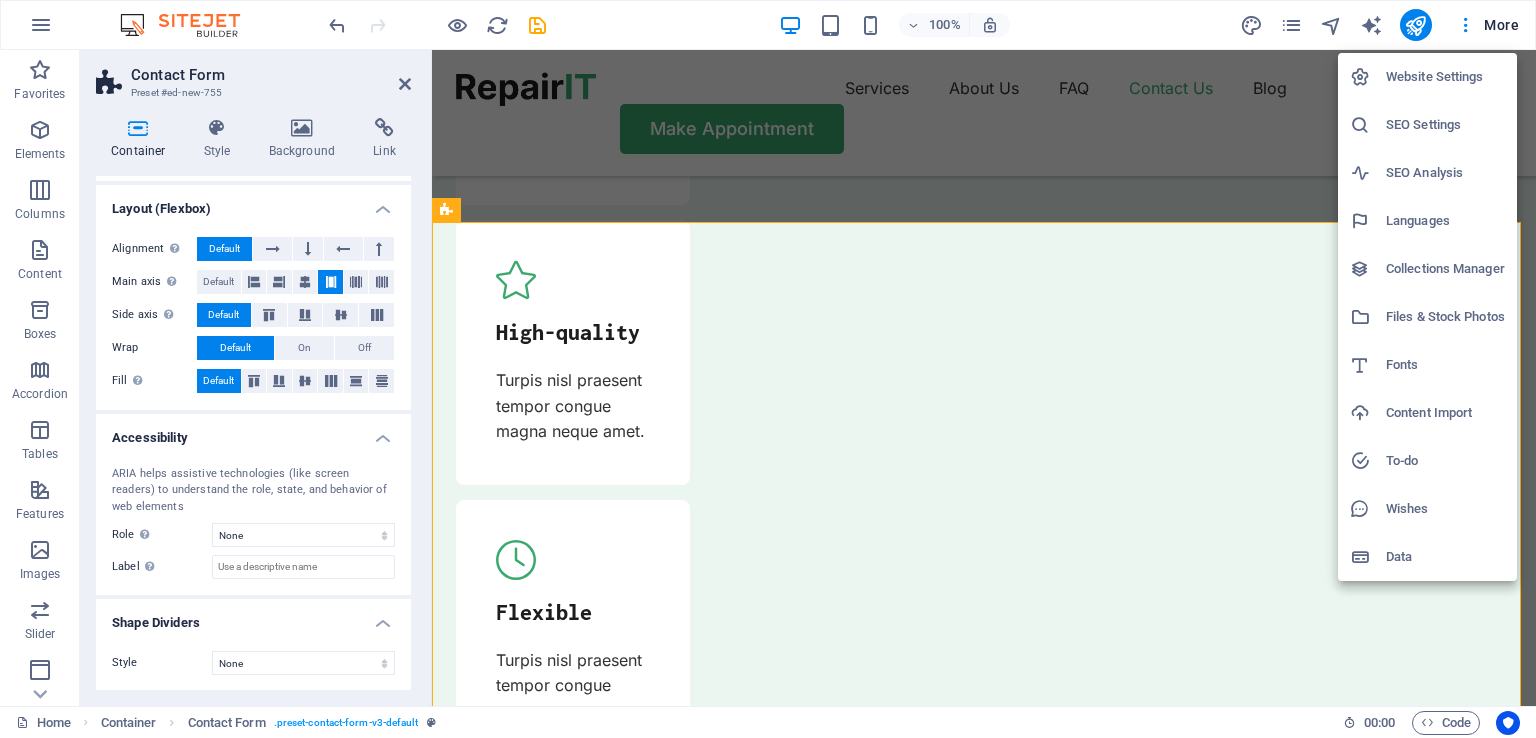click at bounding box center [768, 369] 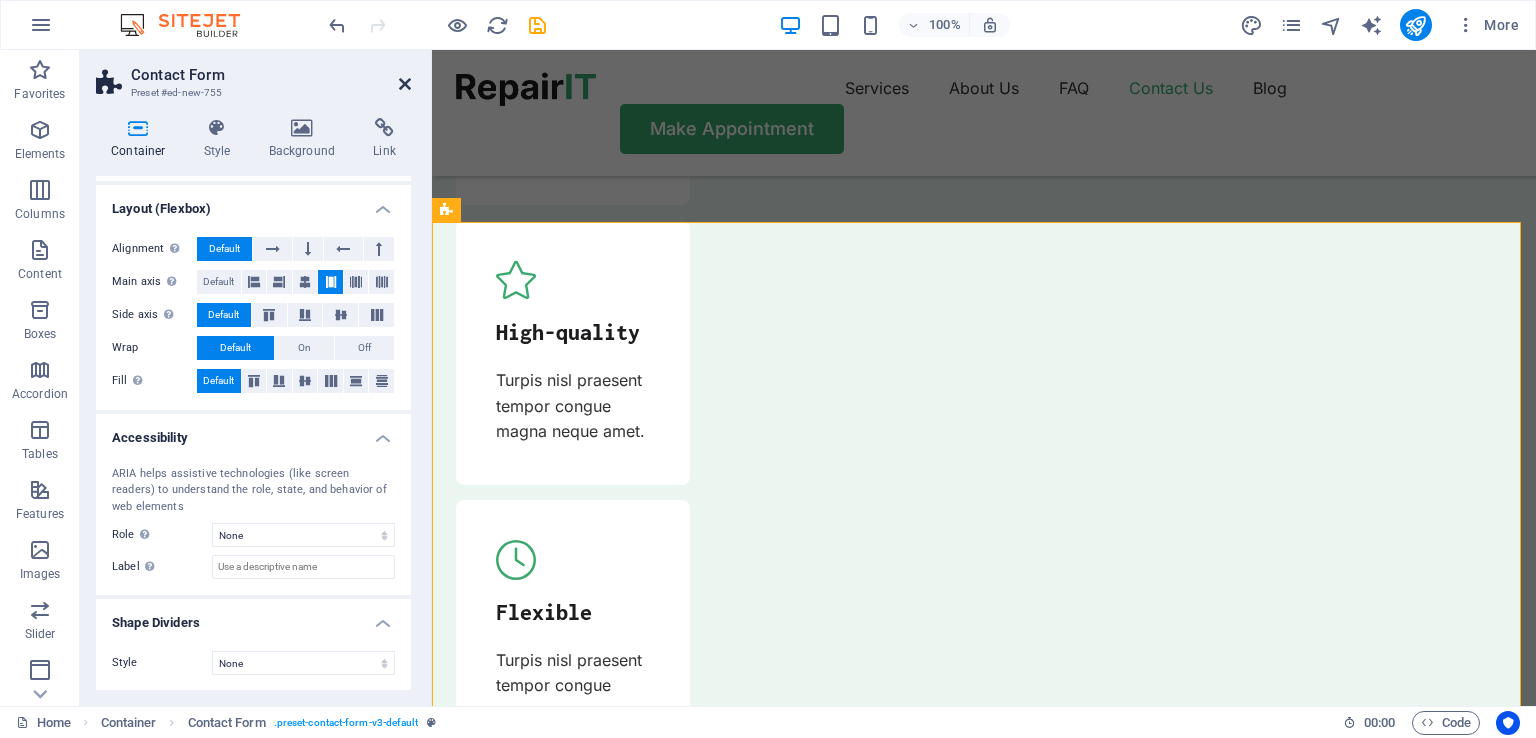 click at bounding box center (405, 84) 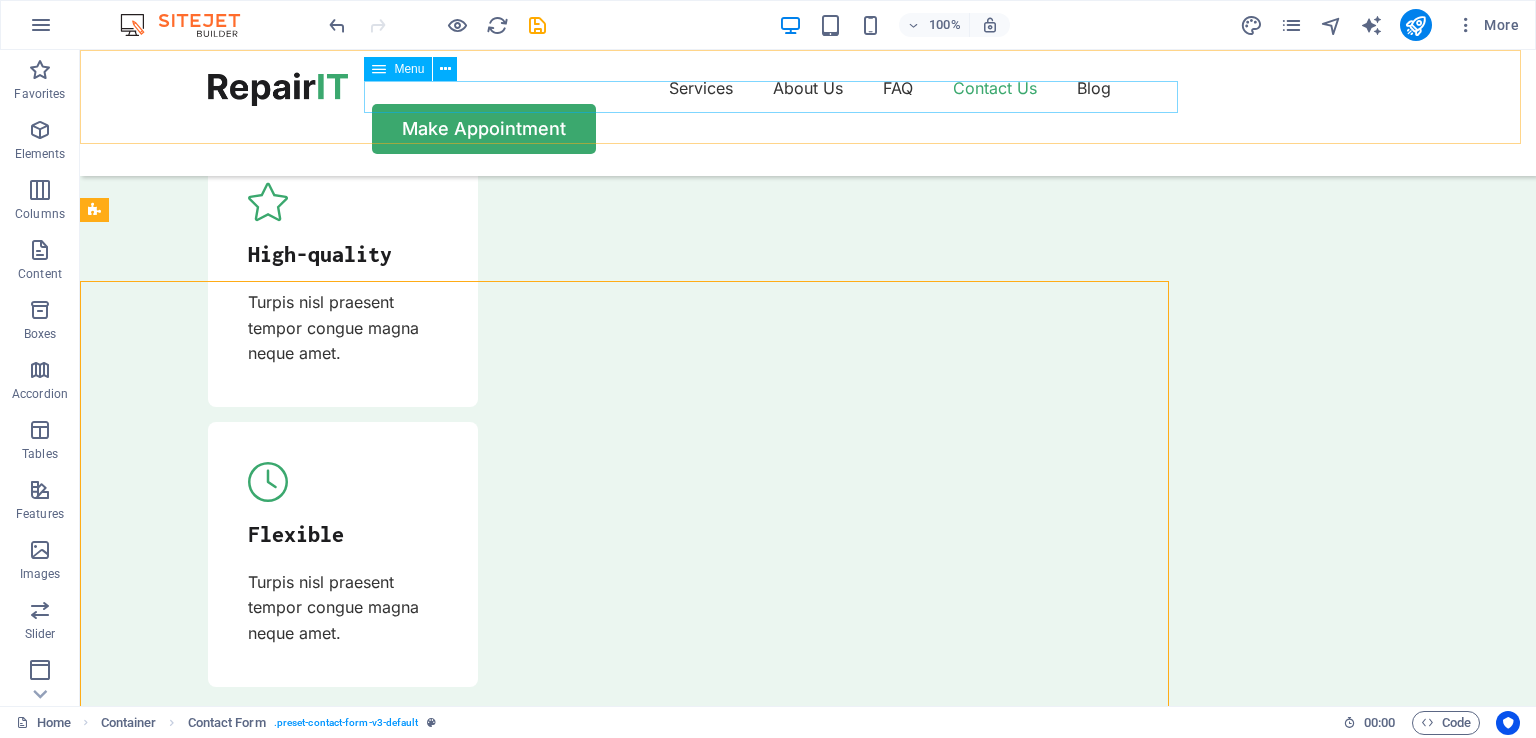 click on "Services About Us FAQ Contact Us Blog" at bounding box center (808, 88) 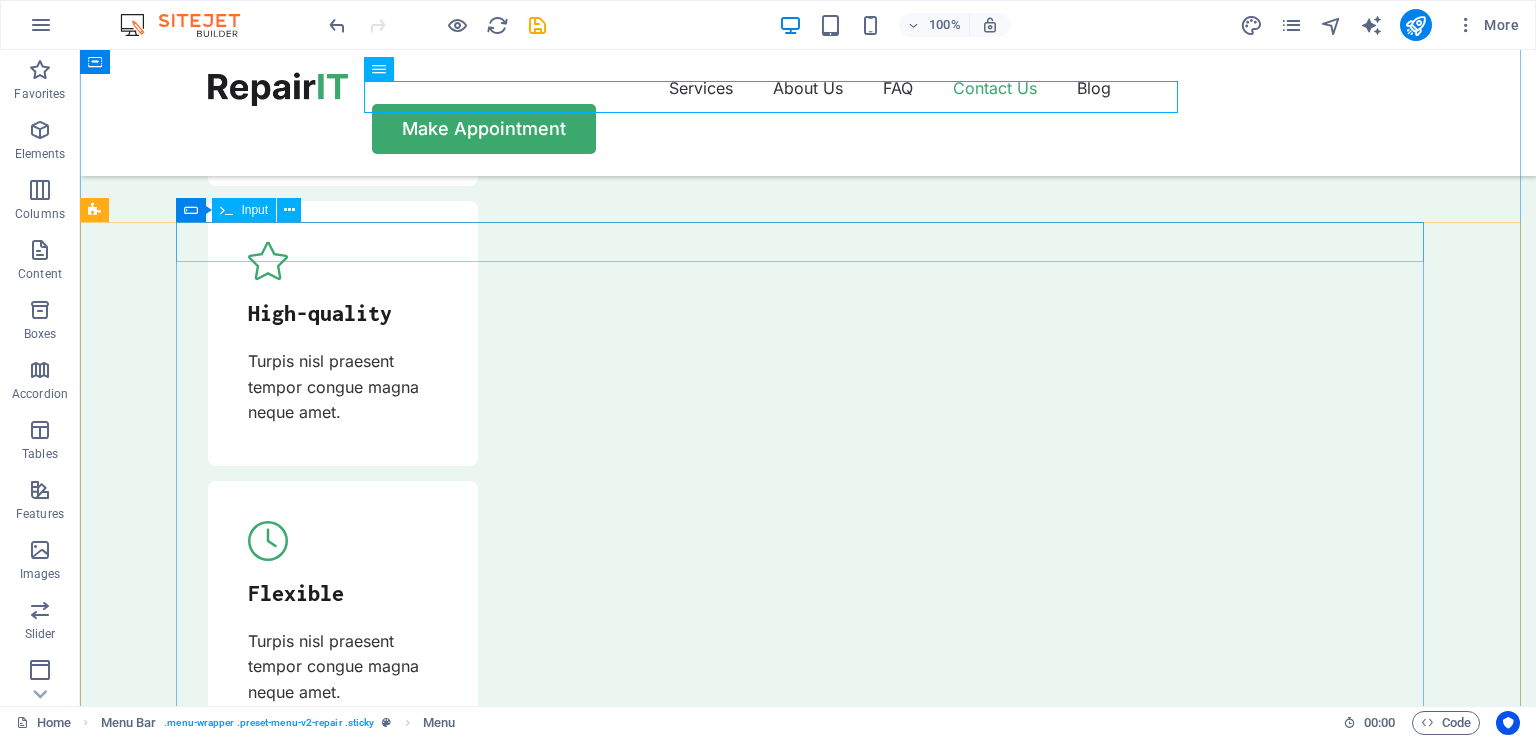 click at bounding box center (808, 7594) 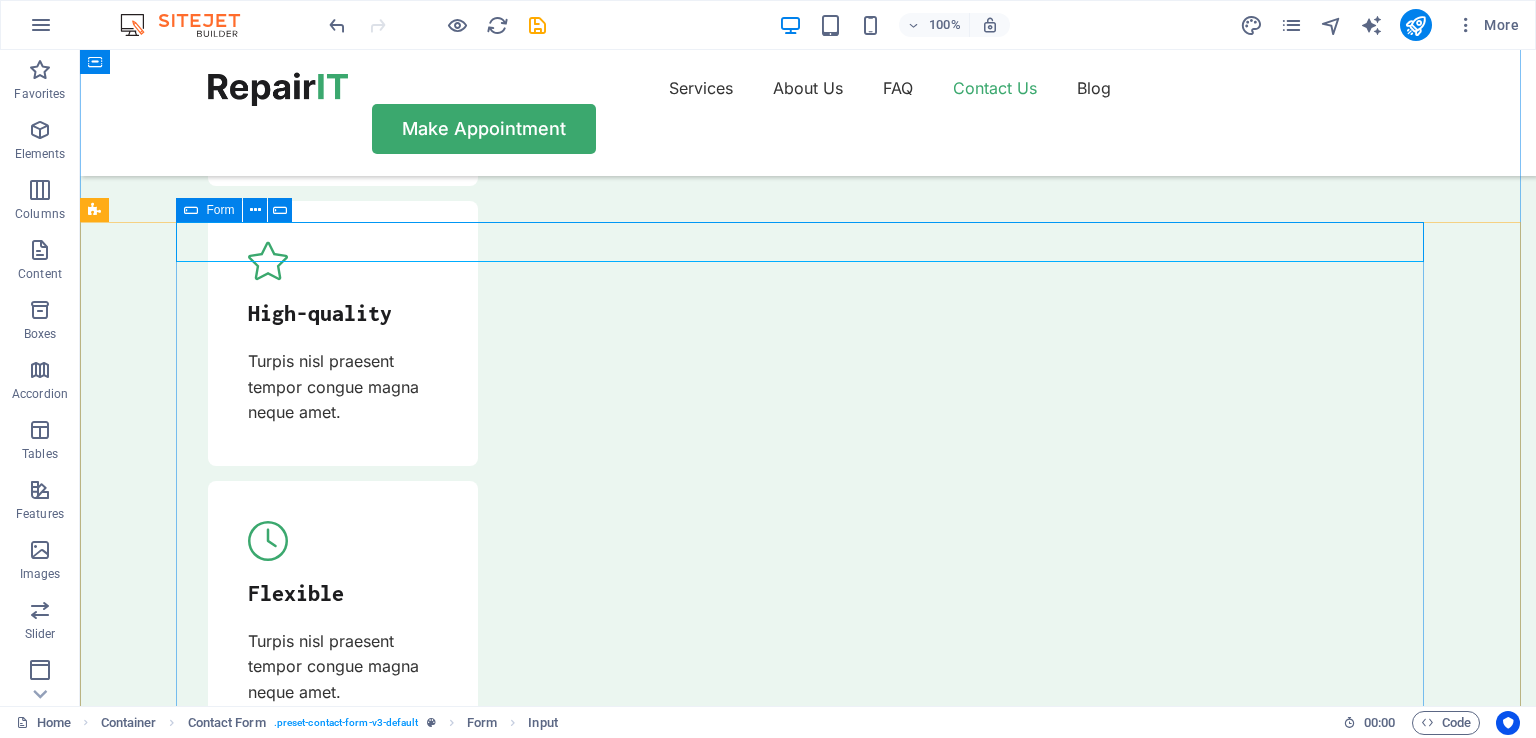 click on "Form" at bounding box center [209, 210] 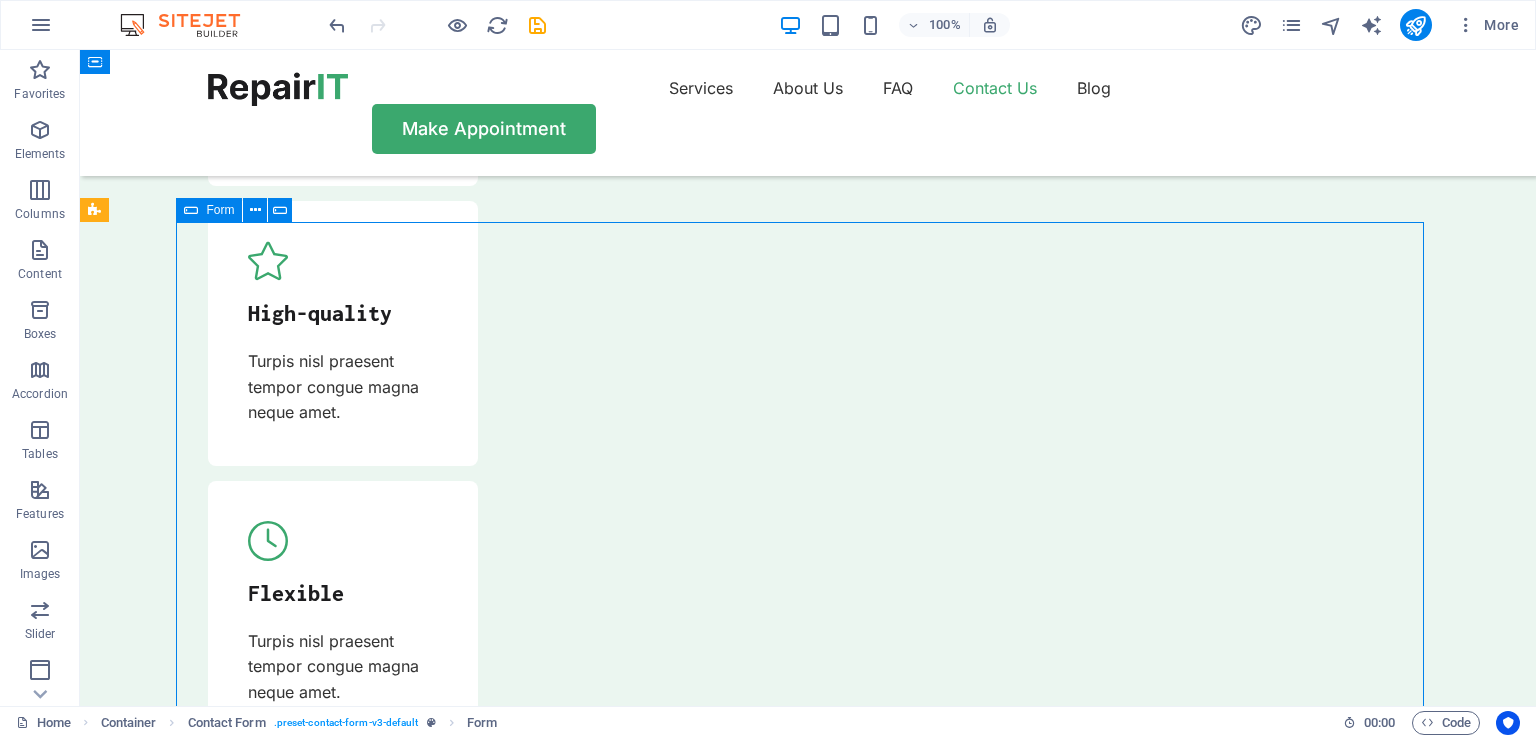 click on "Form" at bounding box center (220, 210) 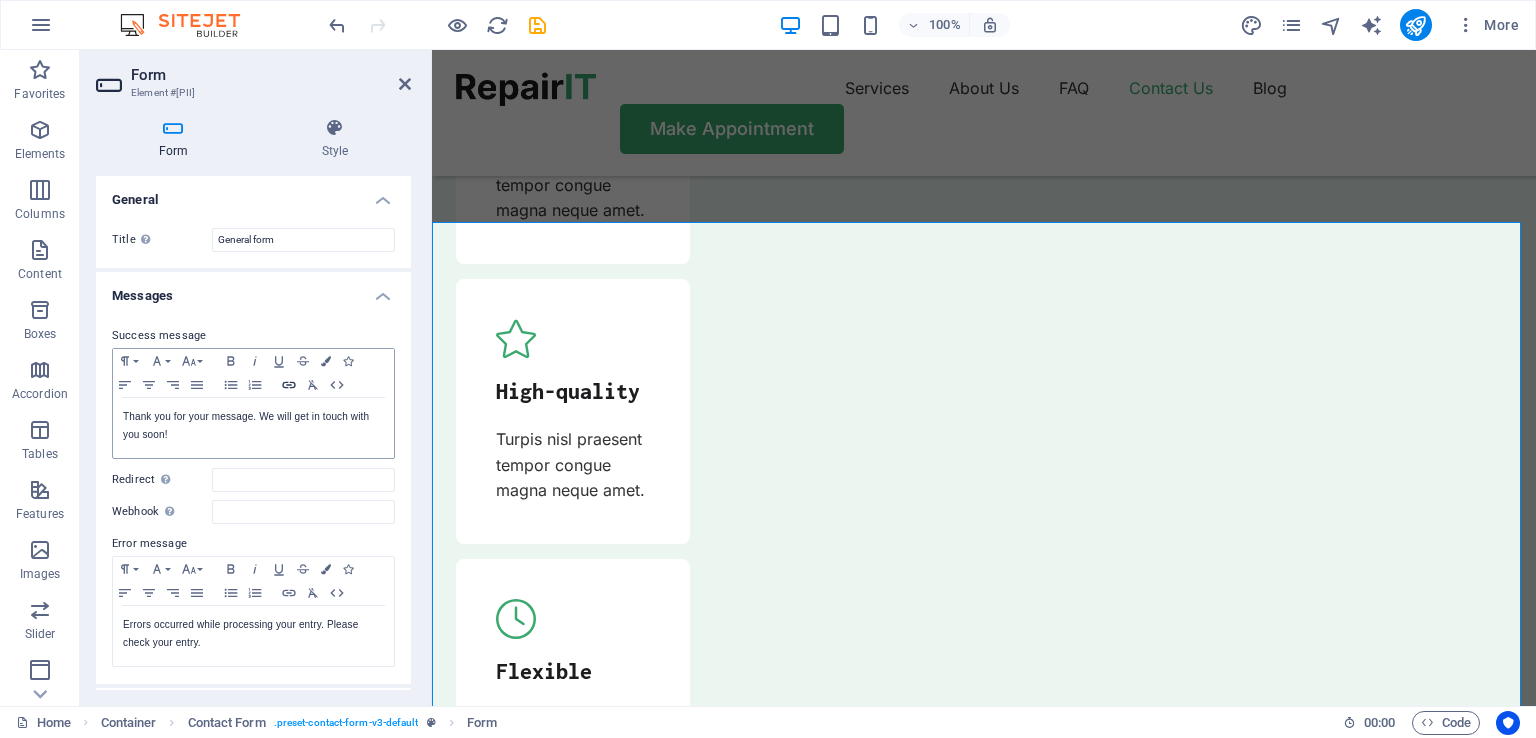 scroll, scrollTop: 6639, scrollLeft: 0, axis: vertical 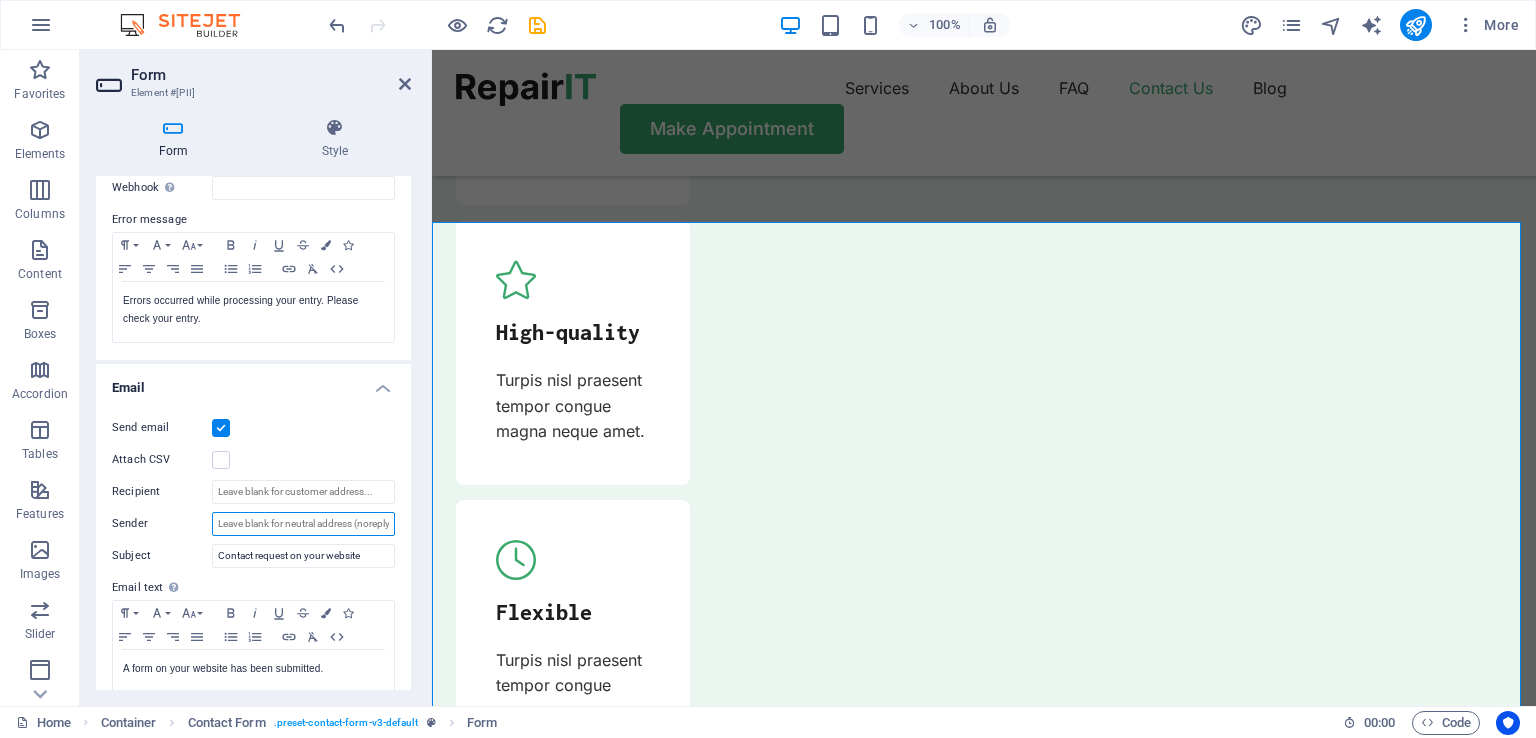 click on "Sender" at bounding box center (303, 524) 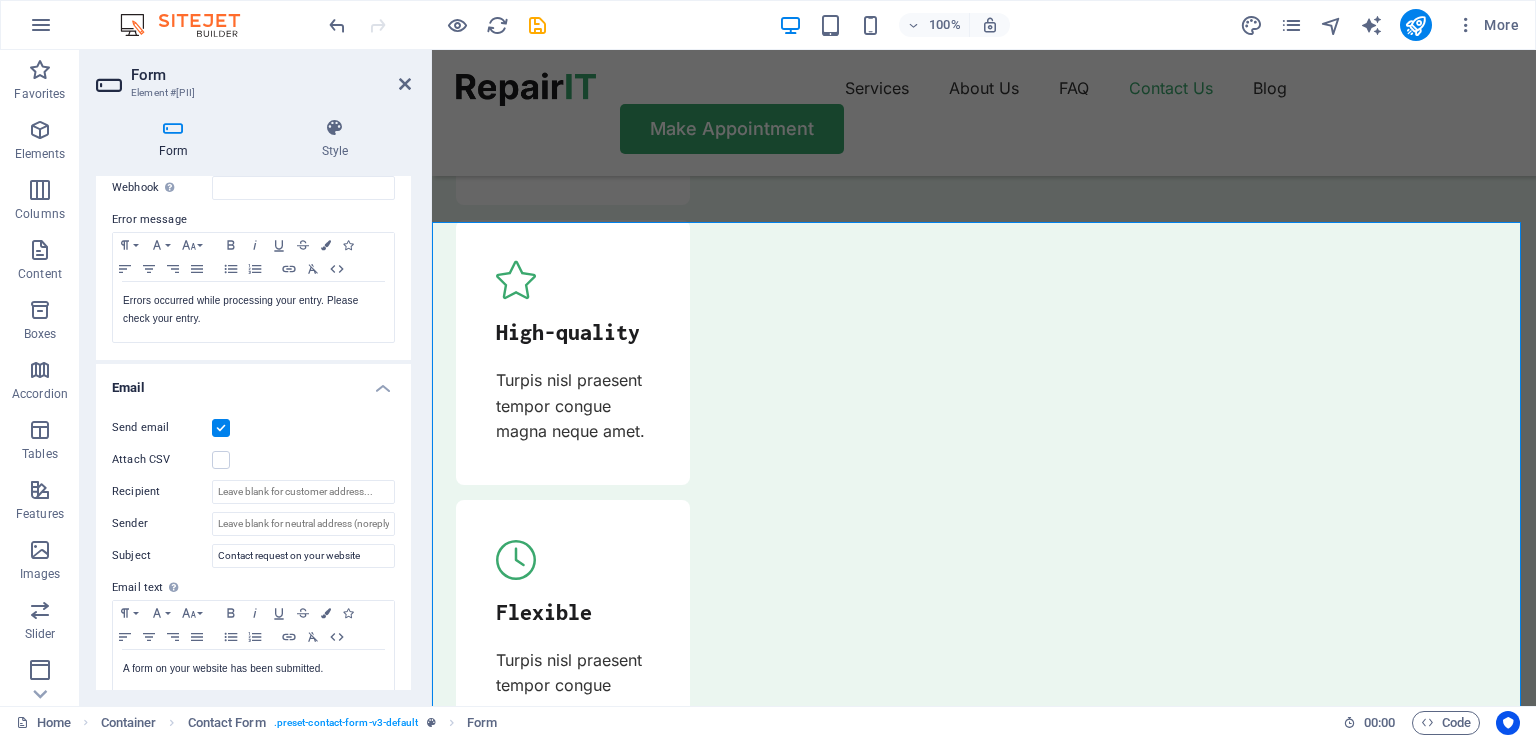 click on "Send email Attach CSV Recipient Sender Subject Contact request on your website Email text Define text to be sent if form inputs should be sent by email. Paragraph Format Normal Heading 1 Heading 2 Heading 3 Heading 4 Heading 5 Heading 6 Code Font Family Arial Georgia Impact Tahoma Times New Roman Verdana Font Size 8 9 10 11 12 14 18 24 30 36 48 60 72 96 Bold Italic Underline Strikethrough Colors Icons Align Left Align Center Align Right Align Justify Unordered List Ordered List Insert Link Clear Formatting HTML A form on your website has been submitted. Here's what was sent. Text of the email..." at bounding box center (253, 571) 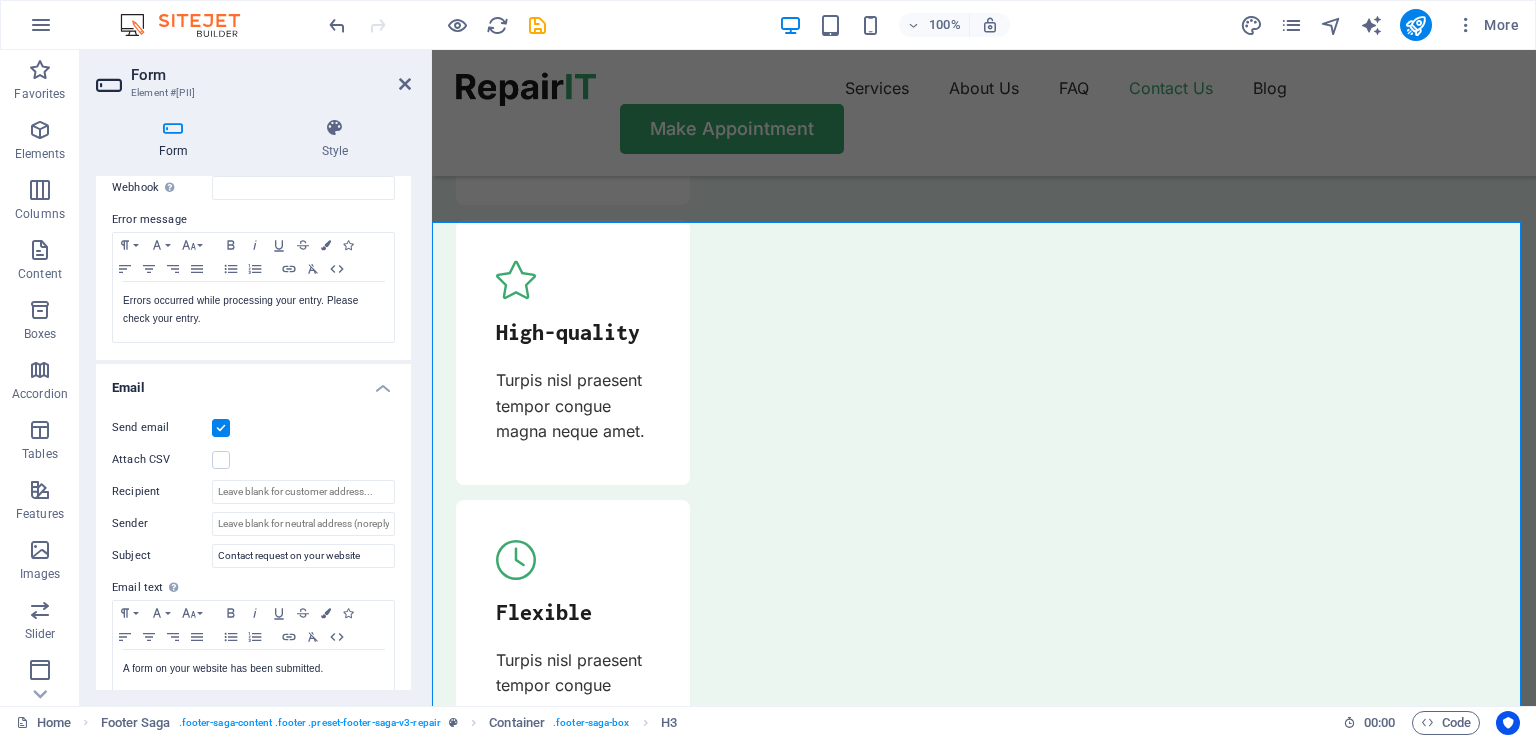 click on "Lorem ipsum dolor sit amet, consectetur. Navigation Home About Us Services Contact Us Quick Links
Legal Notice
Privacy Policy
Blog
FAQ
Contact Us Our Support and Sales team is available 24 /7 to answer your queries
0123 - 456789
c591d284ca87b2fa92f3e40ab7d5f0@cpanel.local Copyright   2024  sitejet.edsdom.me" at bounding box center [984, 8668] 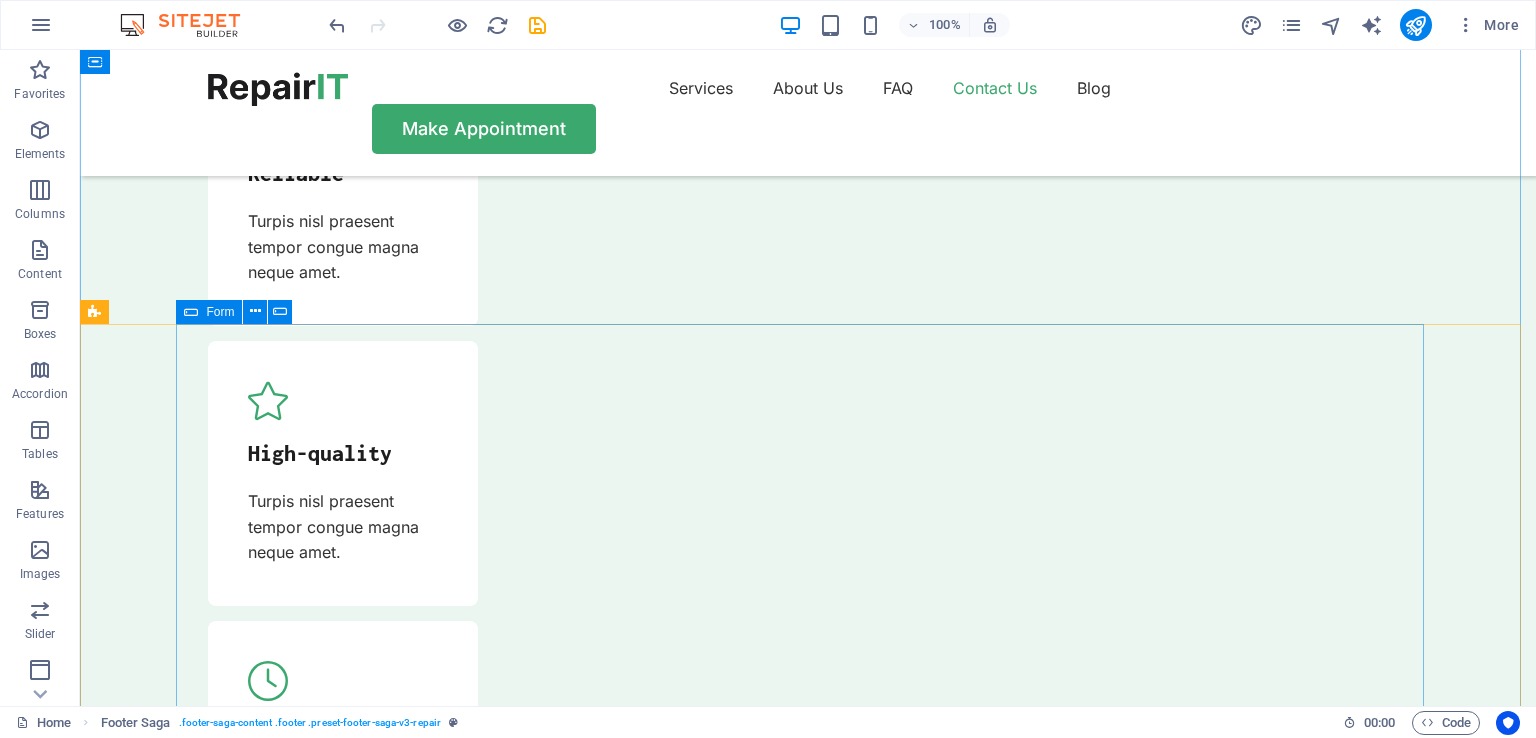 scroll, scrollTop: 6481, scrollLeft: 0, axis: vertical 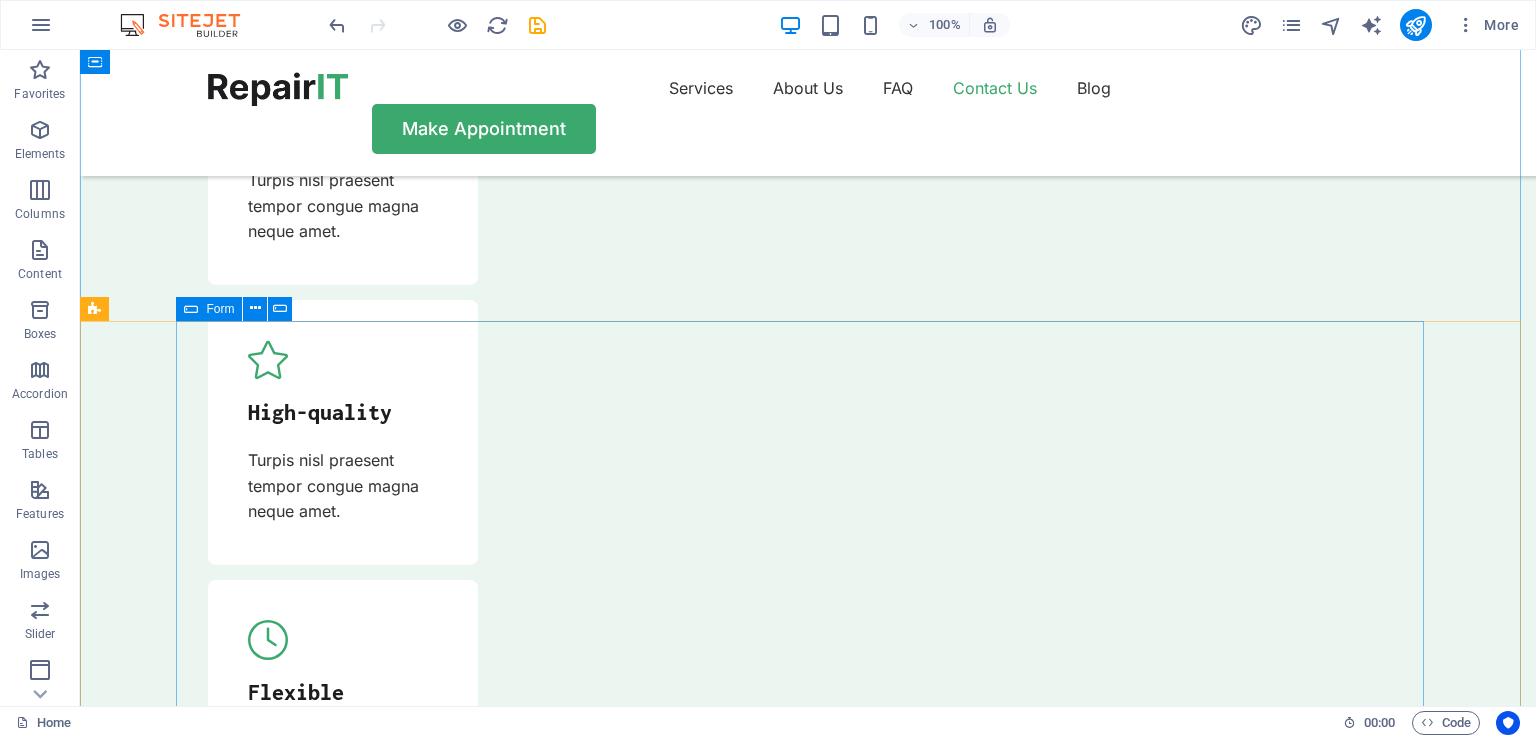 click on "Form" at bounding box center (209, 309) 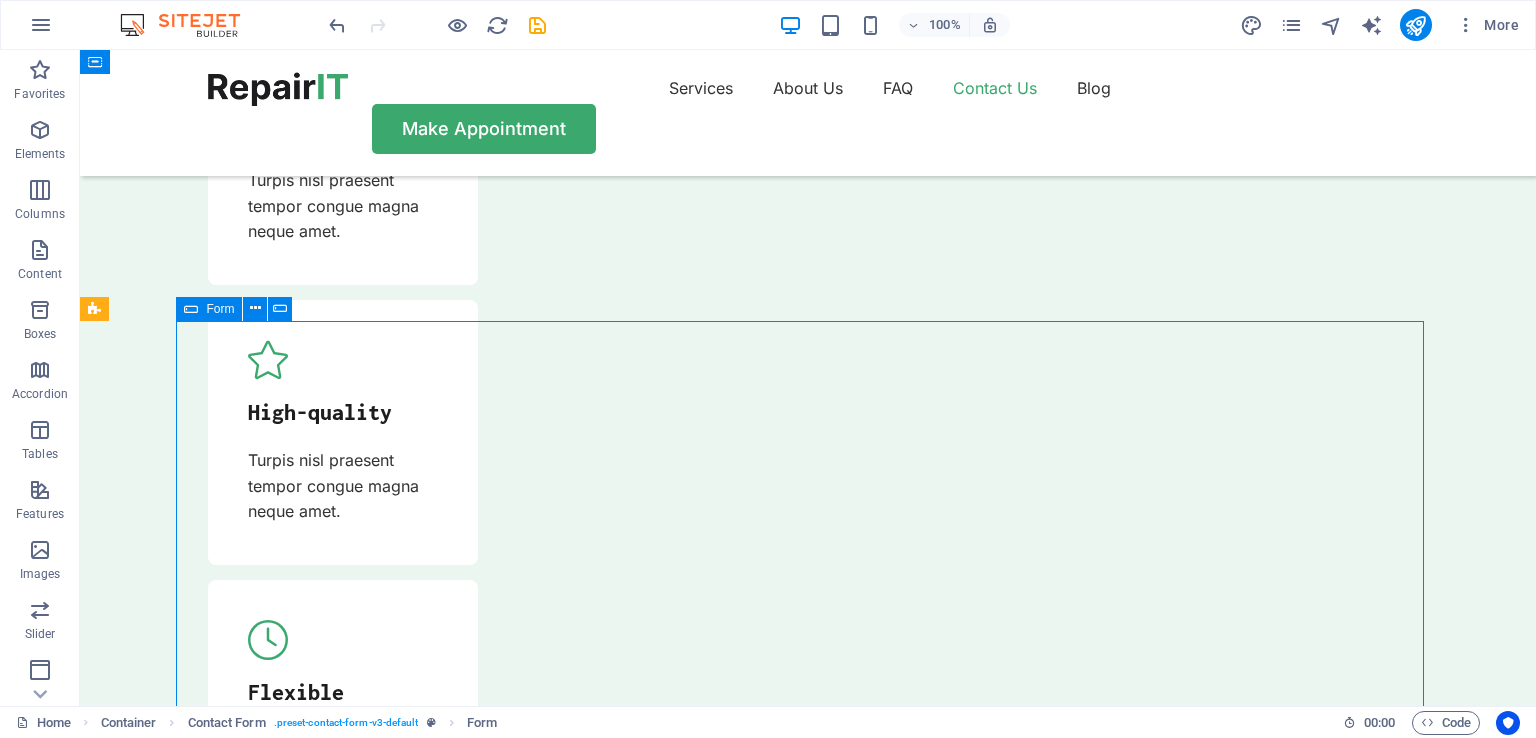click on "Form" at bounding box center [220, 309] 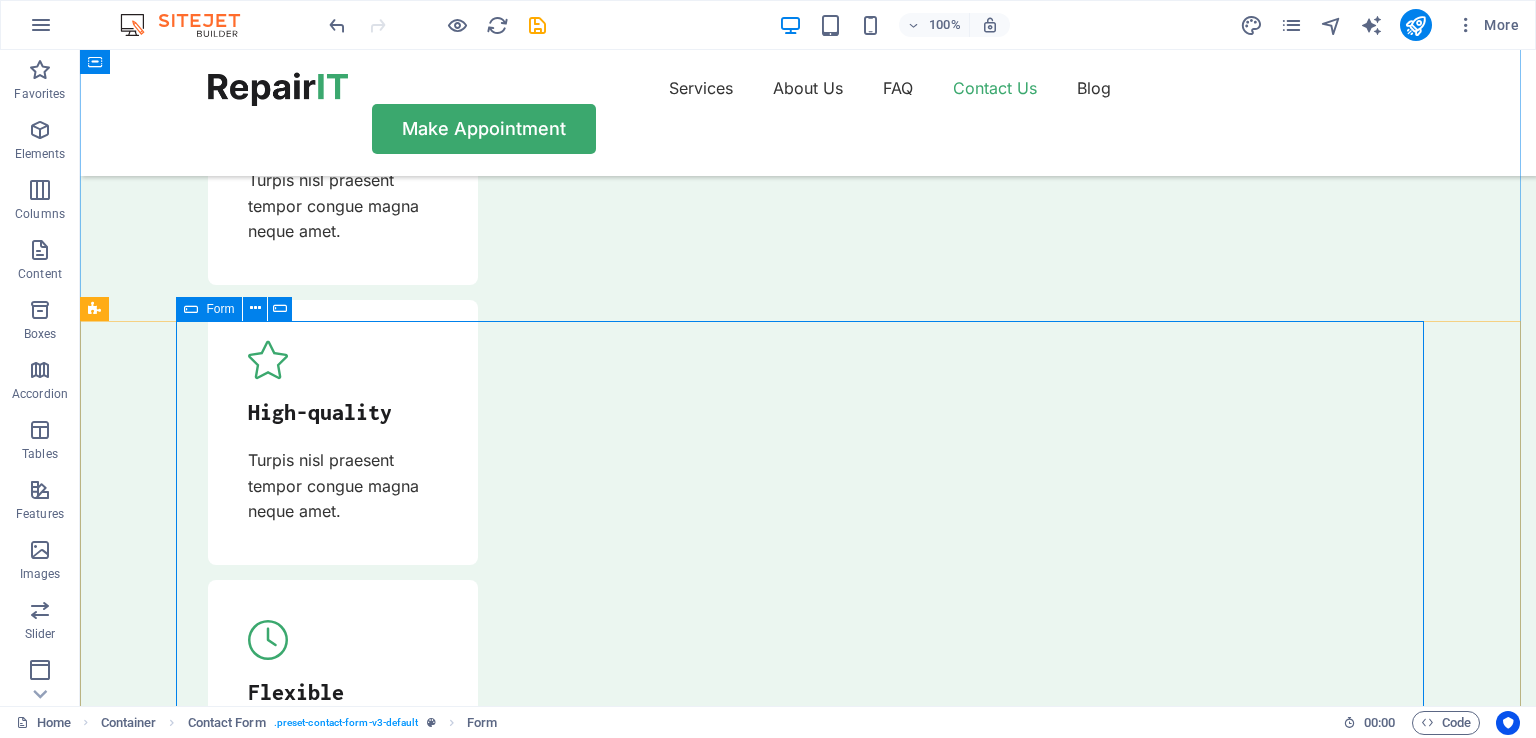 click at bounding box center (191, 309) 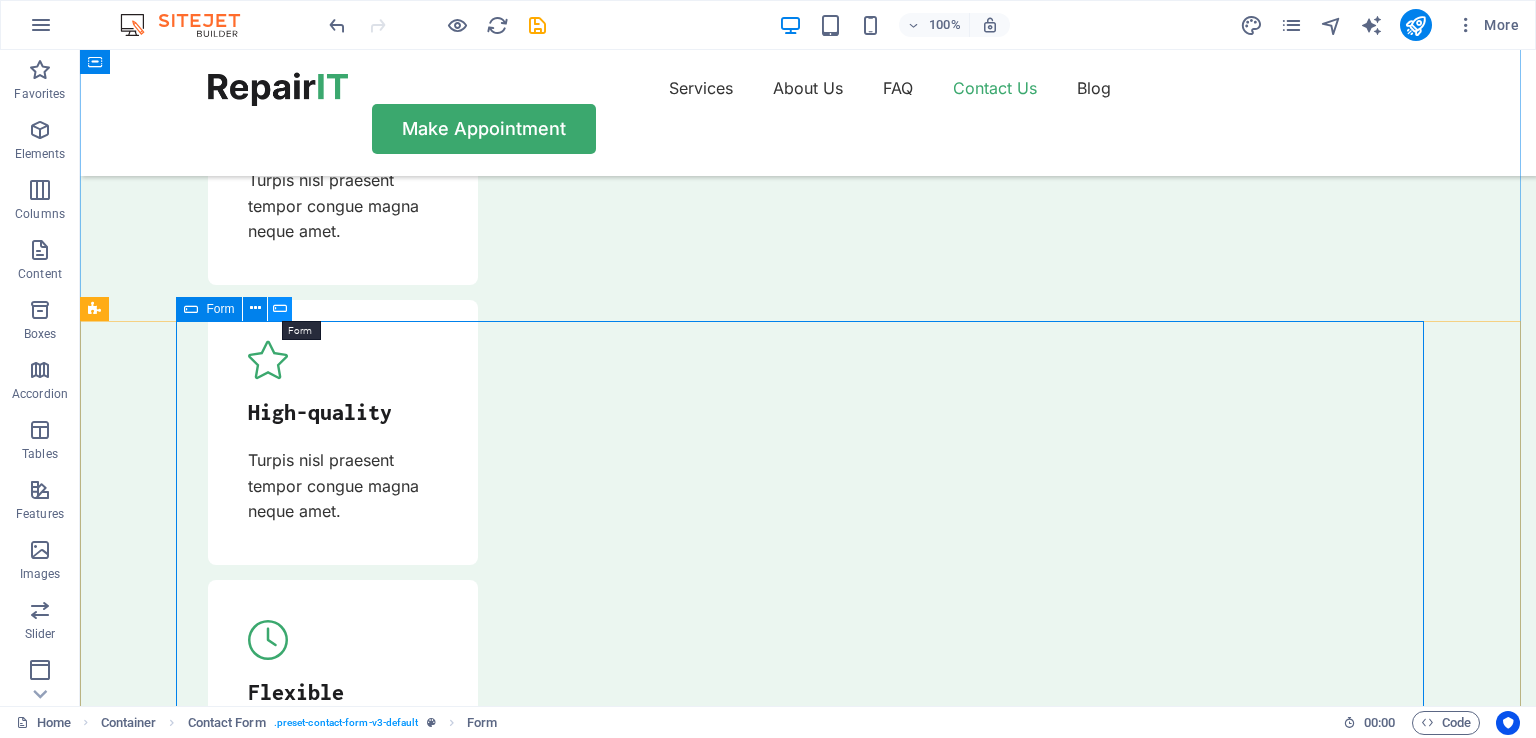 click at bounding box center (280, 309) 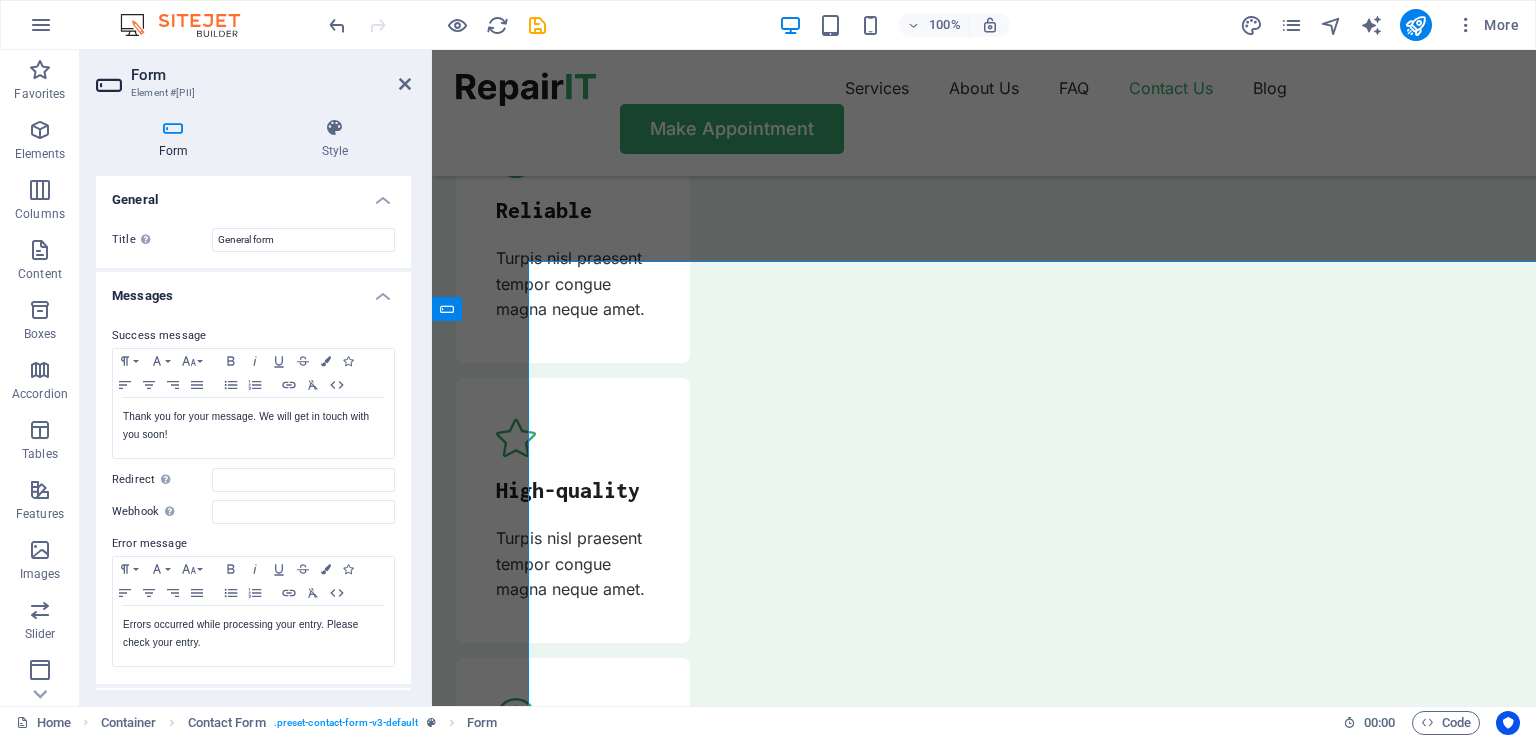 scroll, scrollTop: 6540, scrollLeft: 0, axis: vertical 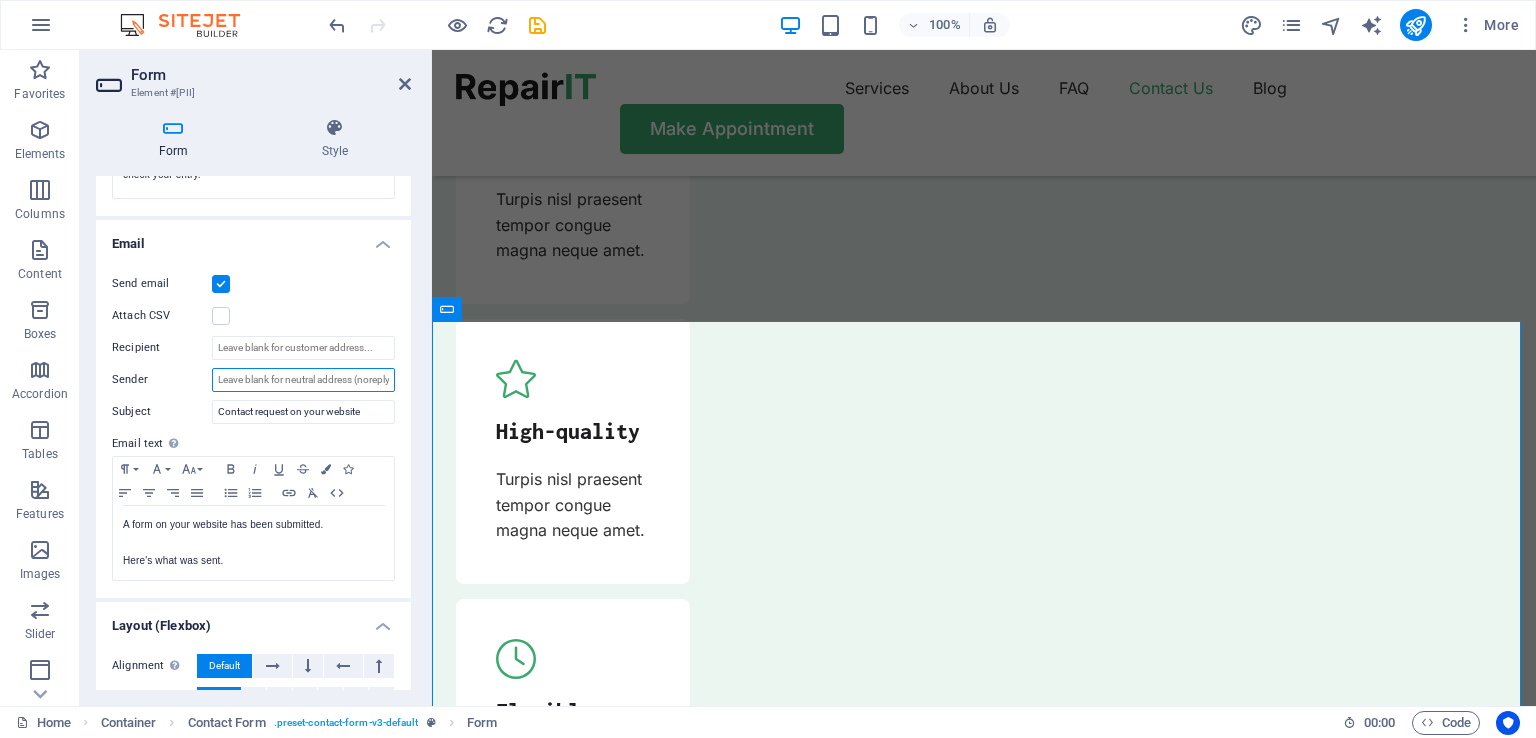 click on "Sender" at bounding box center [303, 380] 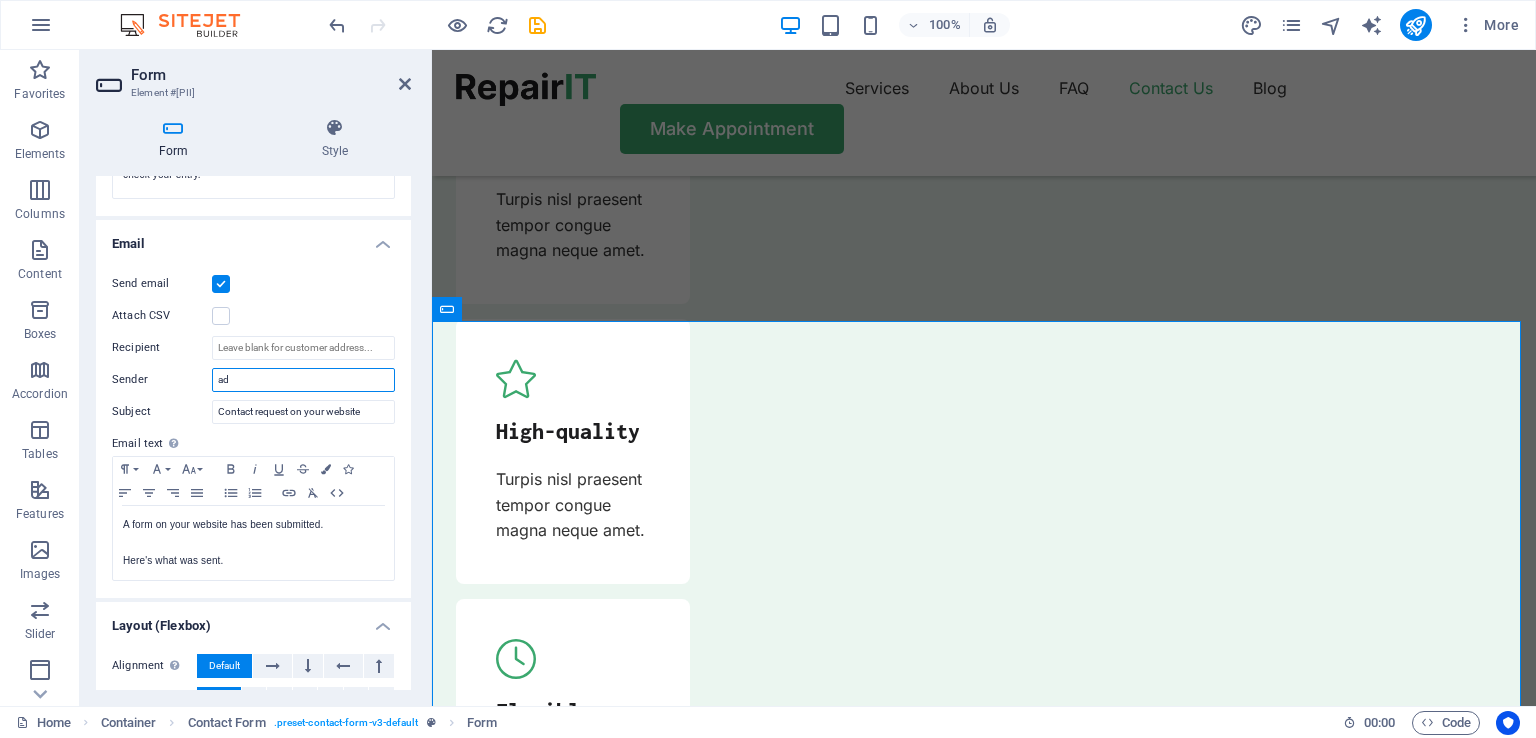 type on "a" 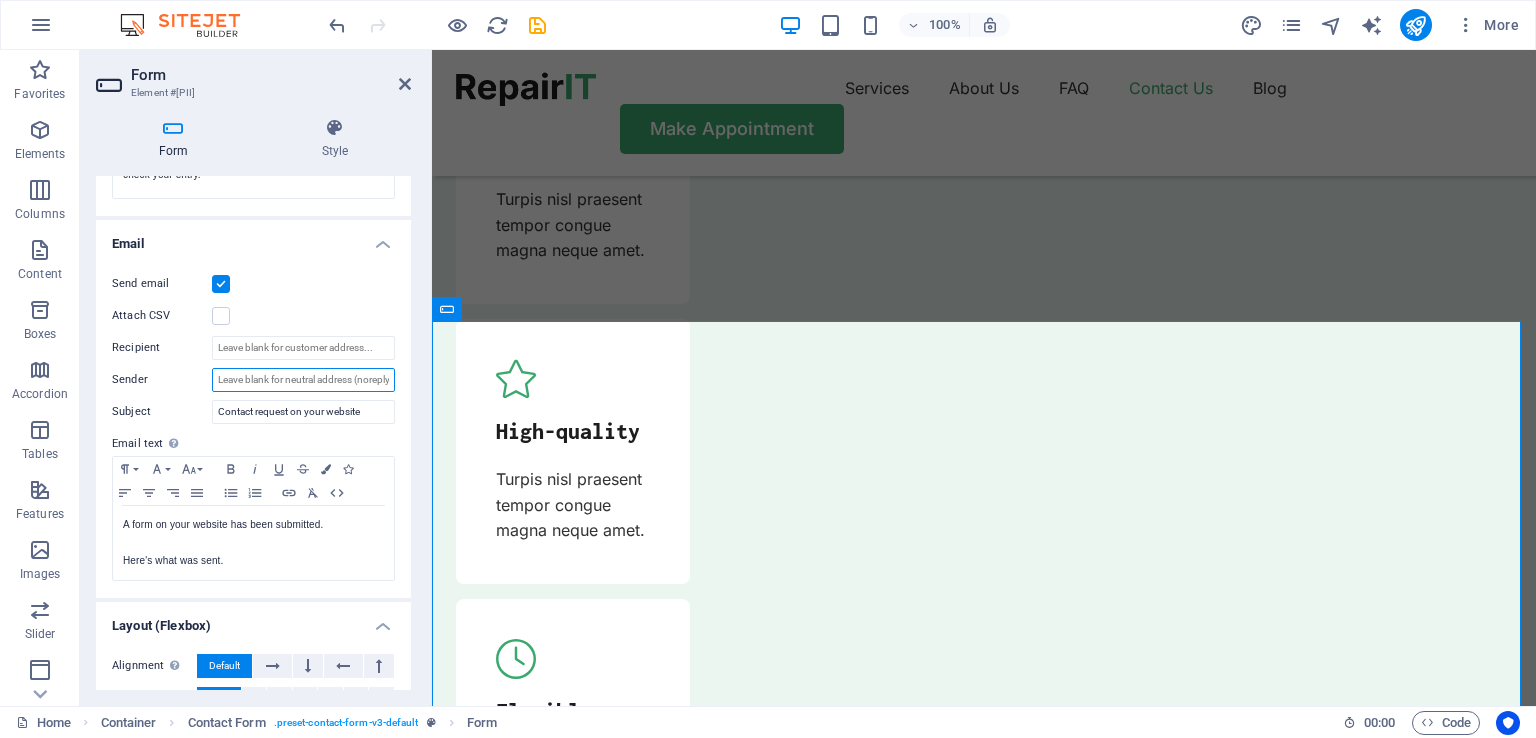 type on "w" 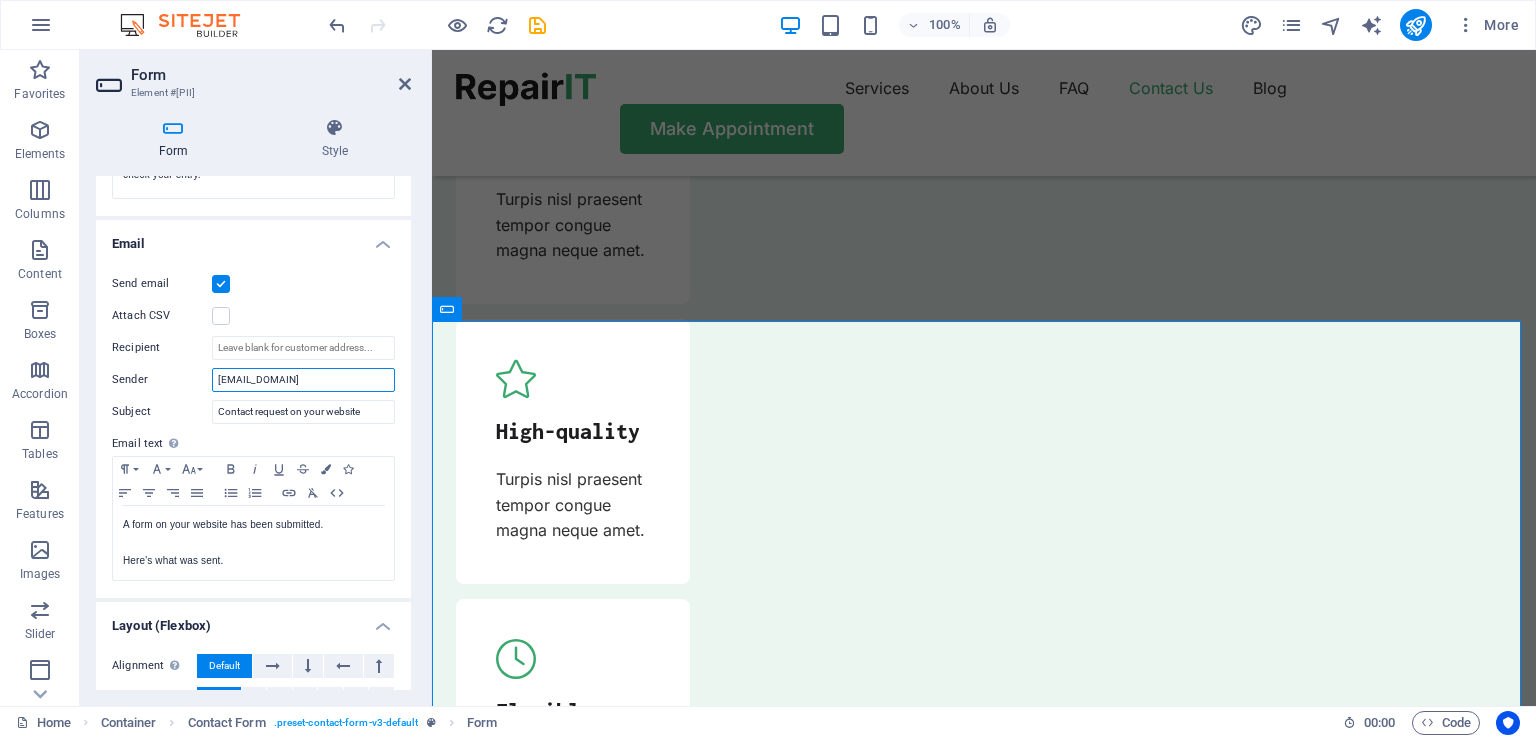 type on "[EXAMPLE.COM]" 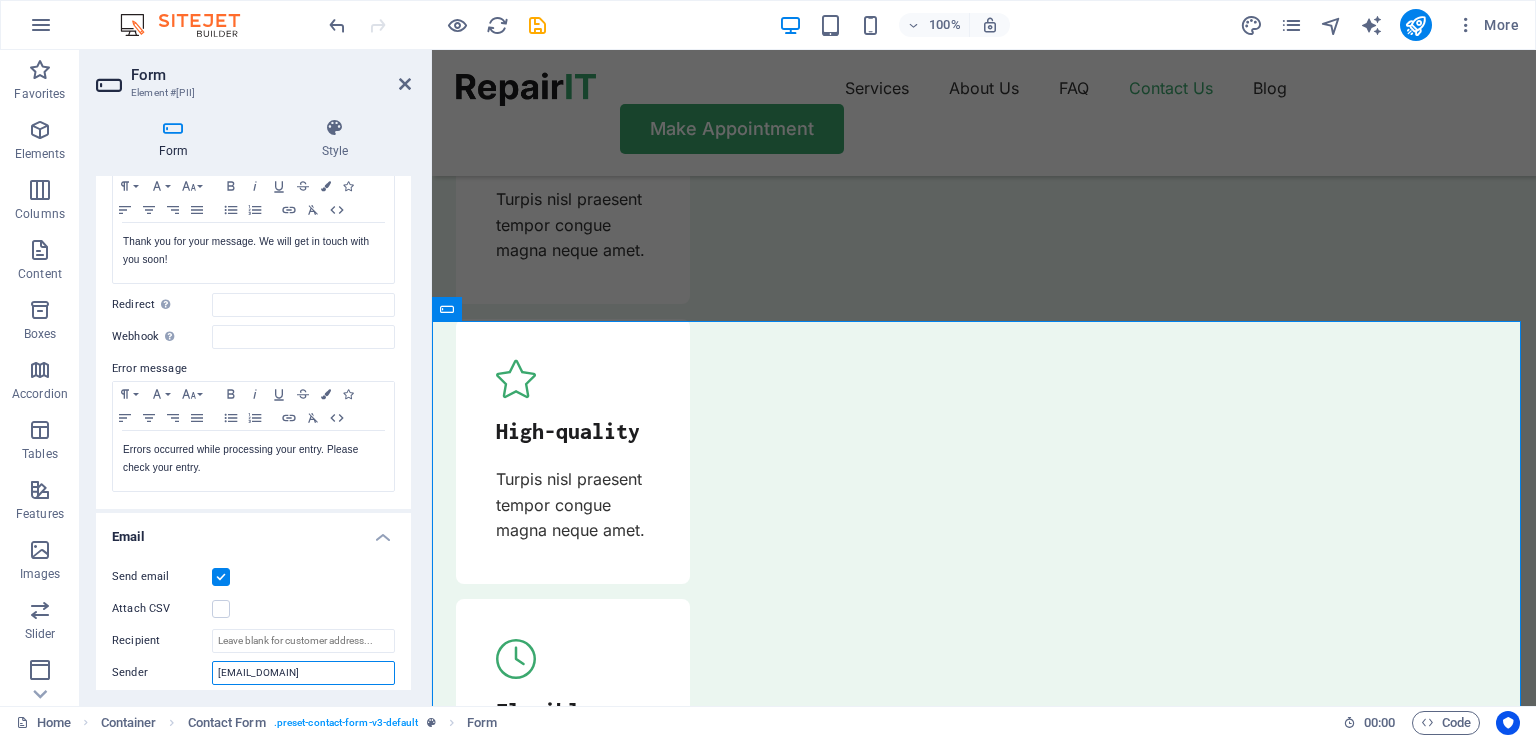scroll, scrollTop: 300, scrollLeft: 0, axis: vertical 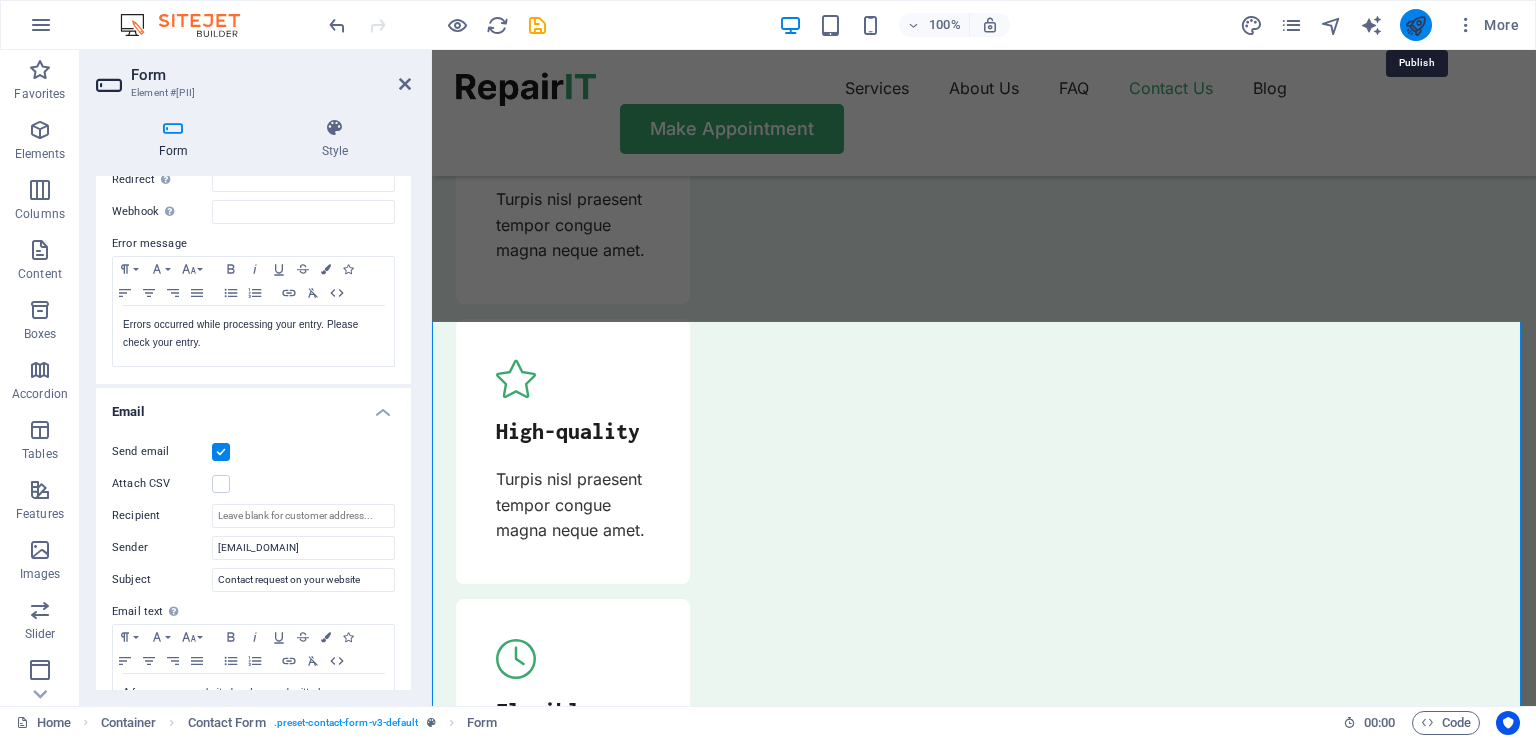 click at bounding box center (1415, 25) 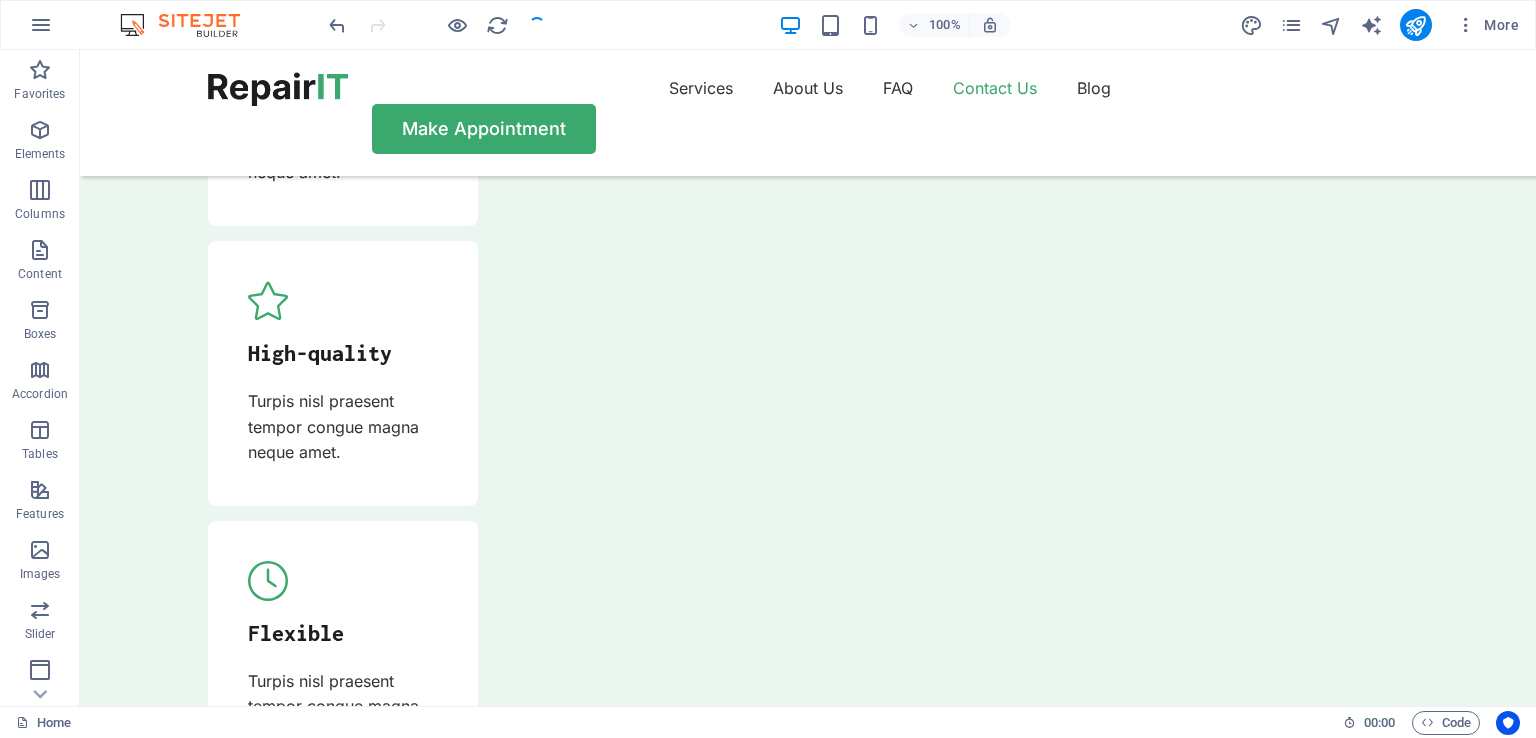 scroll, scrollTop: 6481, scrollLeft: 0, axis: vertical 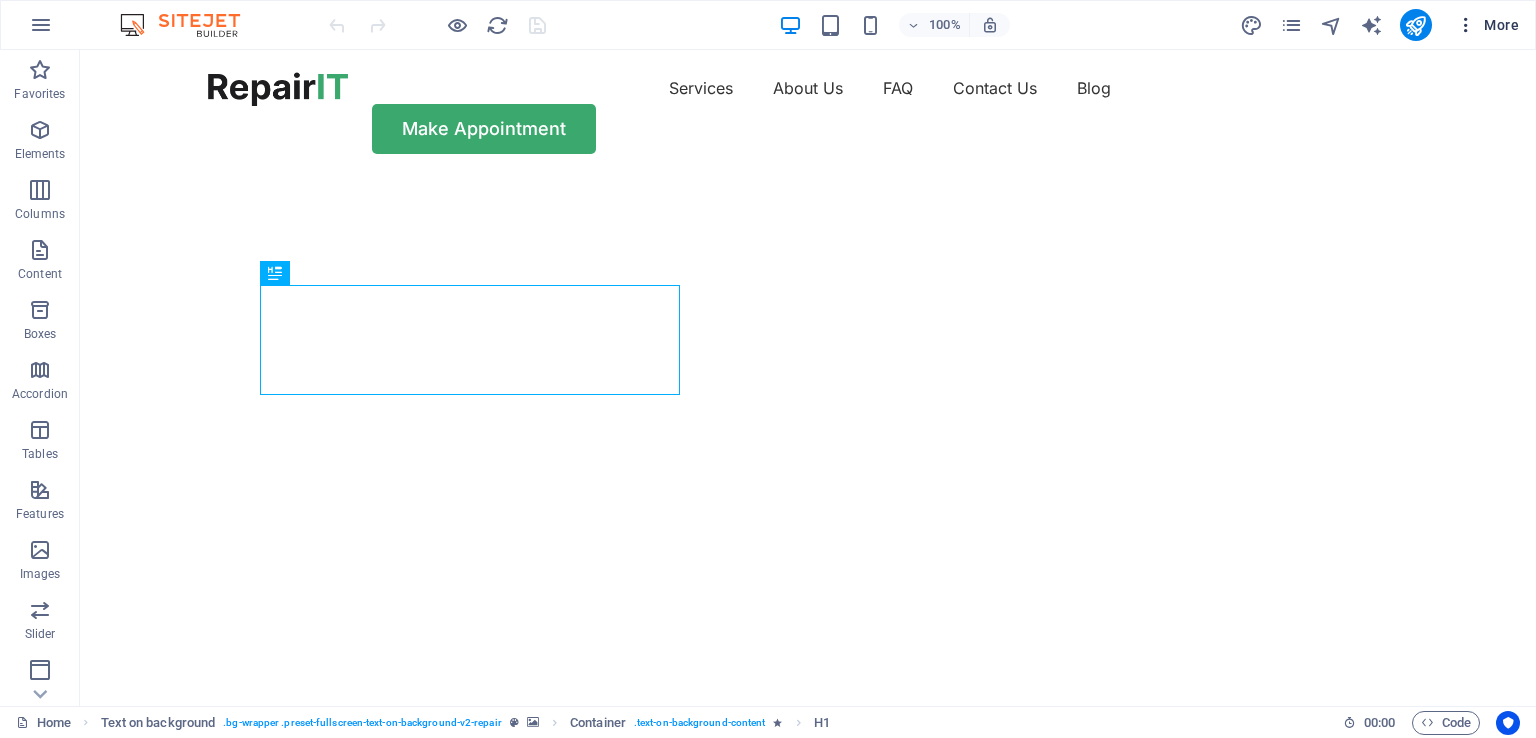 click on "More" at bounding box center [1487, 25] 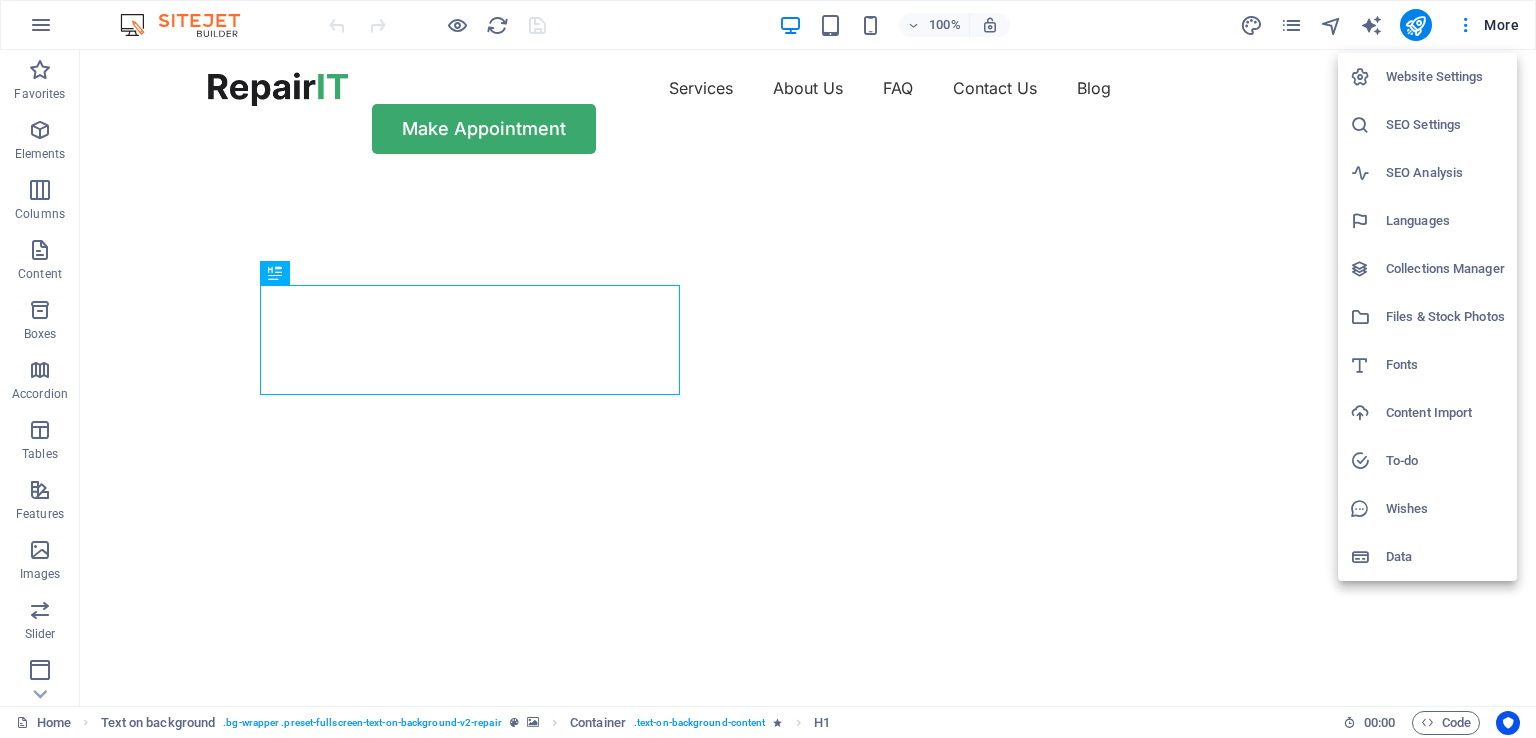 click on "Website Settings" at bounding box center [1445, 77] 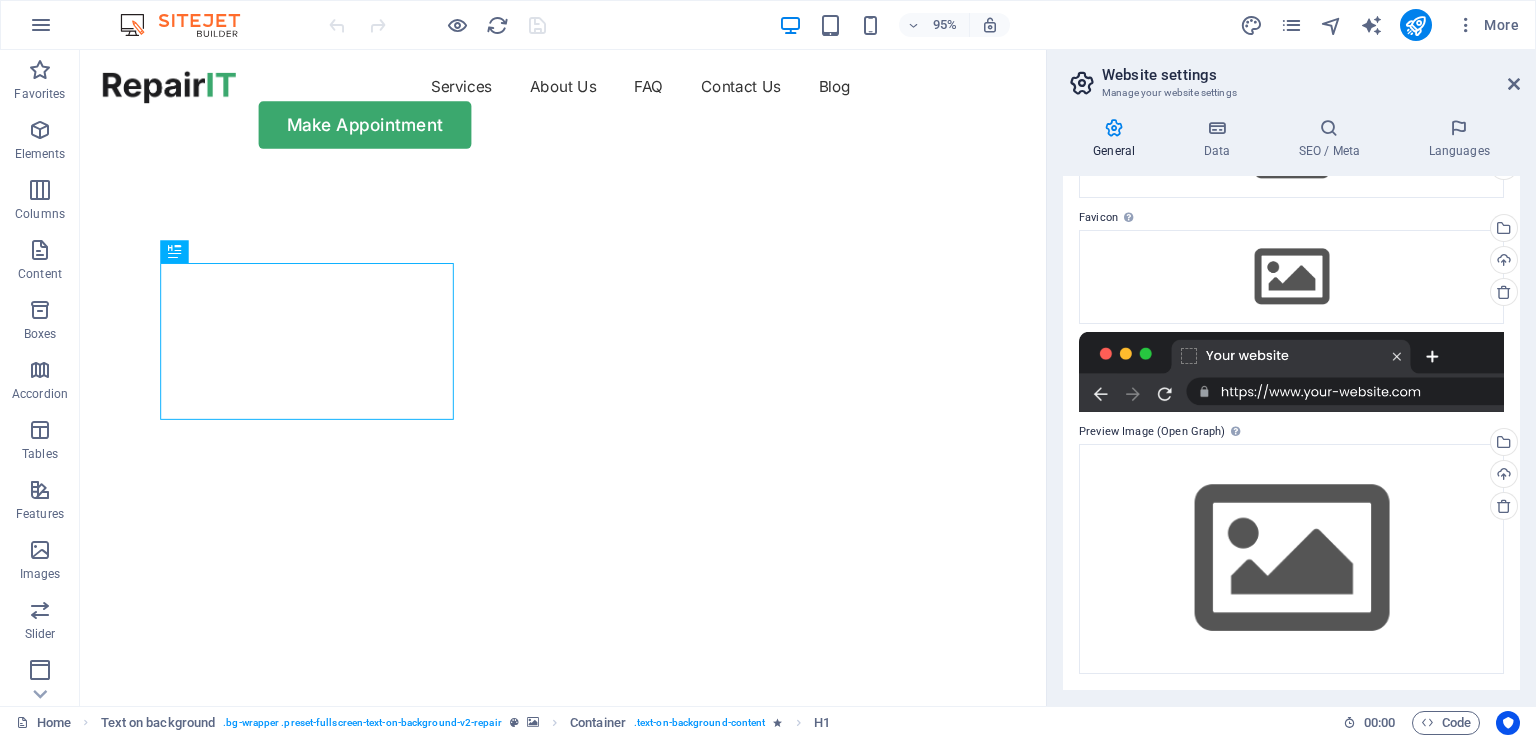 scroll, scrollTop: 0, scrollLeft: 0, axis: both 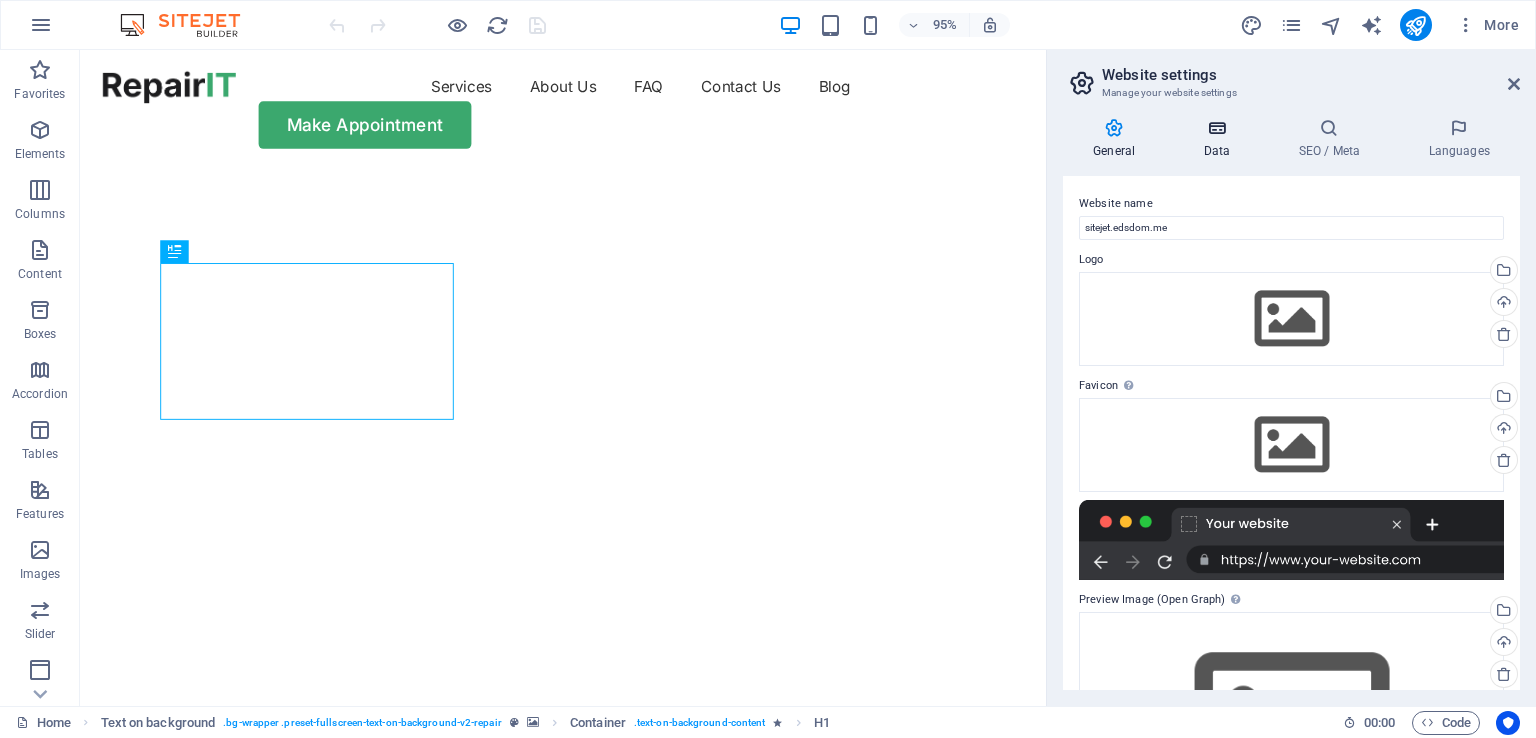 click on "Data" at bounding box center (1220, 139) 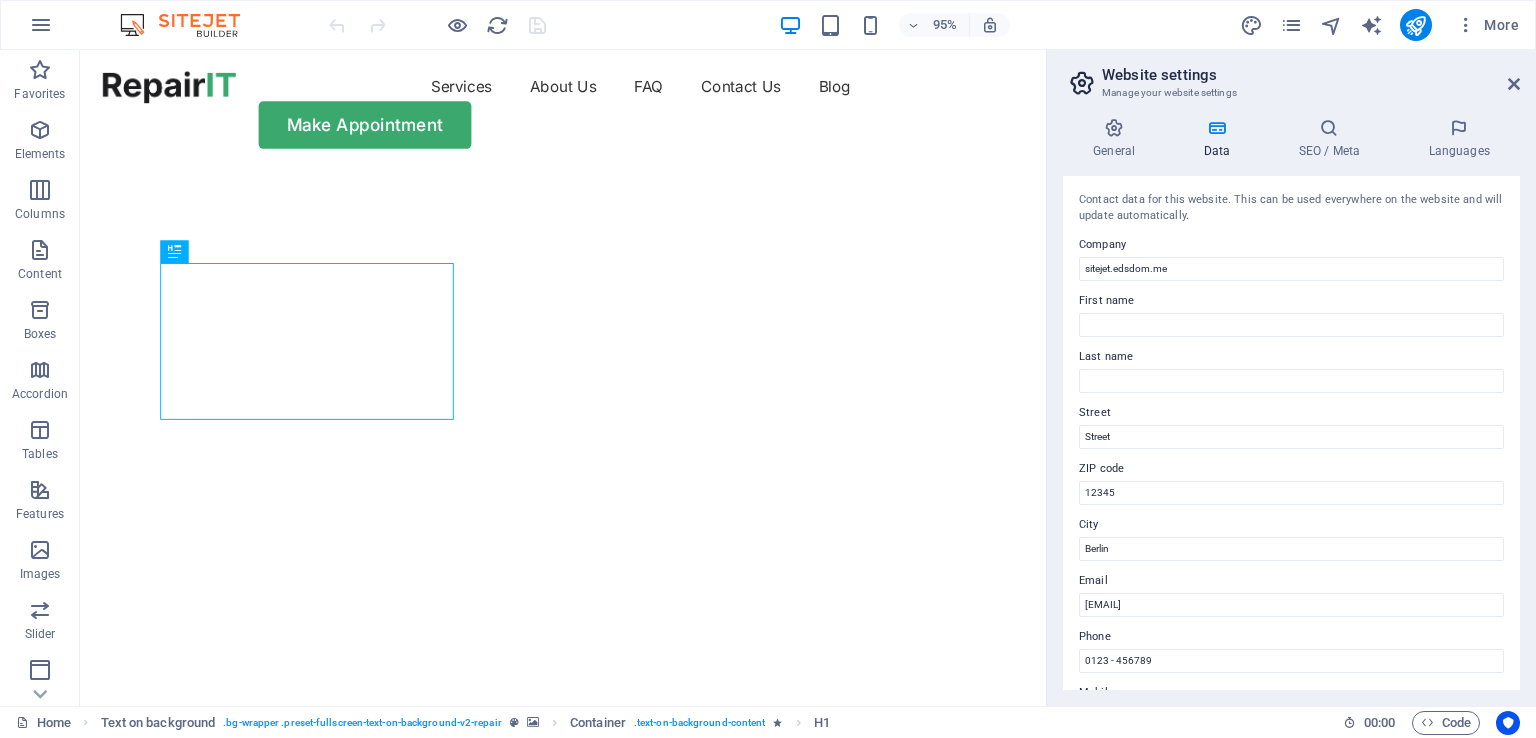 click at bounding box center (1216, 128) 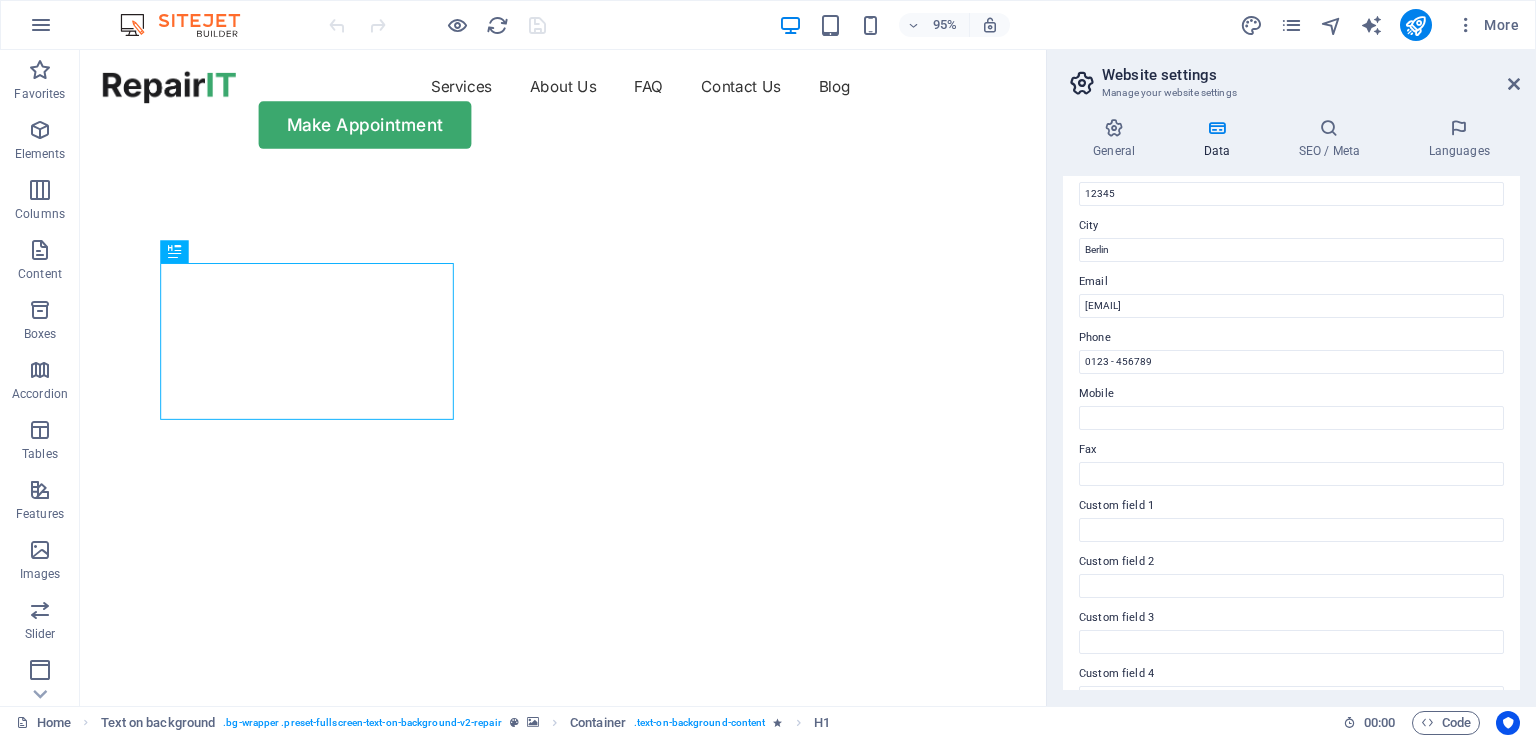 scroll, scrollTop: 300, scrollLeft: 0, axis: vertical 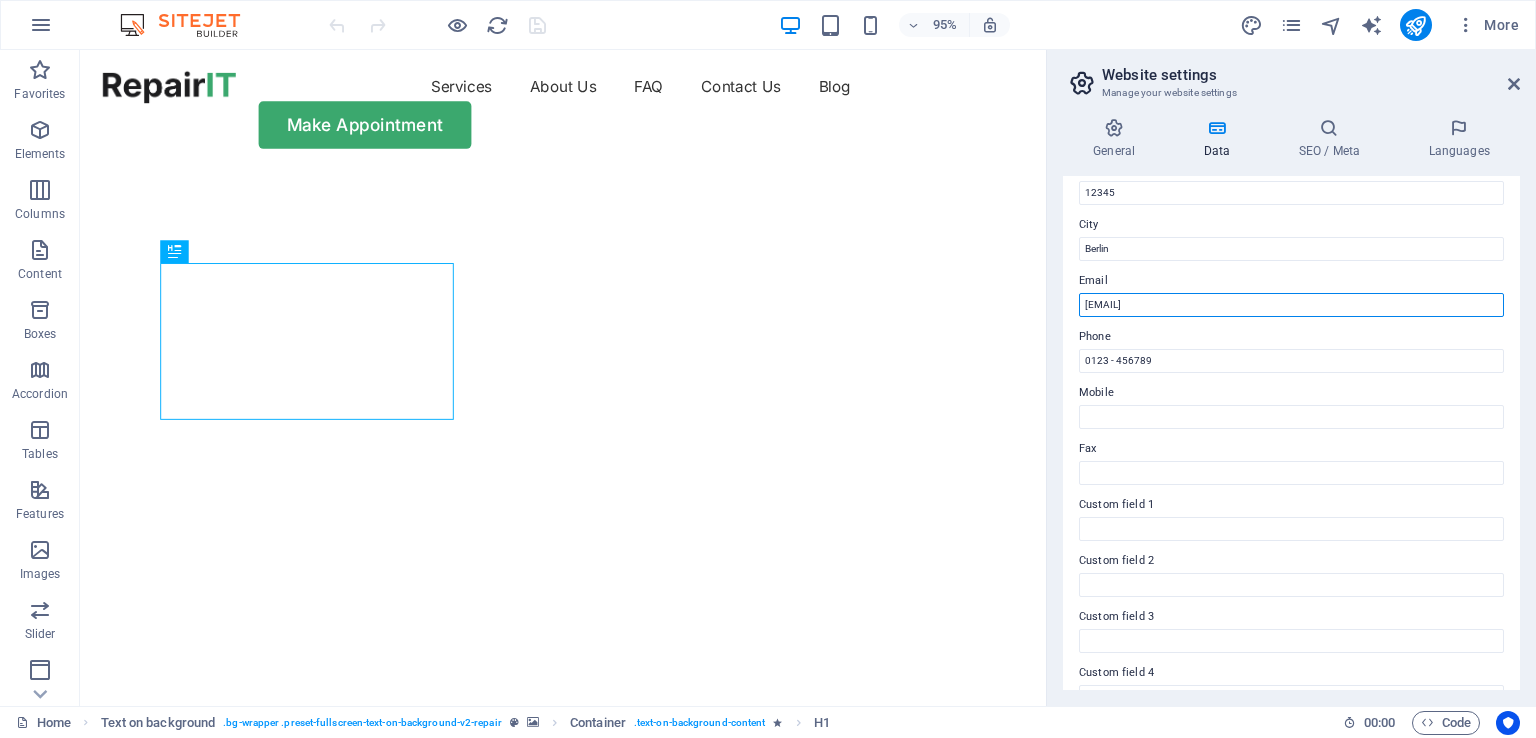 click on "[EMAIL]" at bounding box center (1291, 305) 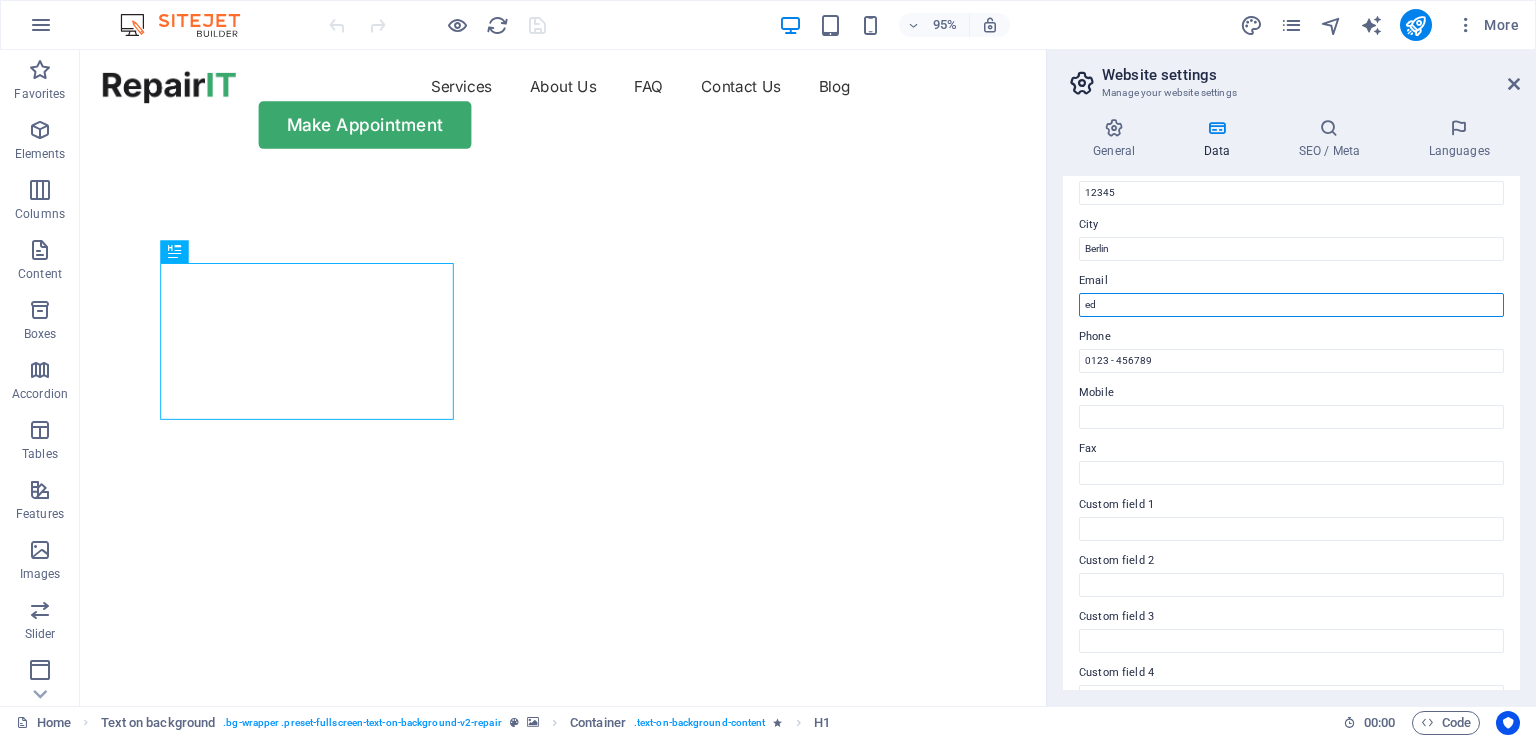 type on "e" 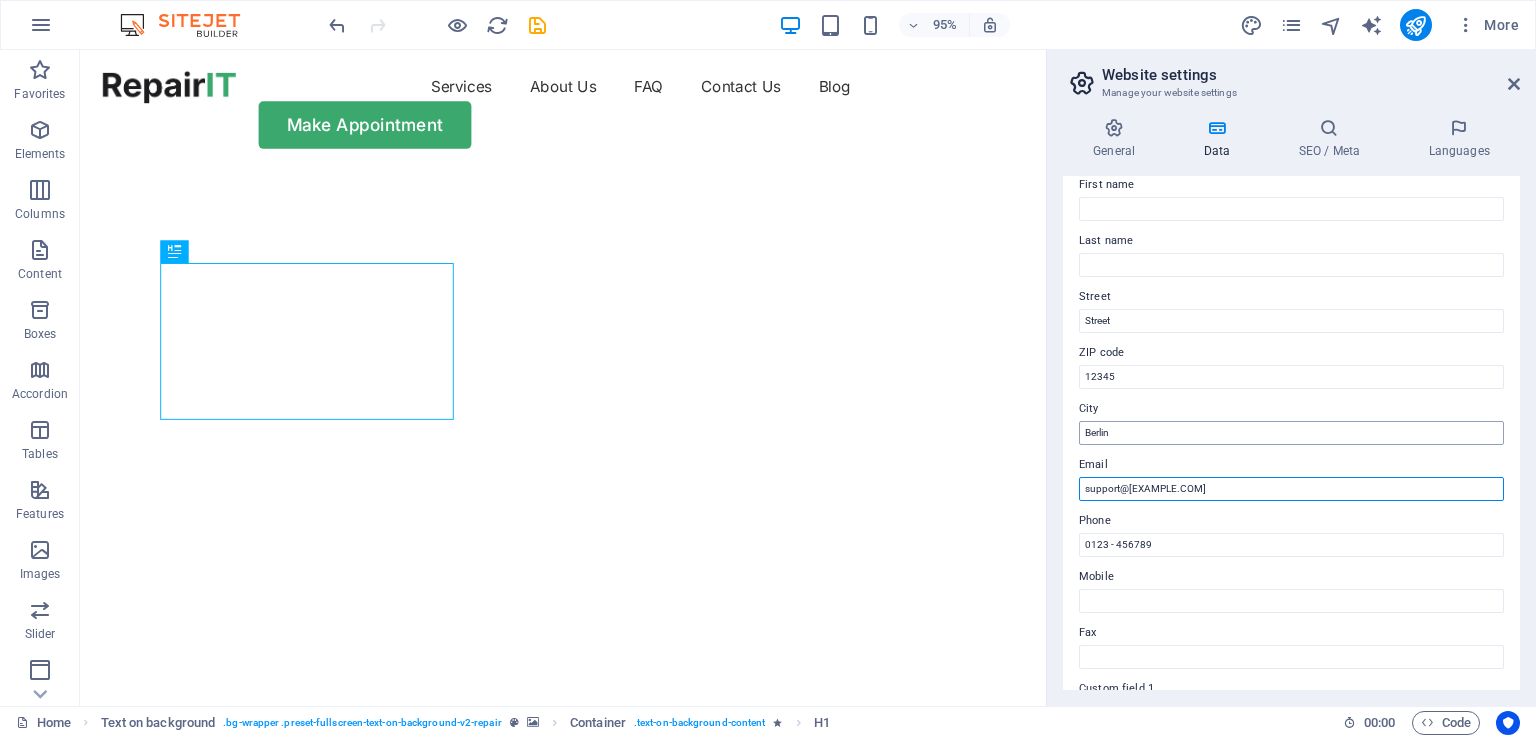 scroll, scrollTop: 40, scrollLeft: 0, axis: vertical 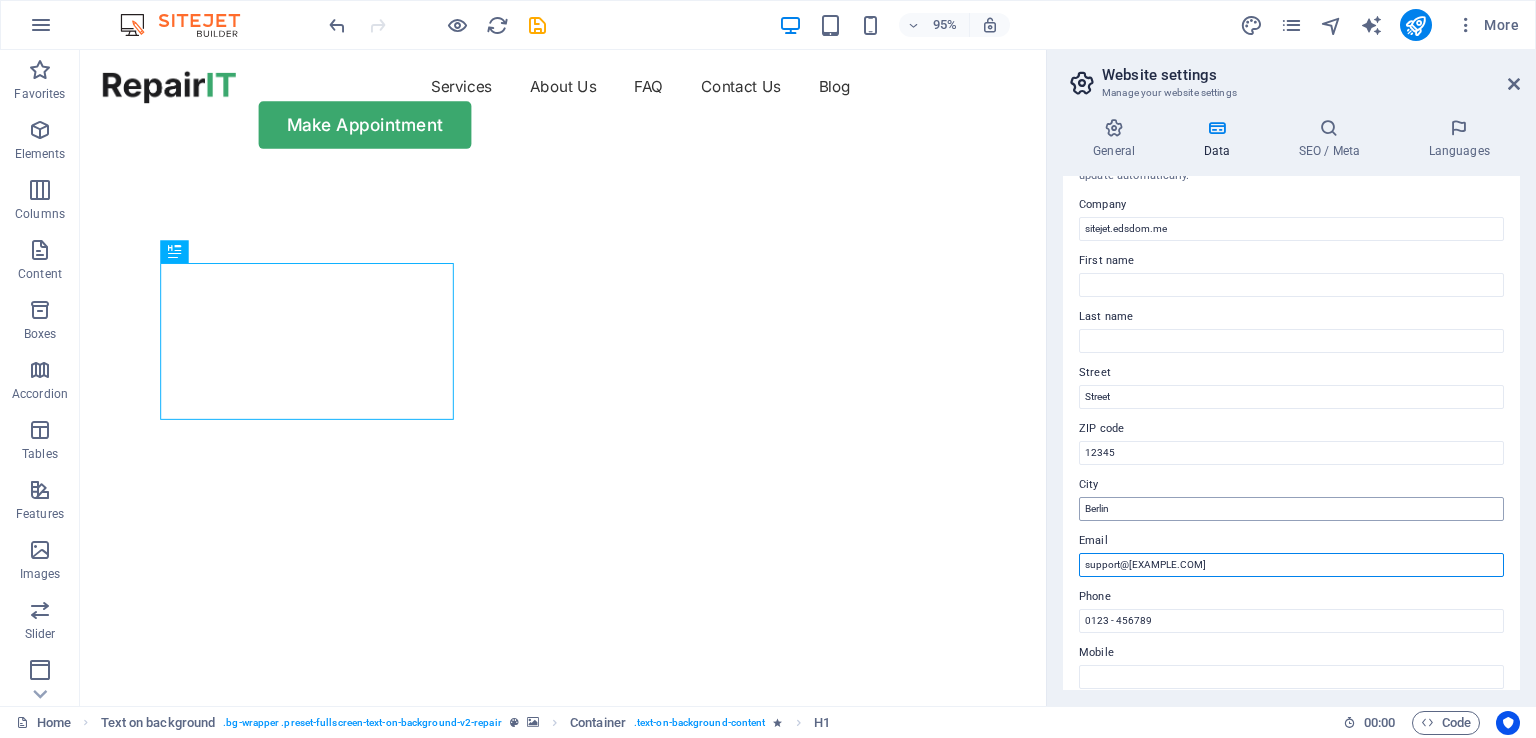 type on "support@[EXAMPLE.COM]" 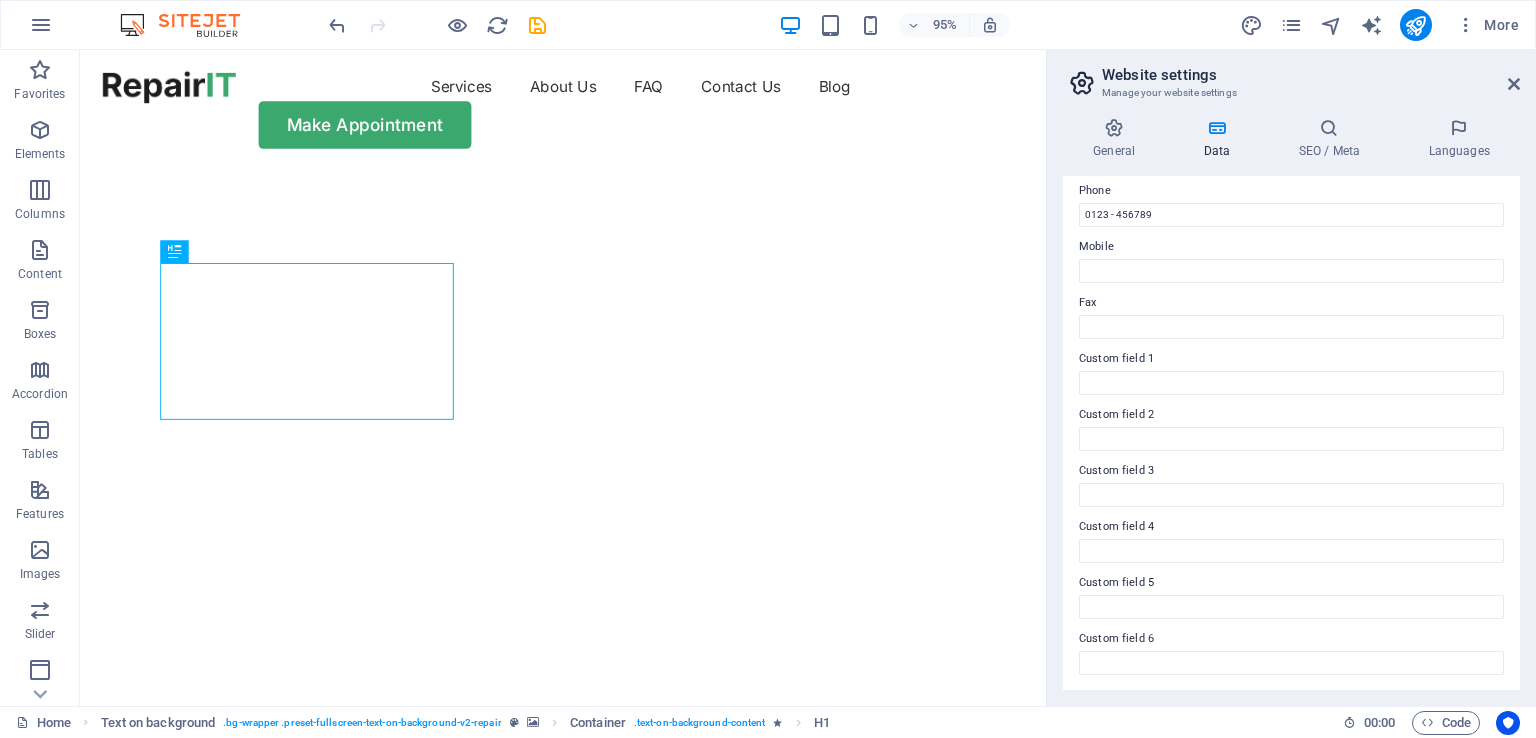 scroll, scrollTop: 0, scrollLeft: 0, axis: both 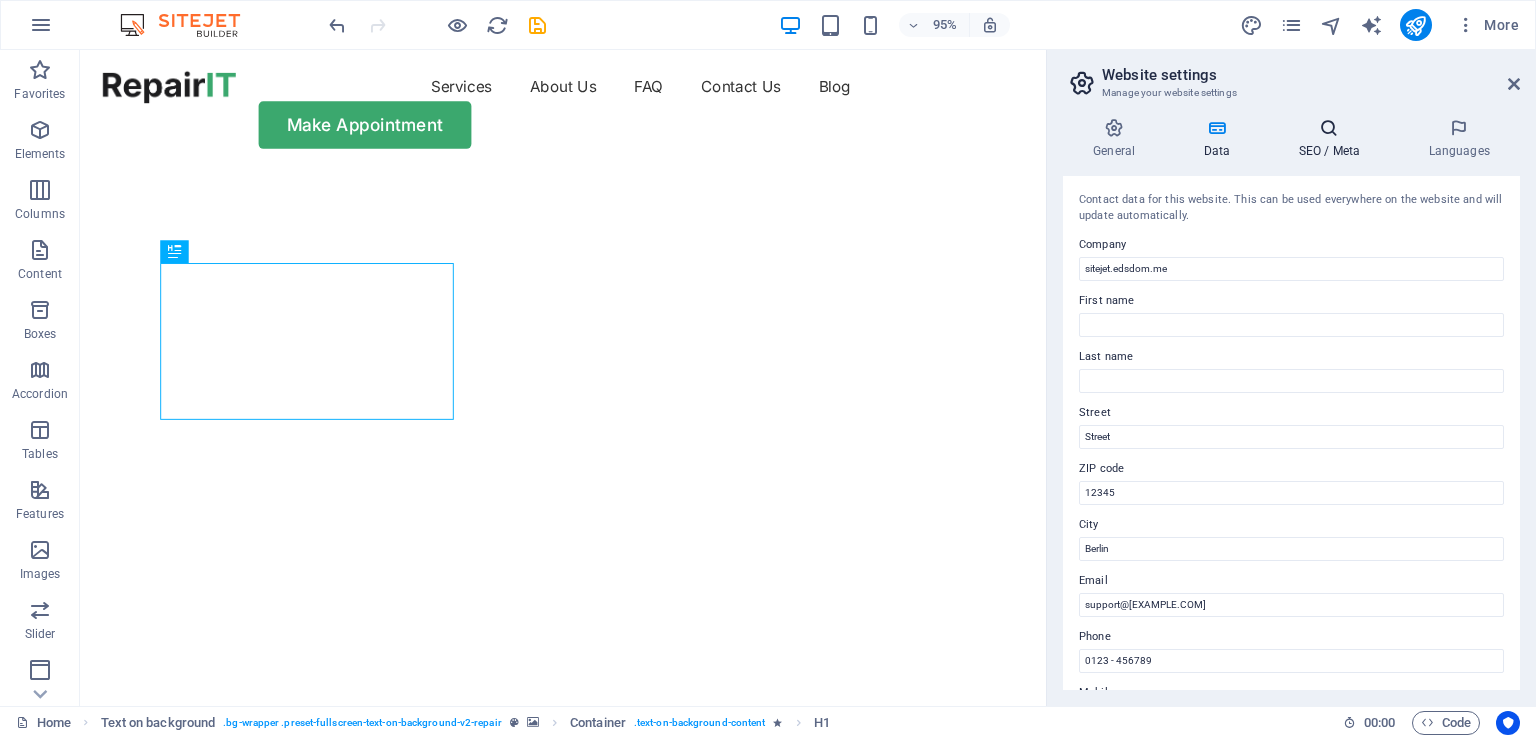 click at bounding box center [1329, 128] 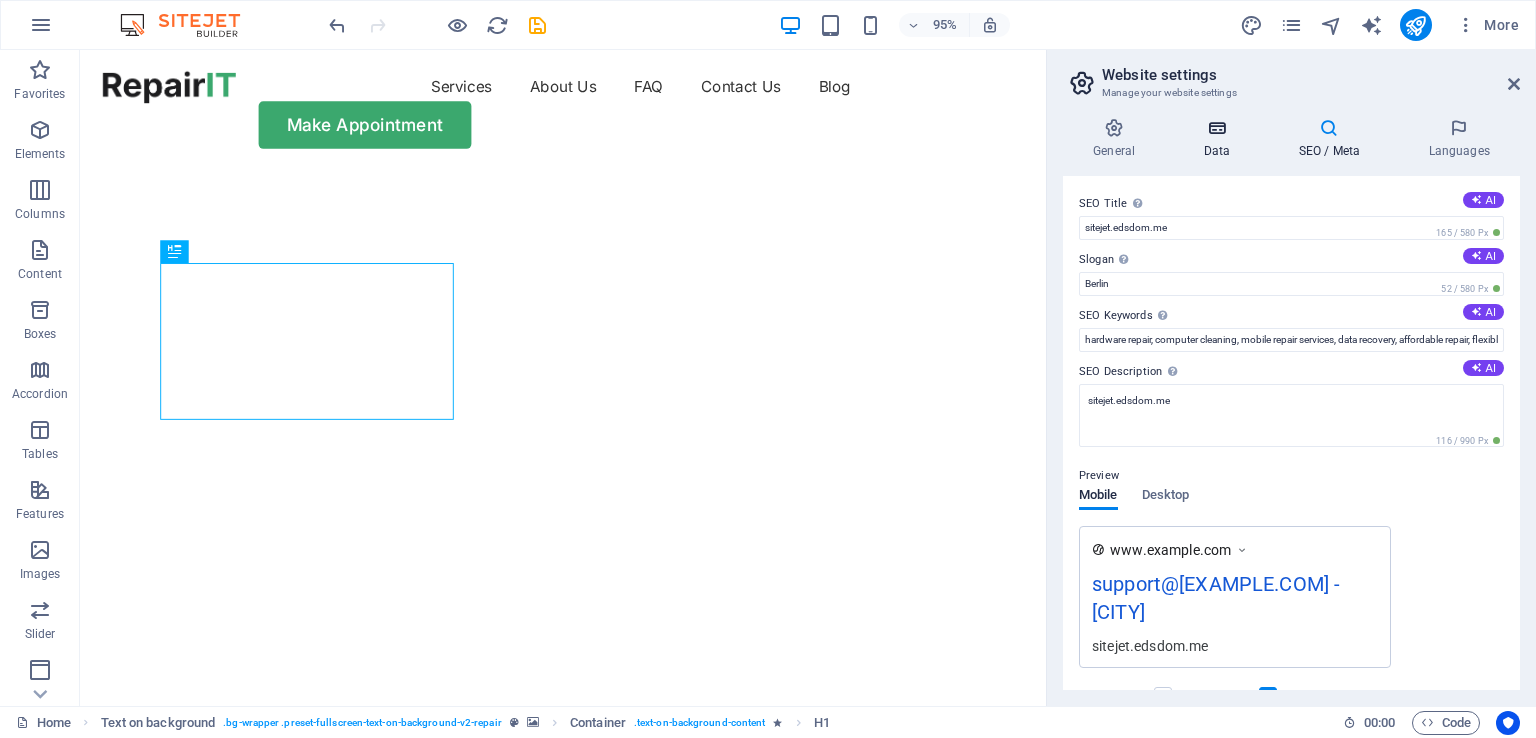 click on "Data" at bounding box center (1220, 139) 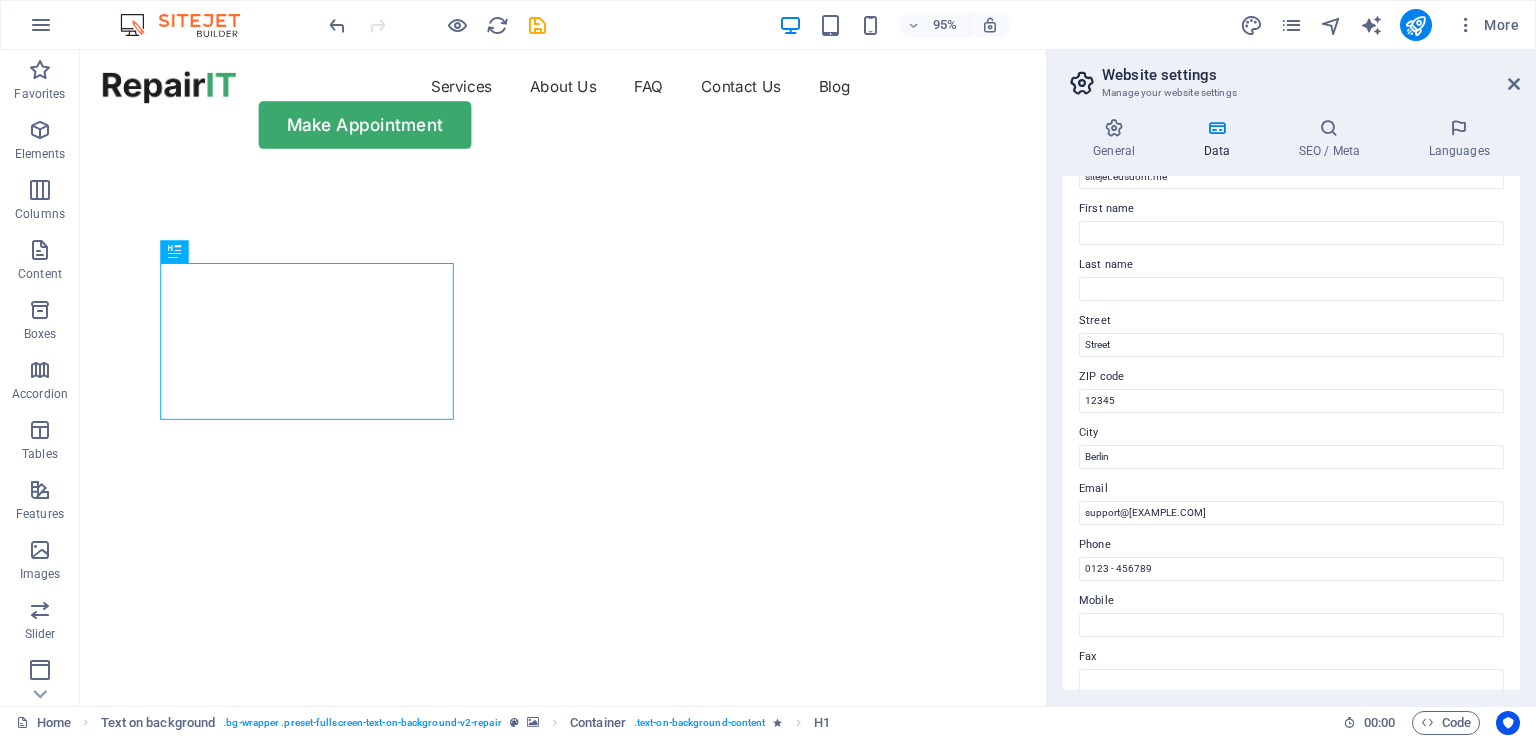 scroll, scrollTop: 93, scrollLeft: 0, axis: vertical 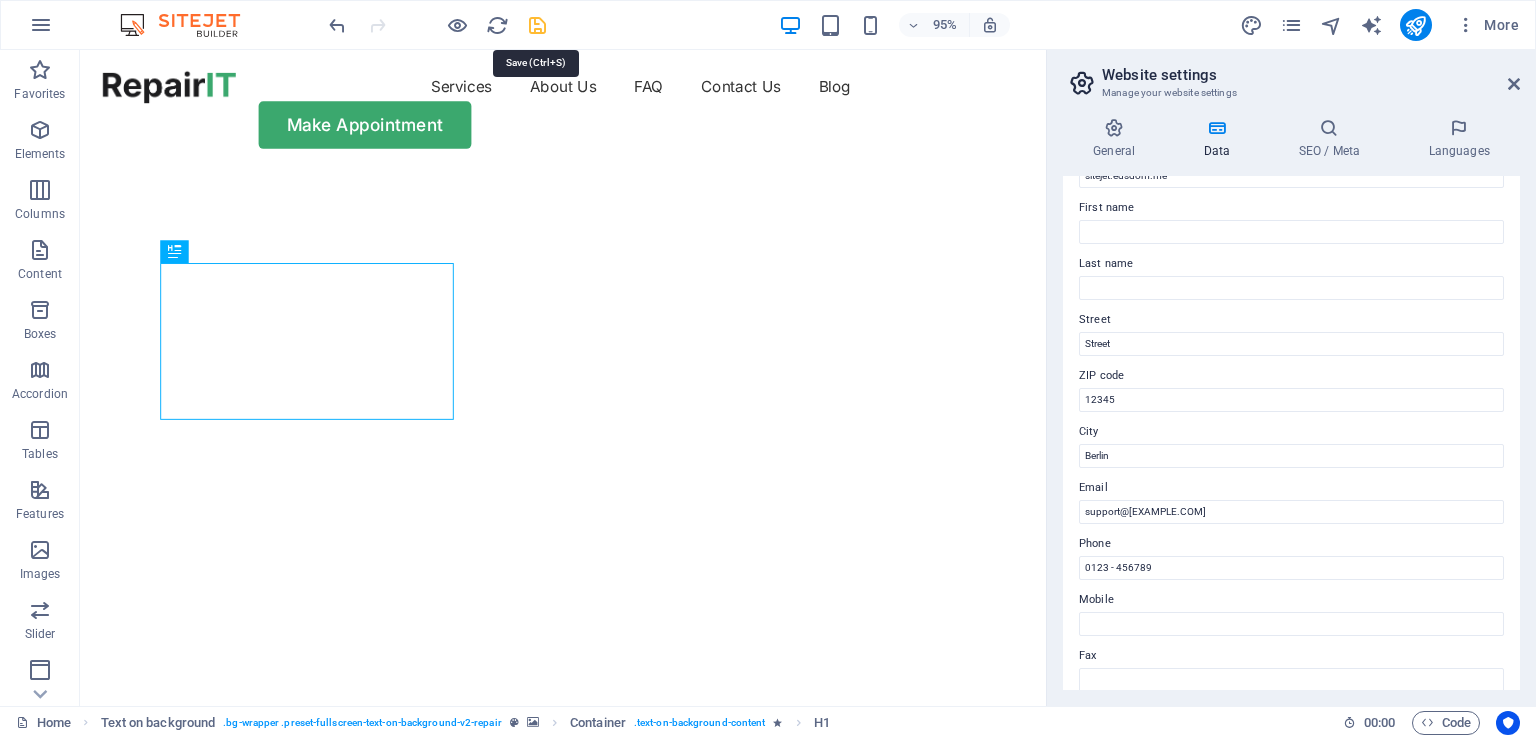 click at bounding box center (537, 25) 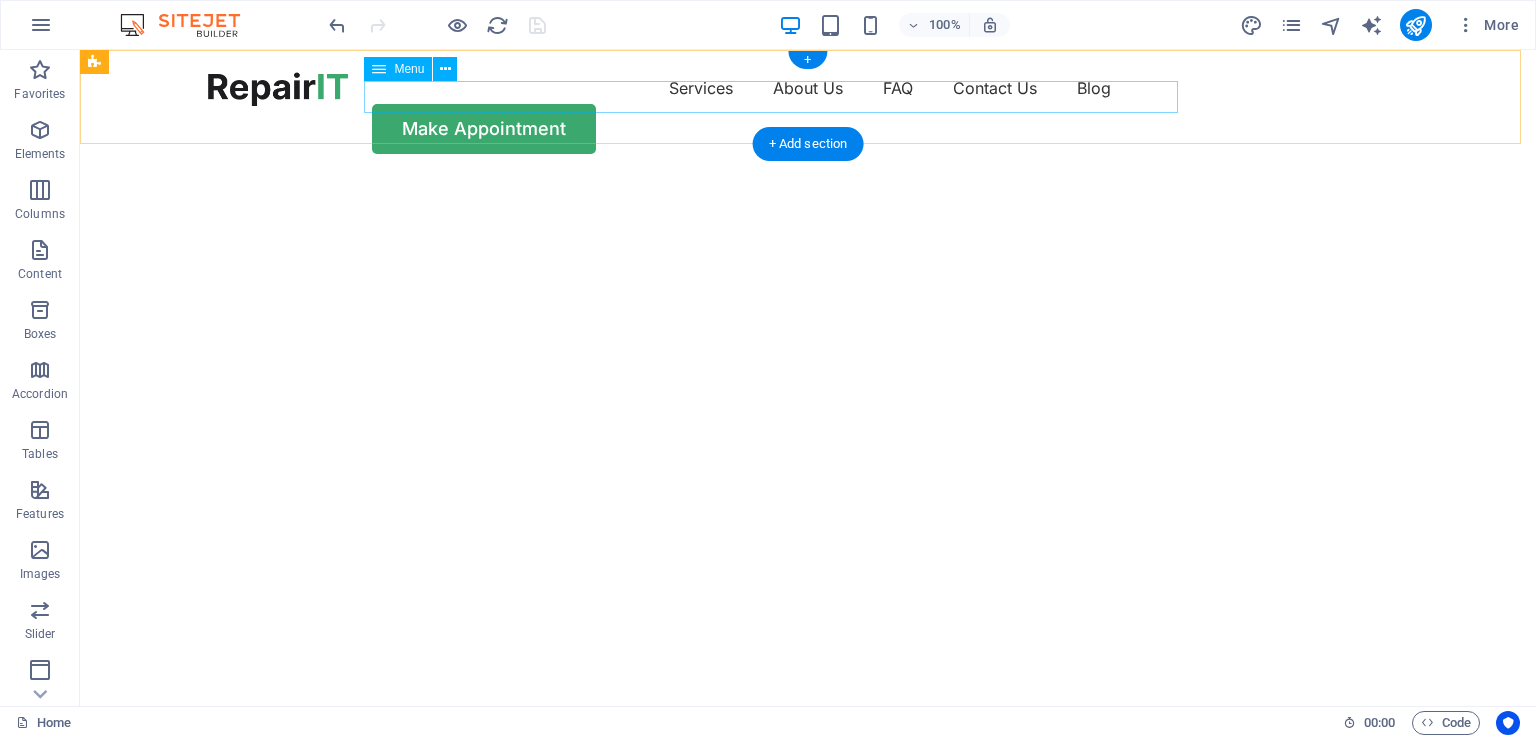 click on "Services About Us FAQ Contact Us Blog" at bounding box center (808, 88) 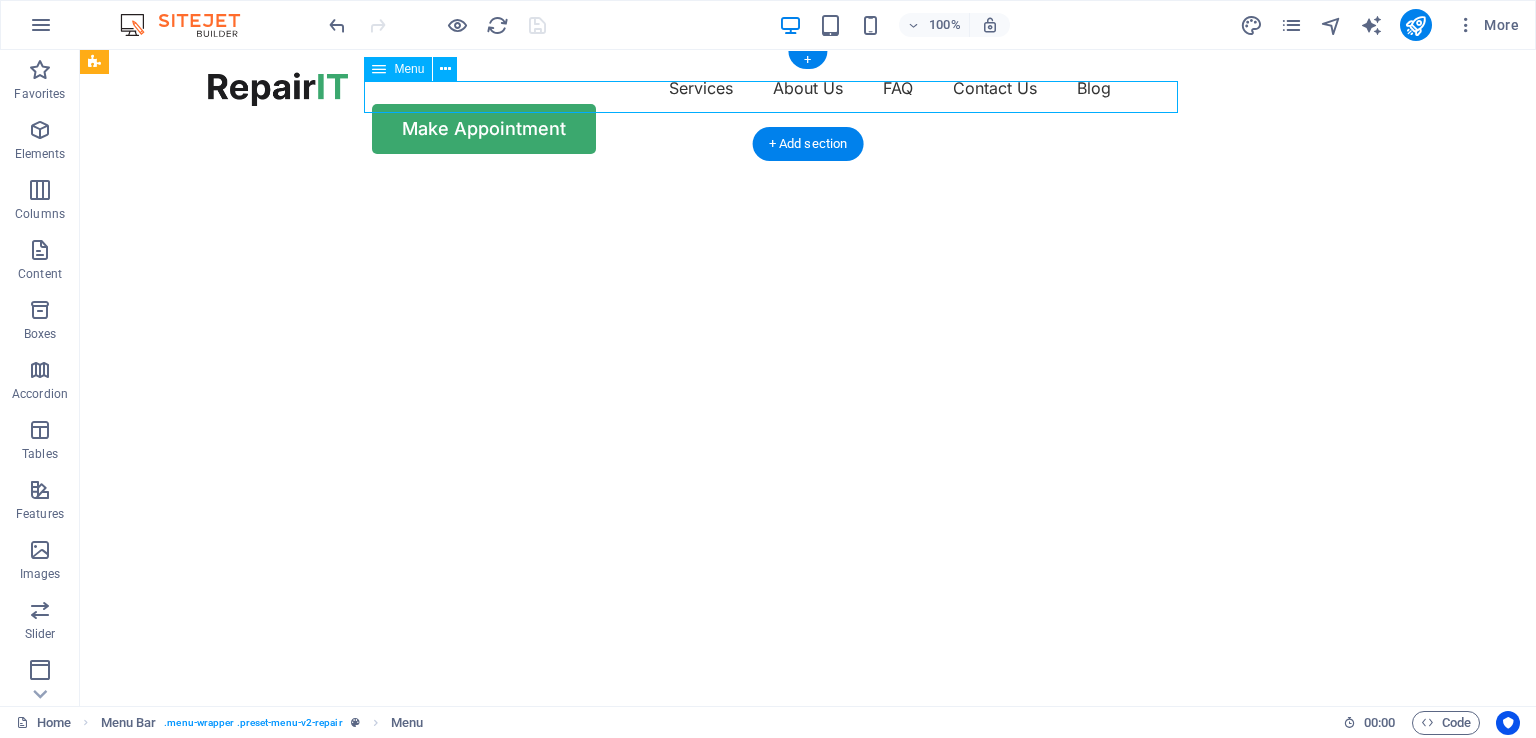 click on "Services About Us FAQ Contact Us Blog" at bounding box center (808, 88) 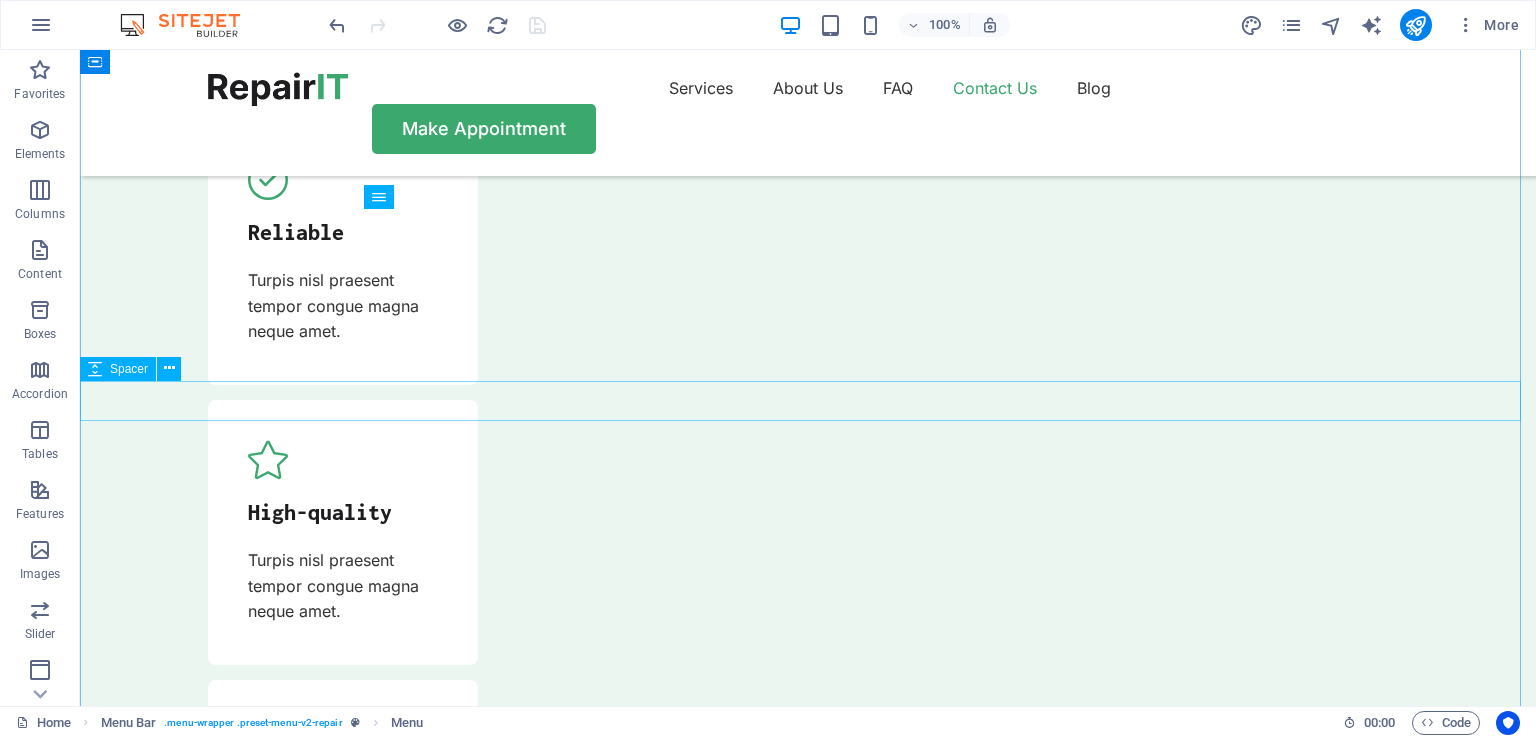 scroll, scrollTop: 6380, scrollLeft: 0, axis: vertical 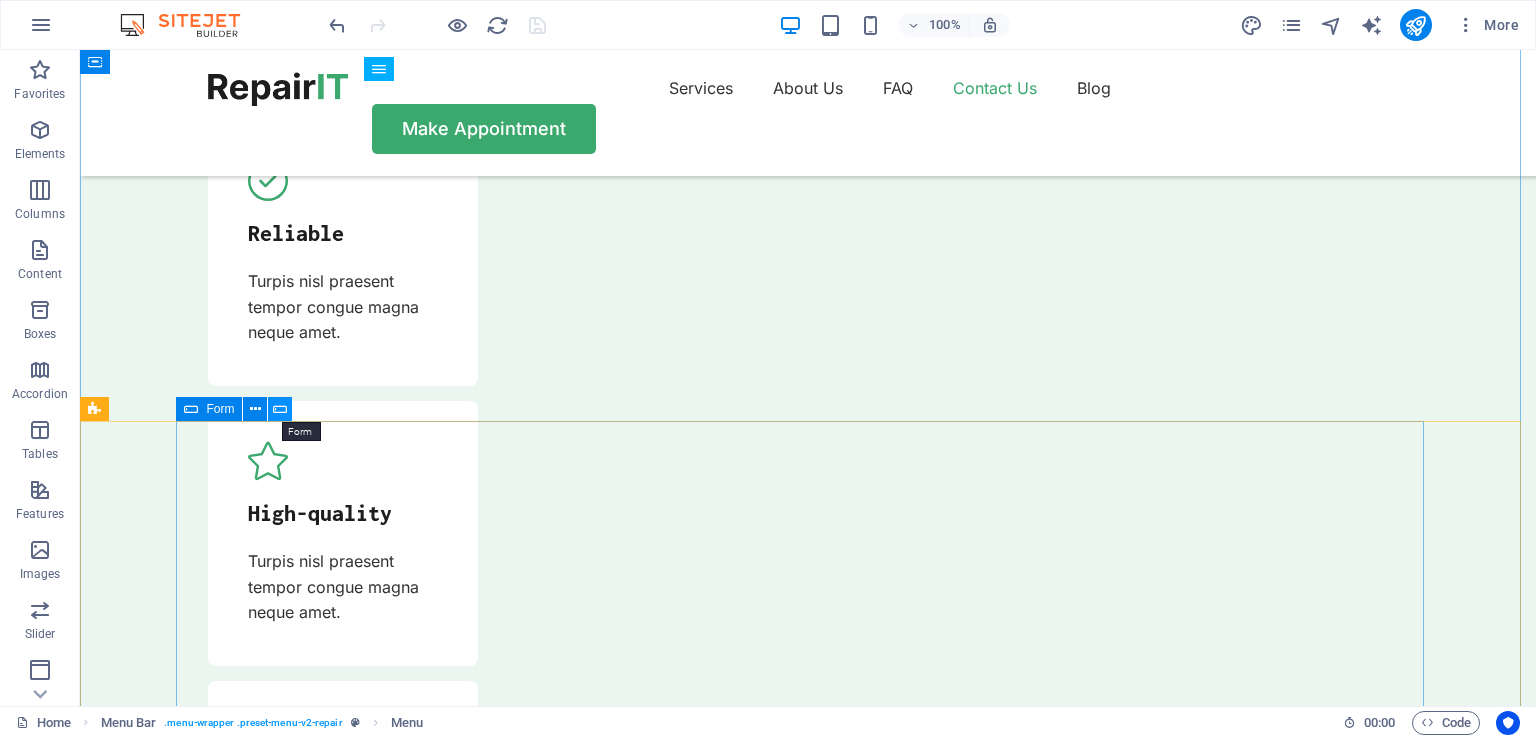 click at bounding box center (280, 409) 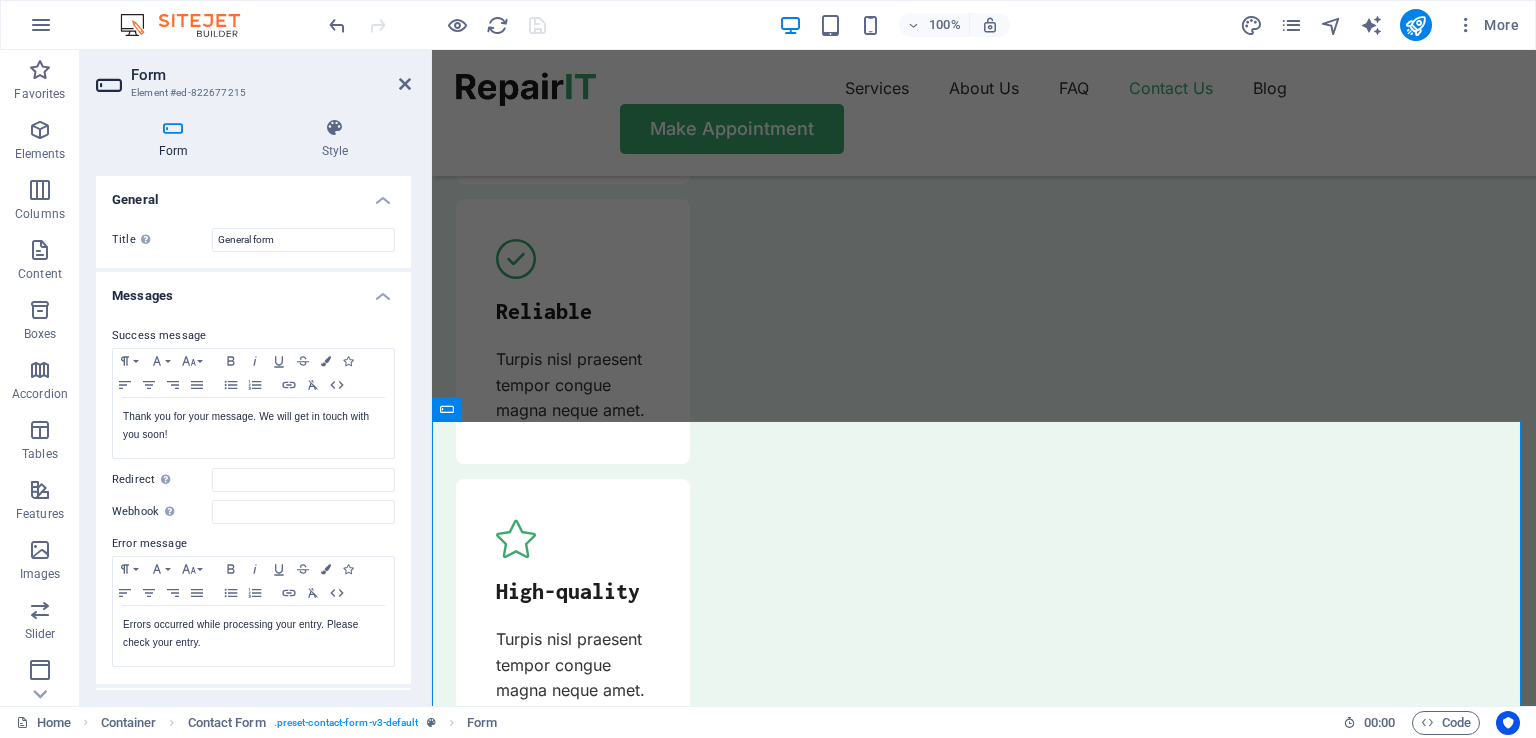 scroll, scrollTop: 6440, scrollLeft: 0, axis: vertical 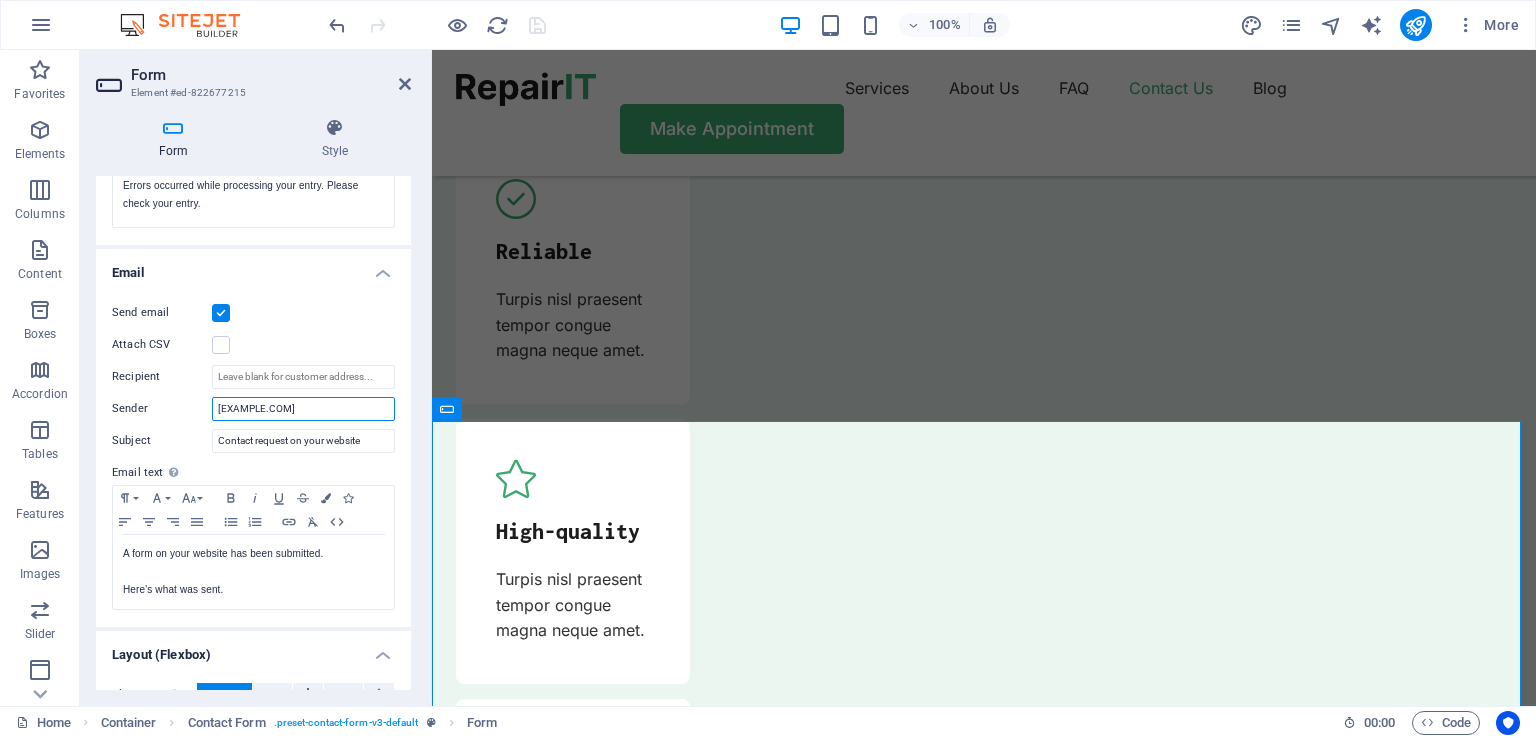 click on "[EXAMPLE.COM]" at bounding box center [303, 409] 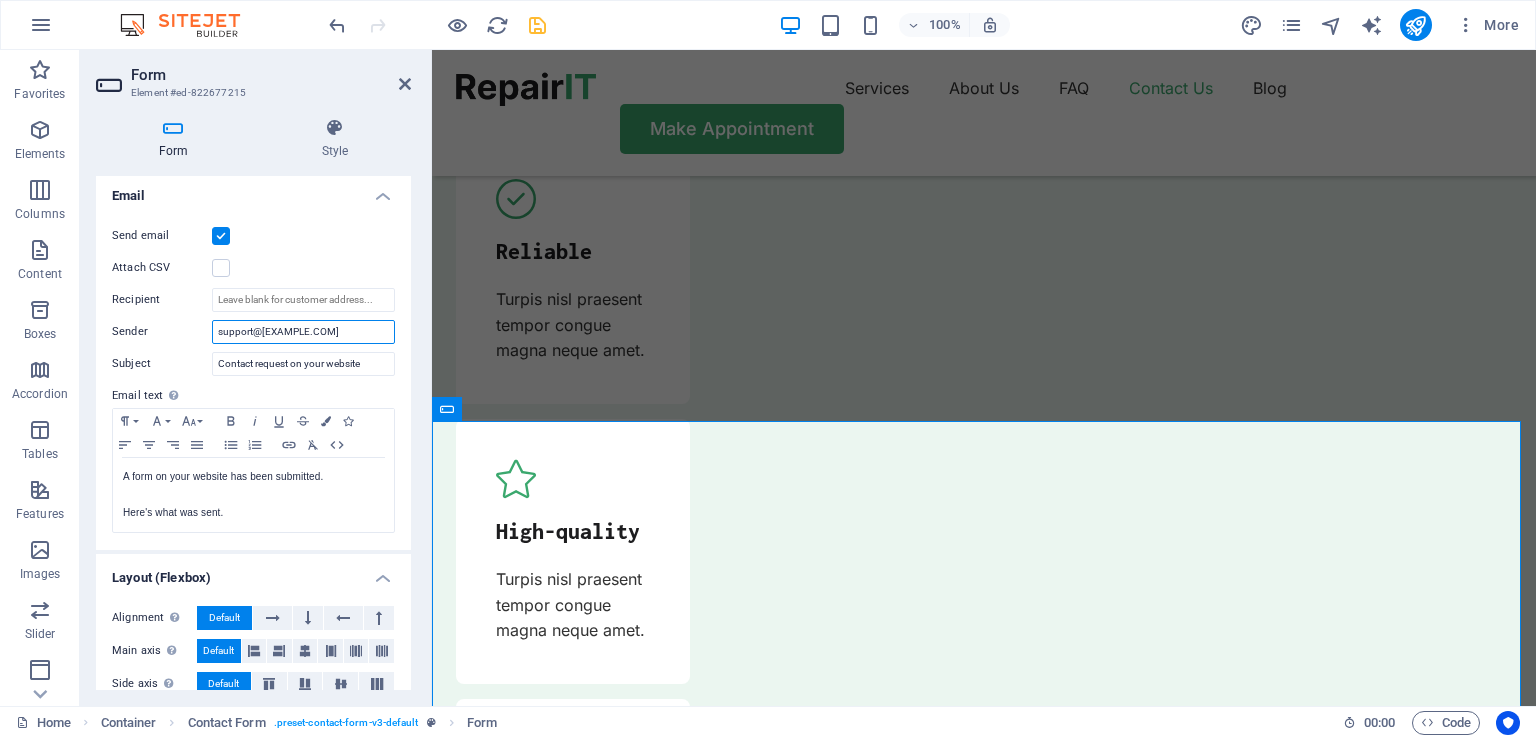 scroll, scrollTop: 603, scrollLeft: 0, axis: vertical 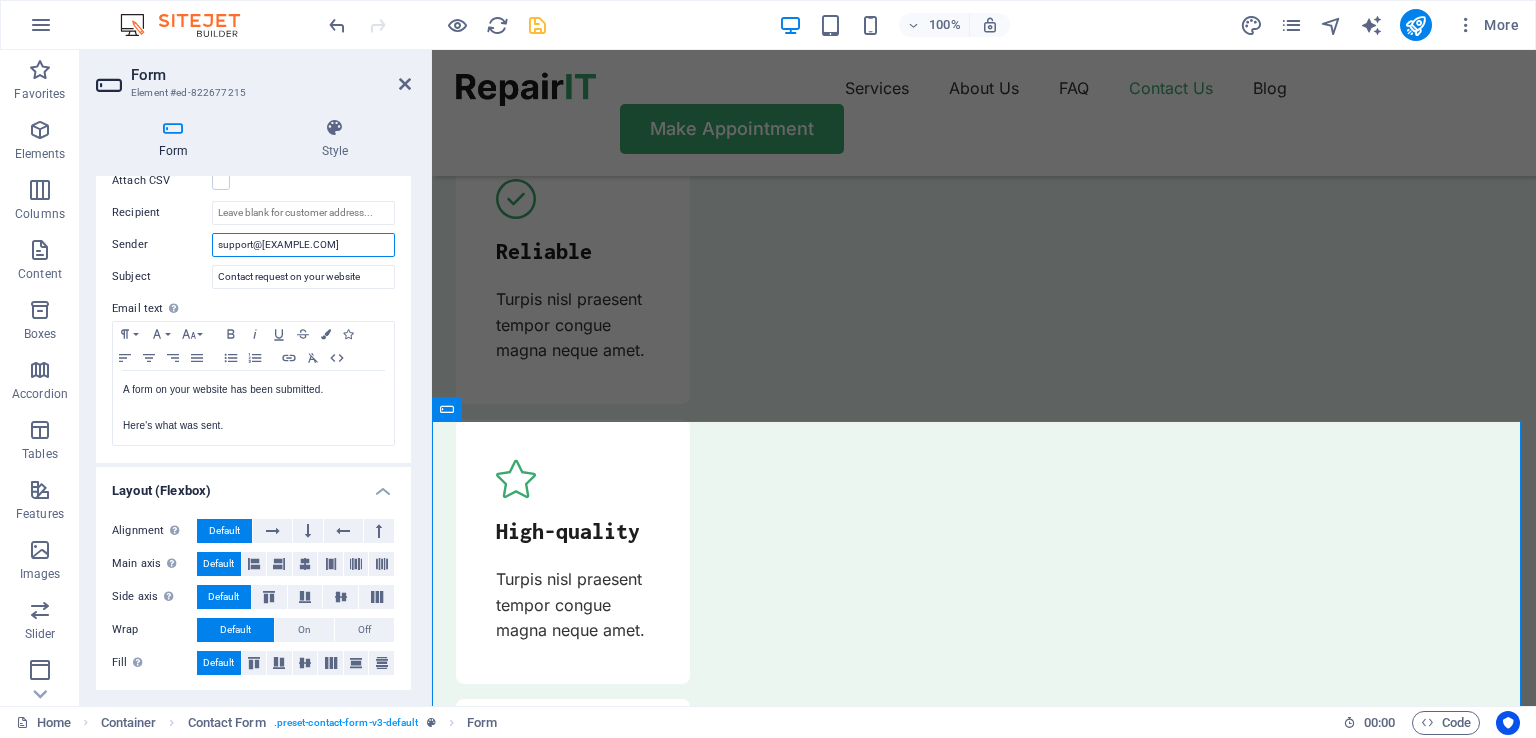 type on "support@[EXAMPLE.COM]" 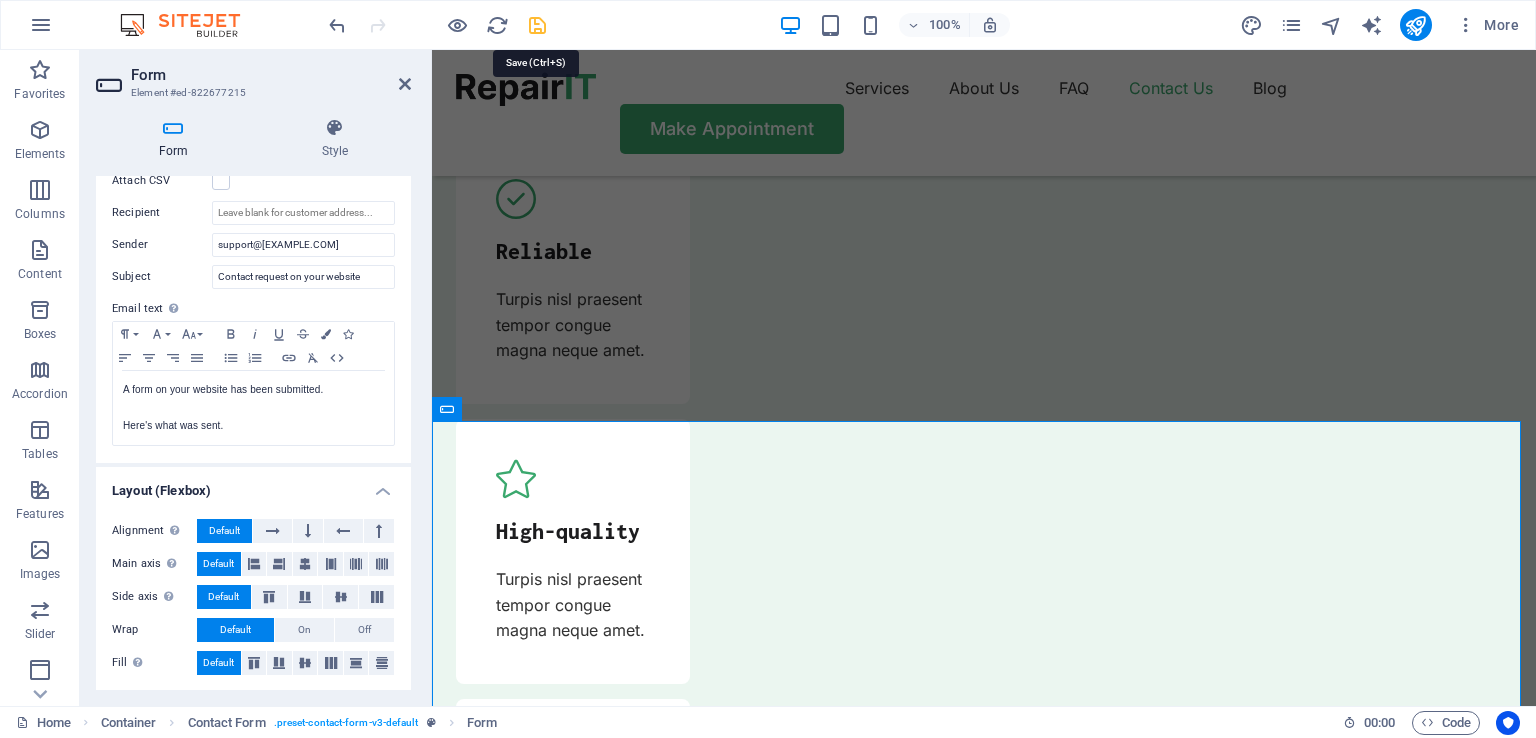 click at bounding box center [537, 25] 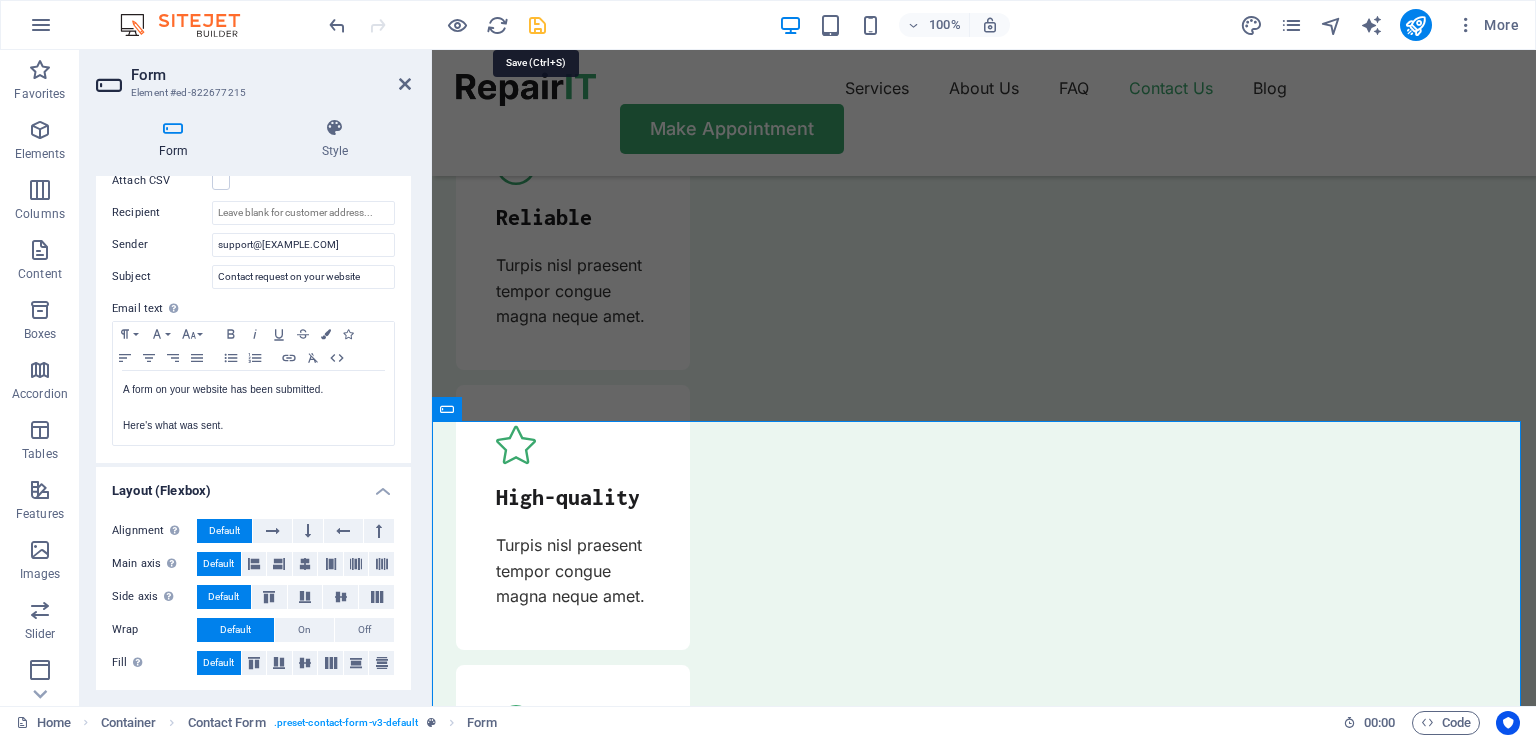 click at bounding box center [437, 25] 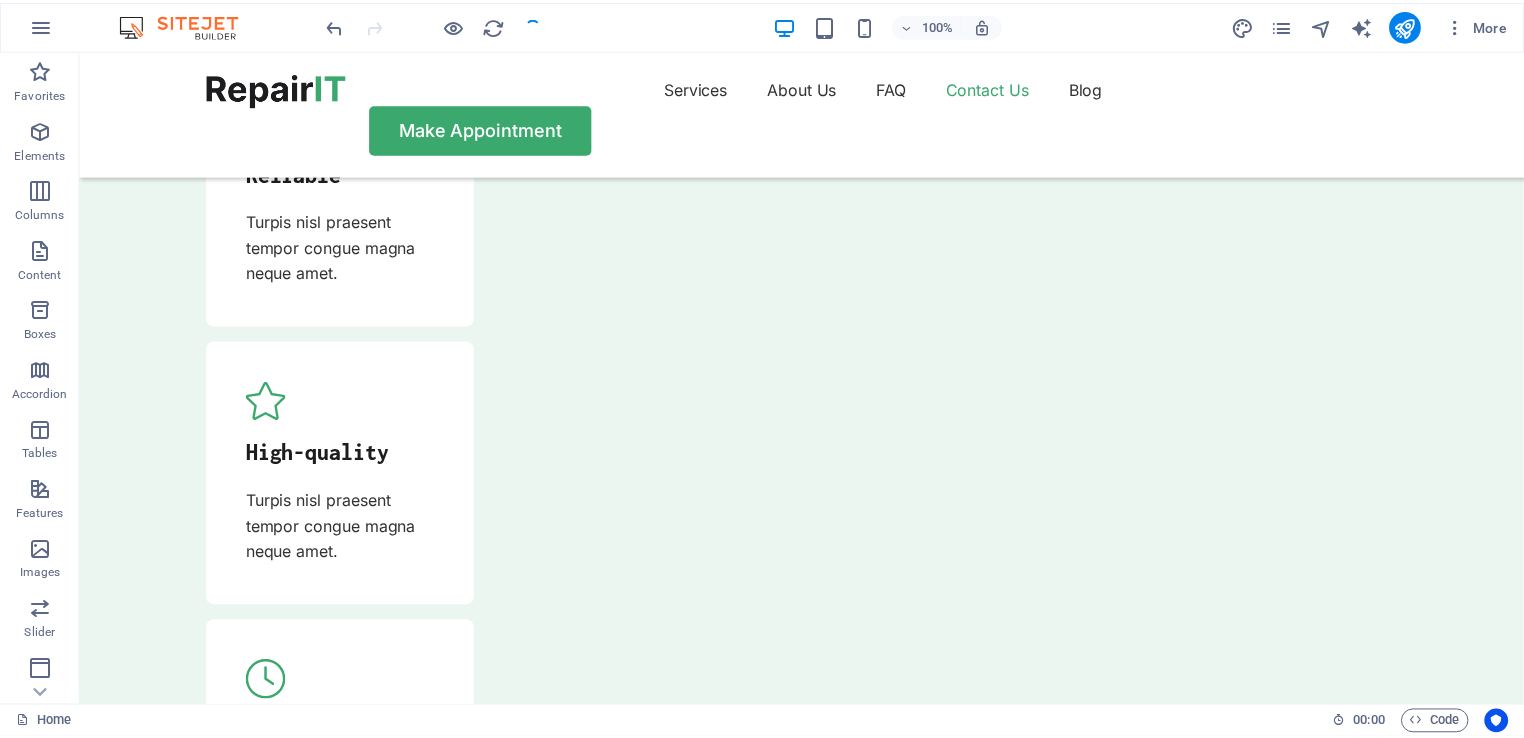 scroll, scrollTop: 6380, scrollLeft: 0, axis: vertical 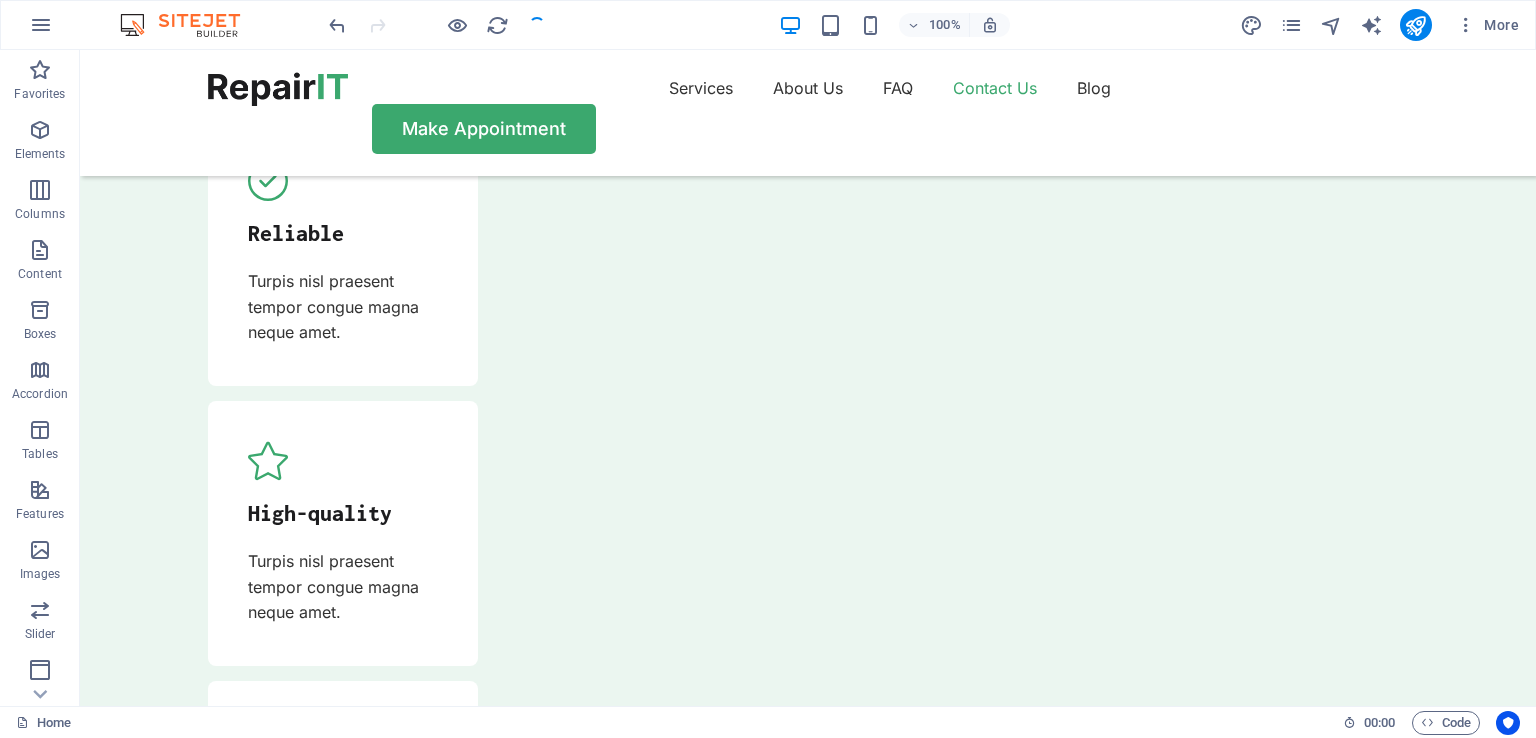 click at bounding box center (437, 25) 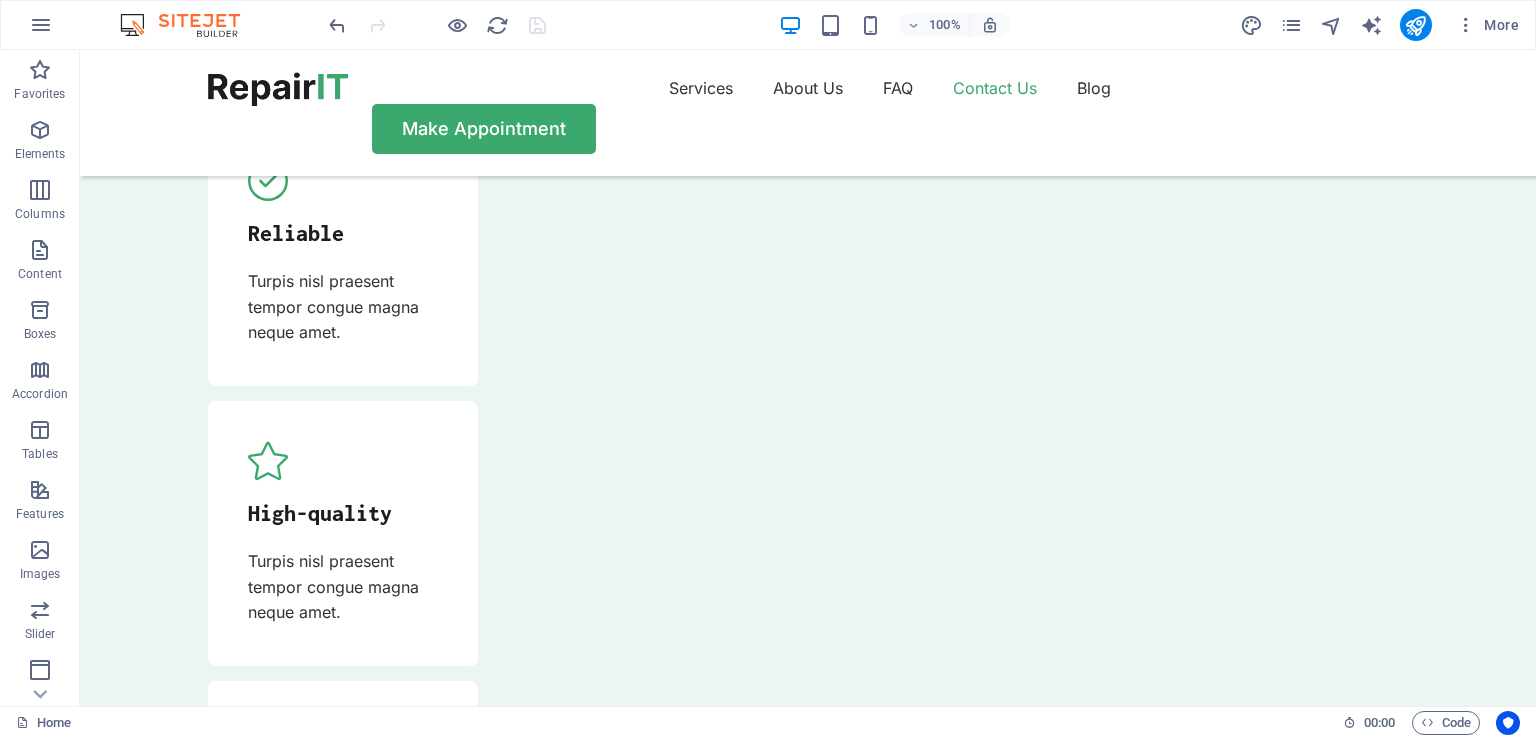 click at bounding box center [437, 25] 